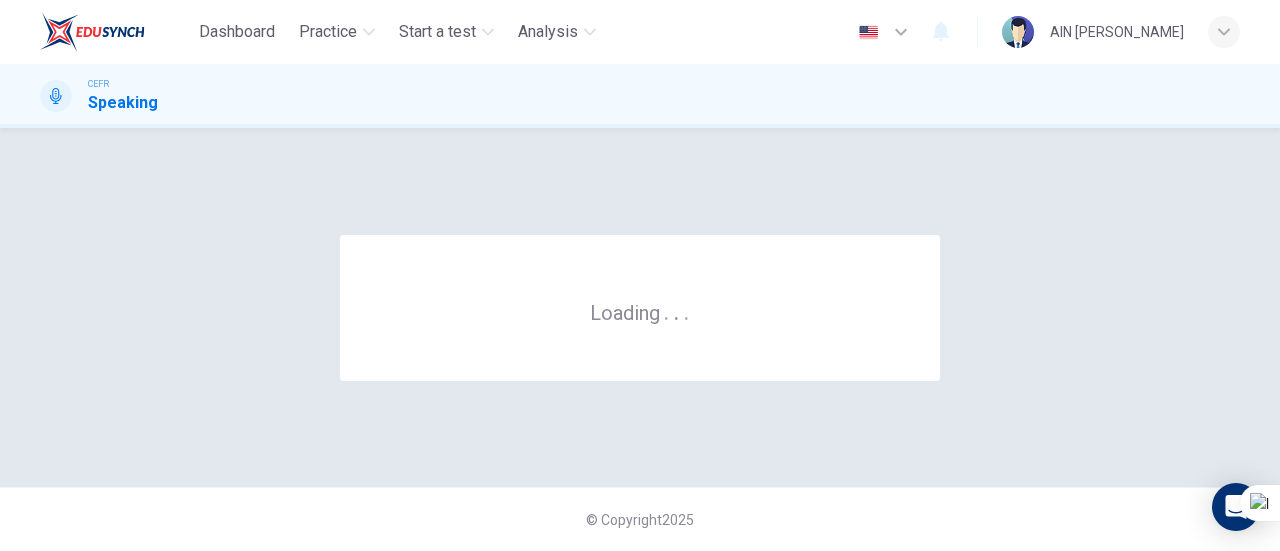 scroll, scrollTop: 0, scrollLeft: 0, axis: both 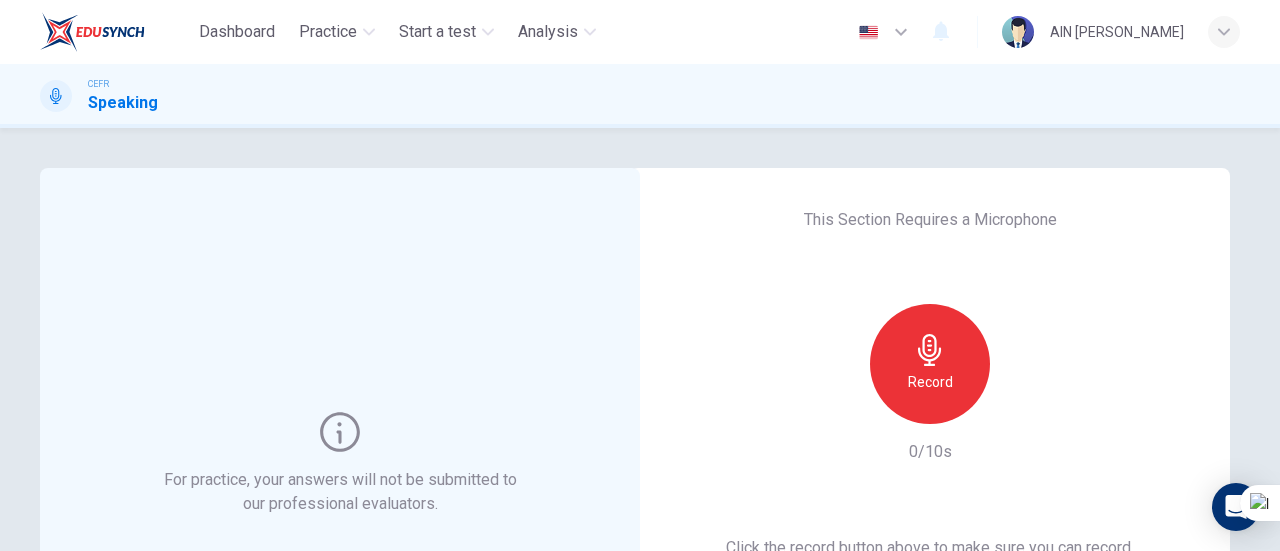 drag, startPoint x: 1279, startPoint y: 174, endPoint x: 1279, endPoint y: 257, distance: 83 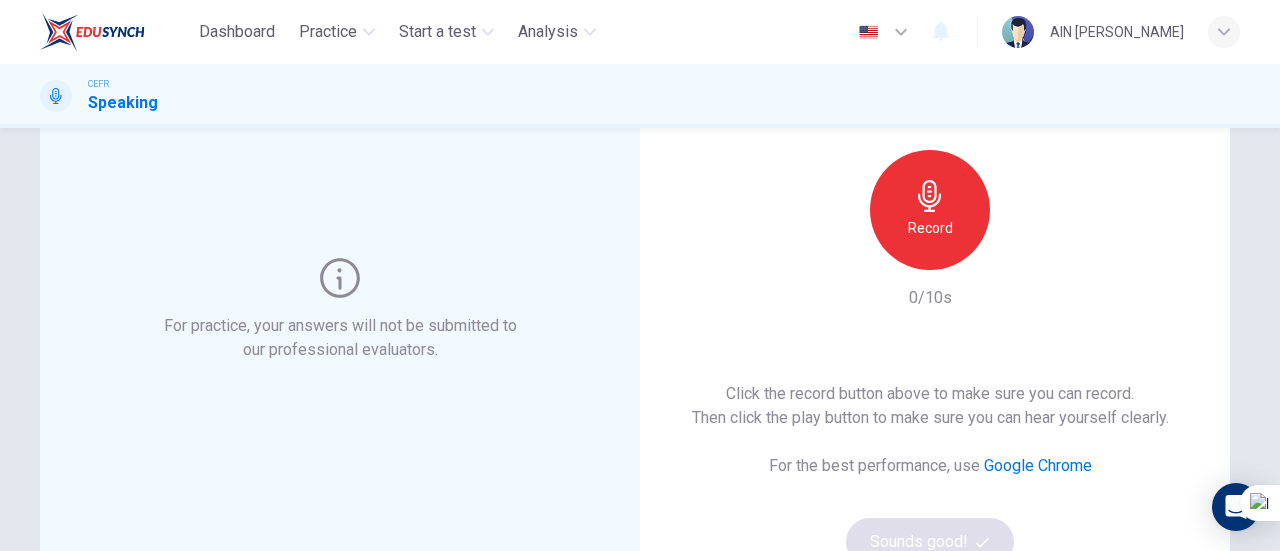 scroll, scrollTop: 166, scrollLeft: 0, axis: vertical 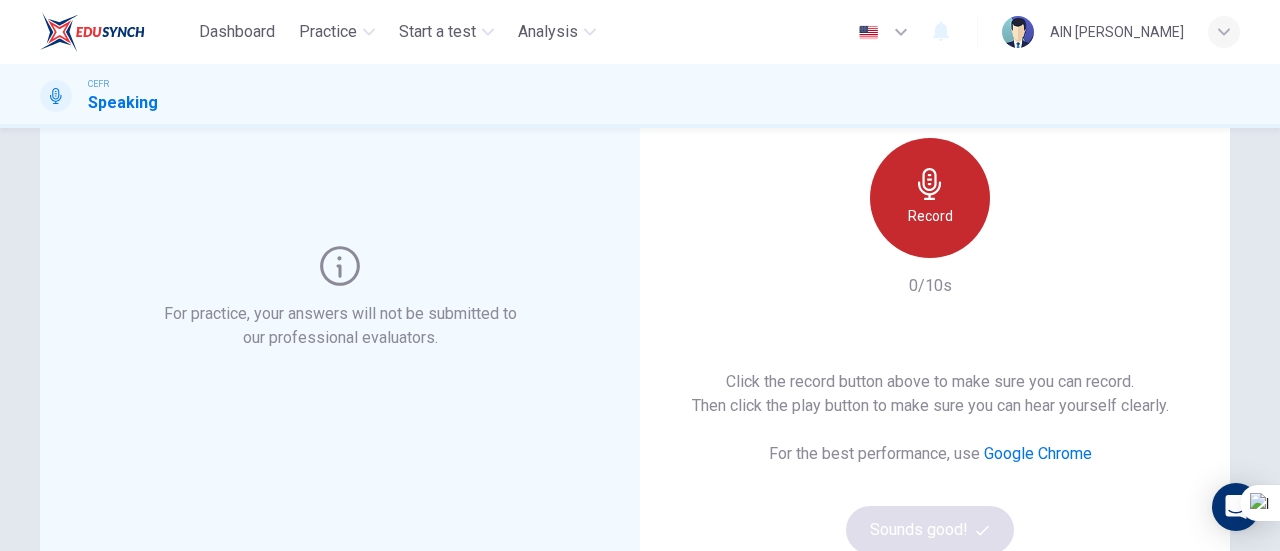 click on "Record" at bounding box center [930, 198] 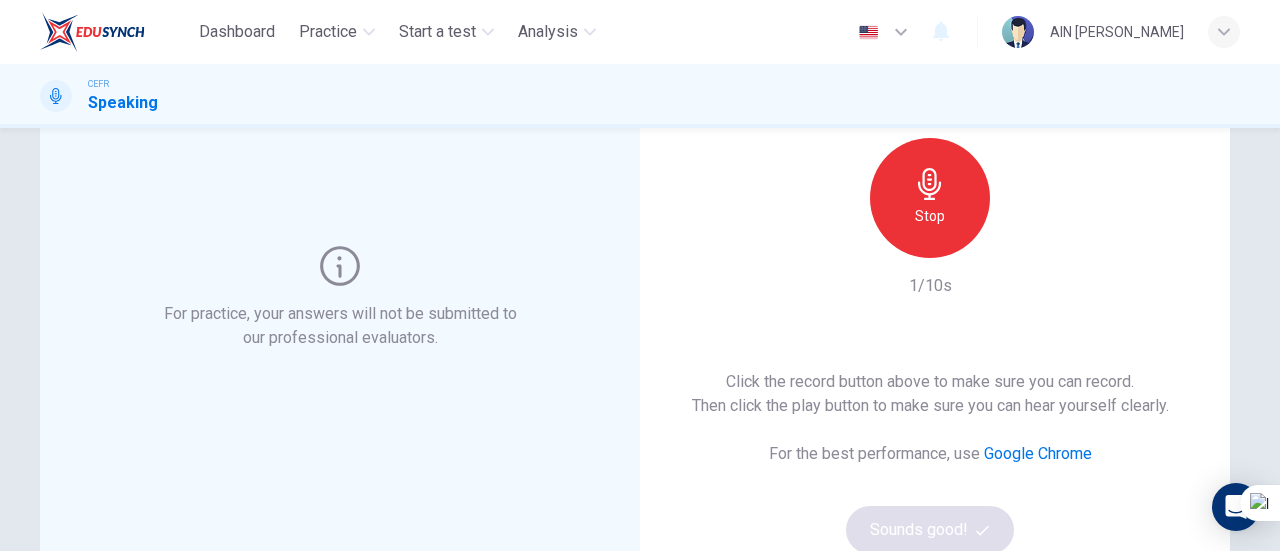 type 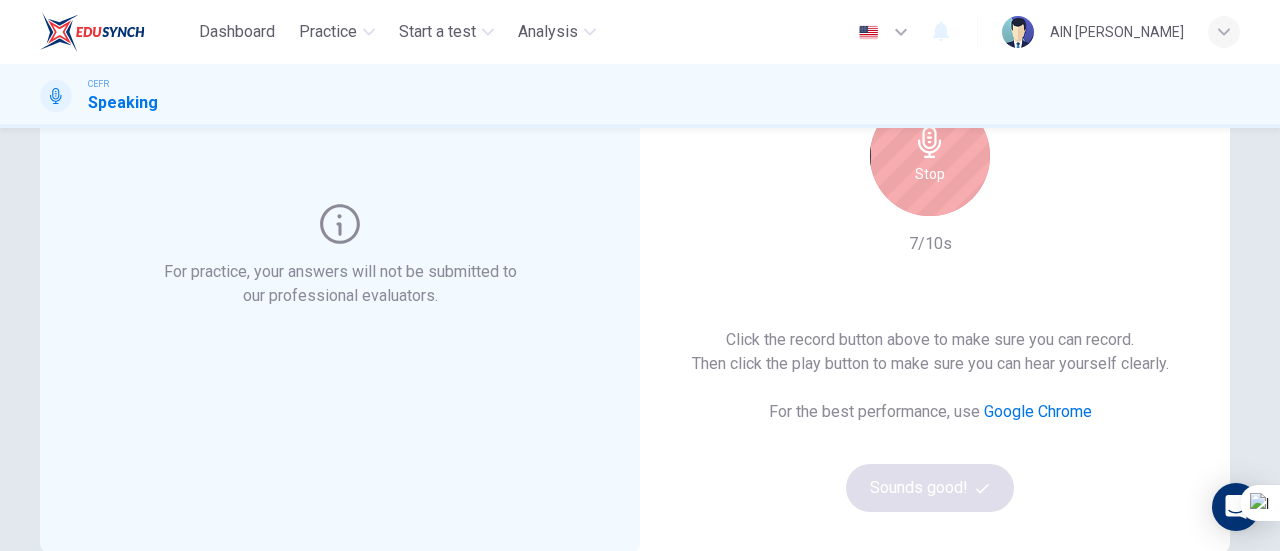 scroll, scrollTop: 206, scrollLeft: 0, axis: vertical 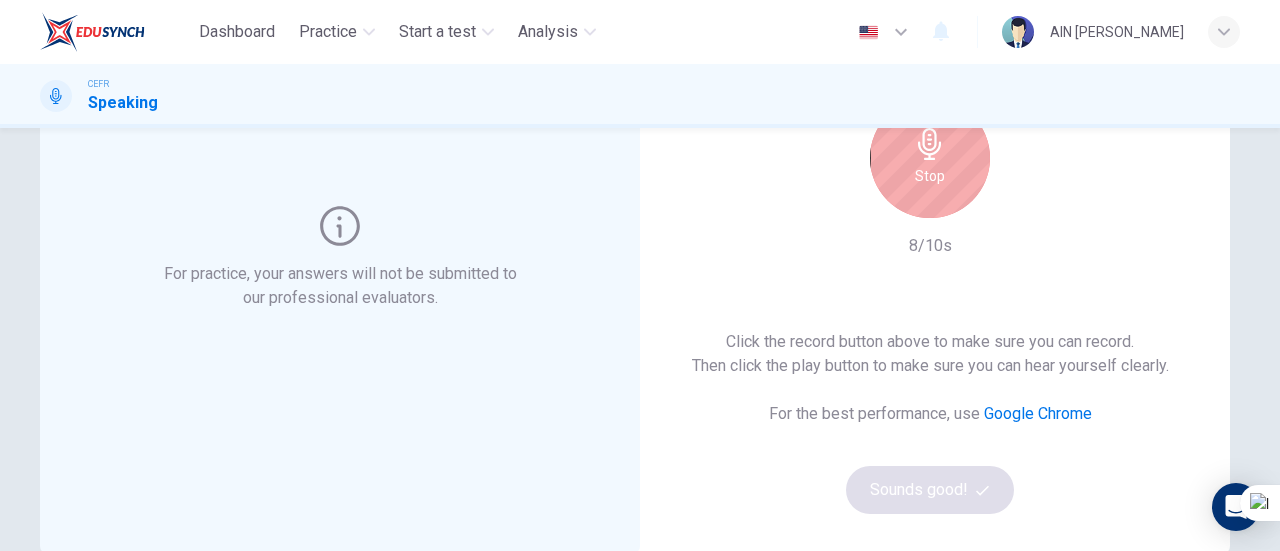 click on "Click the record button above to make sure you can record.     Then click the play button to make sure you can hear yourself clearly. For the best performance, use   Google Chrome Sounds good!" at bounding box center (930, 422) 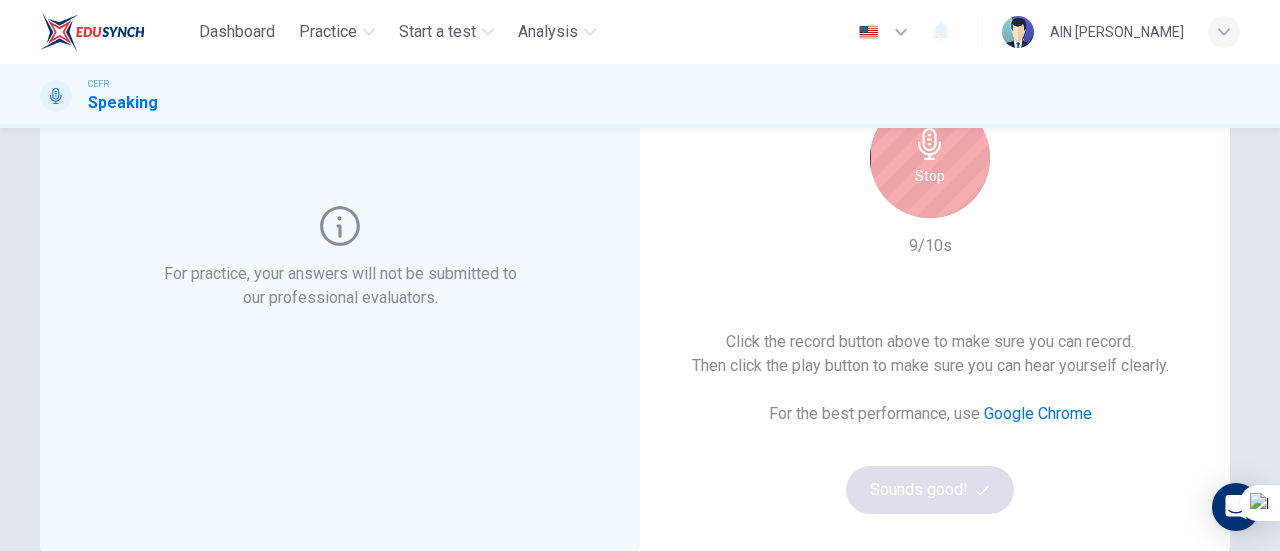 drag, startPoint x: 904, startPoint y: 481, endPoint x: 989, endPoint y: 393, distance: 122.34786 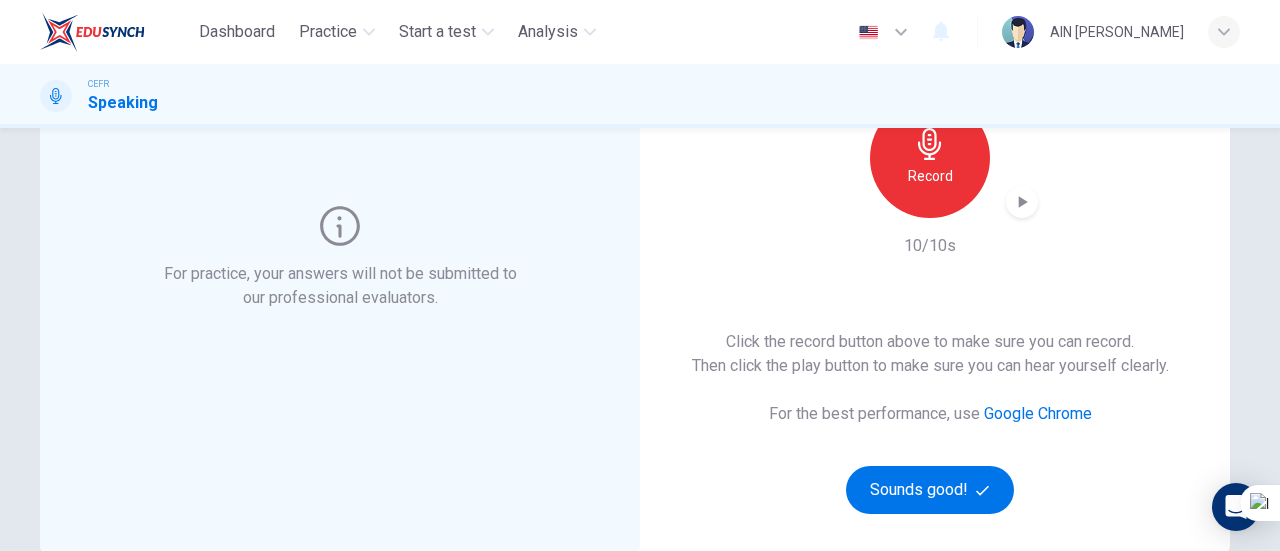 click at bounding box center [1279, 275] 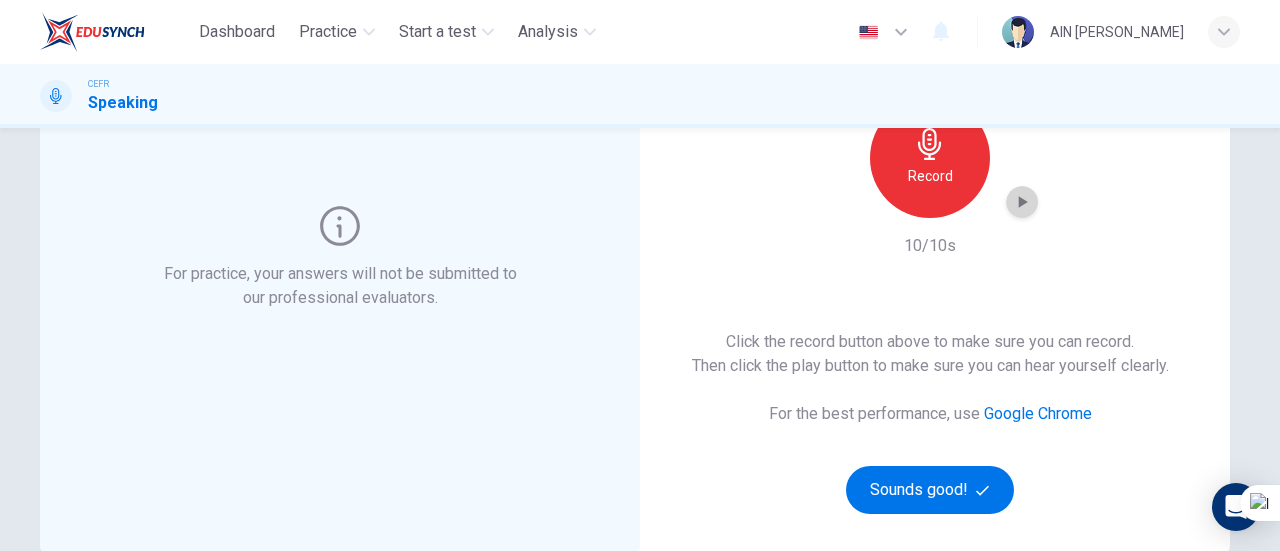 click 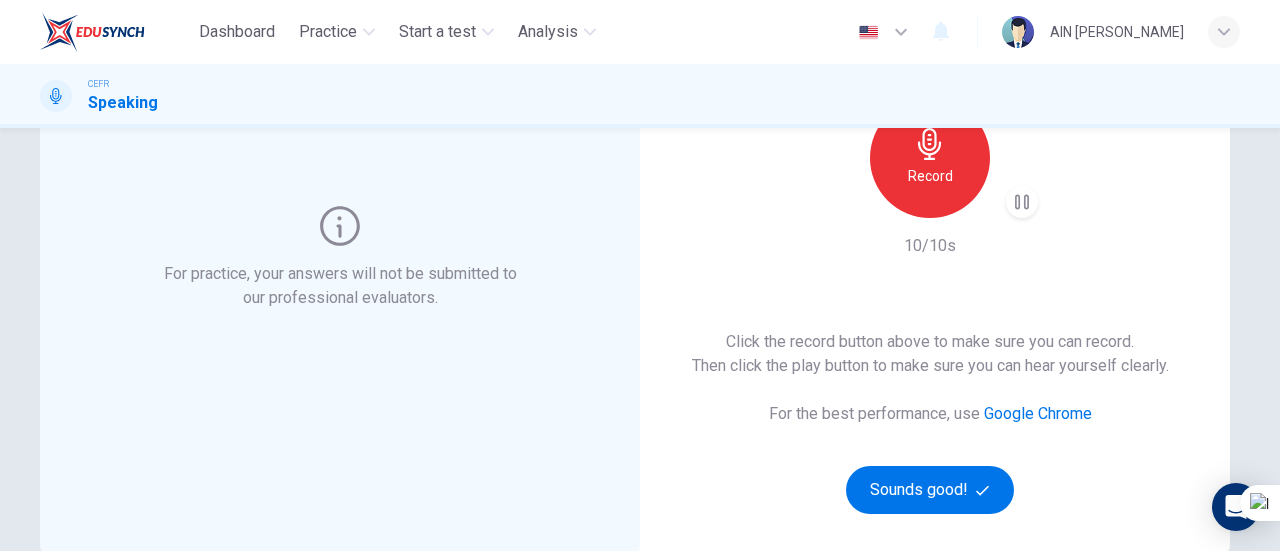 type 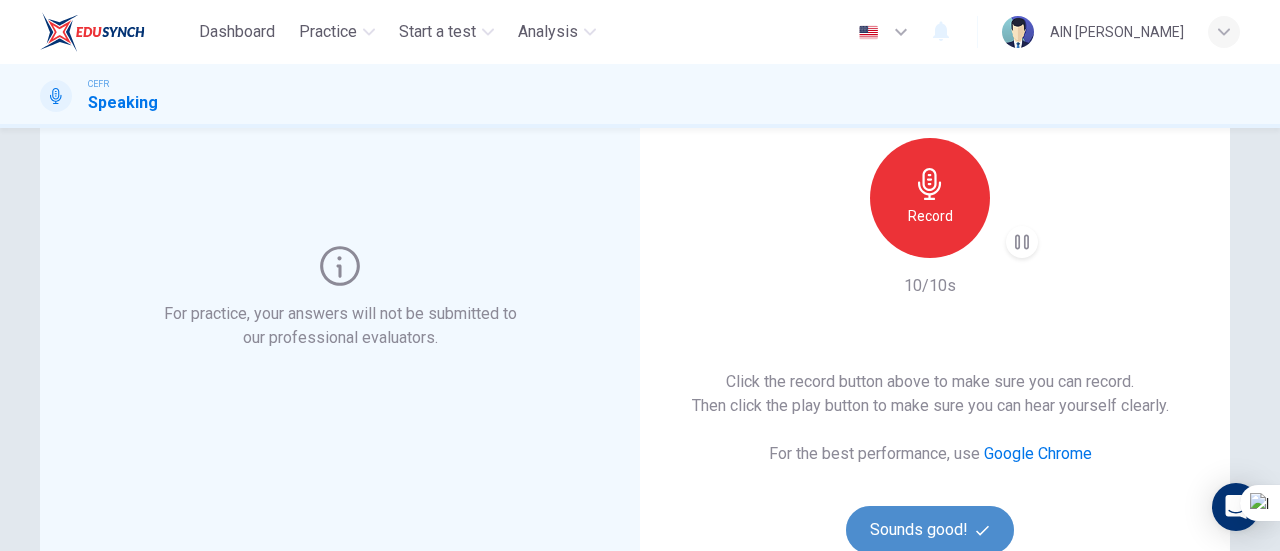 drag, startPoint x: 920, startPoint y: 543, endPoint x: 897, endPoint y: 529, distance: 26.925823 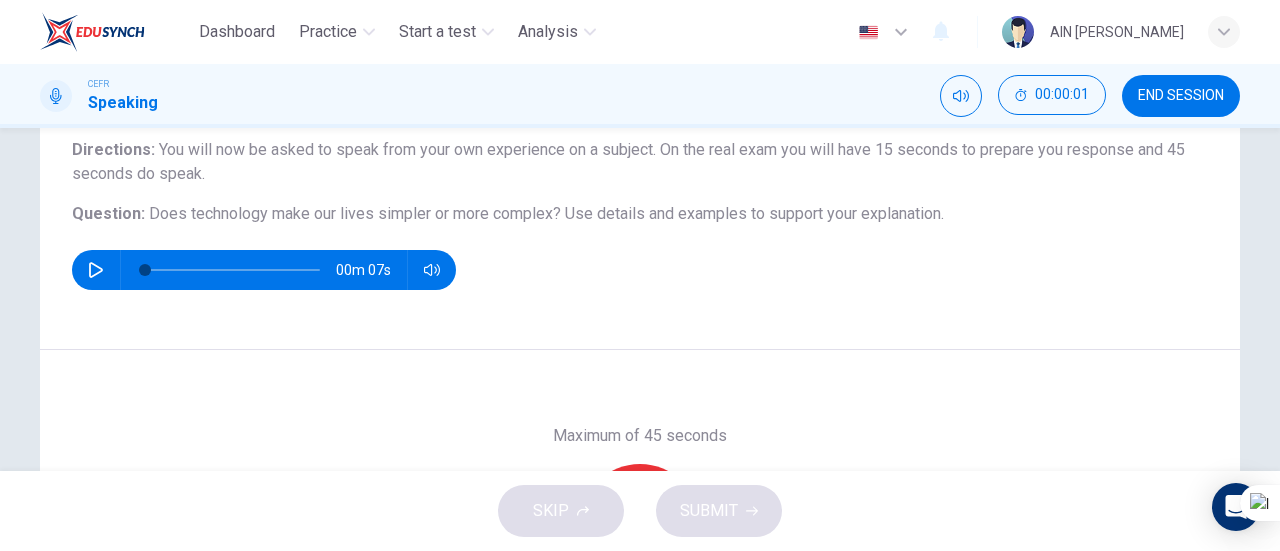 drag, startPoint x: 1279, startPoint y: 223, endPoint x: 1279, endPoint y: 159, distance: 64 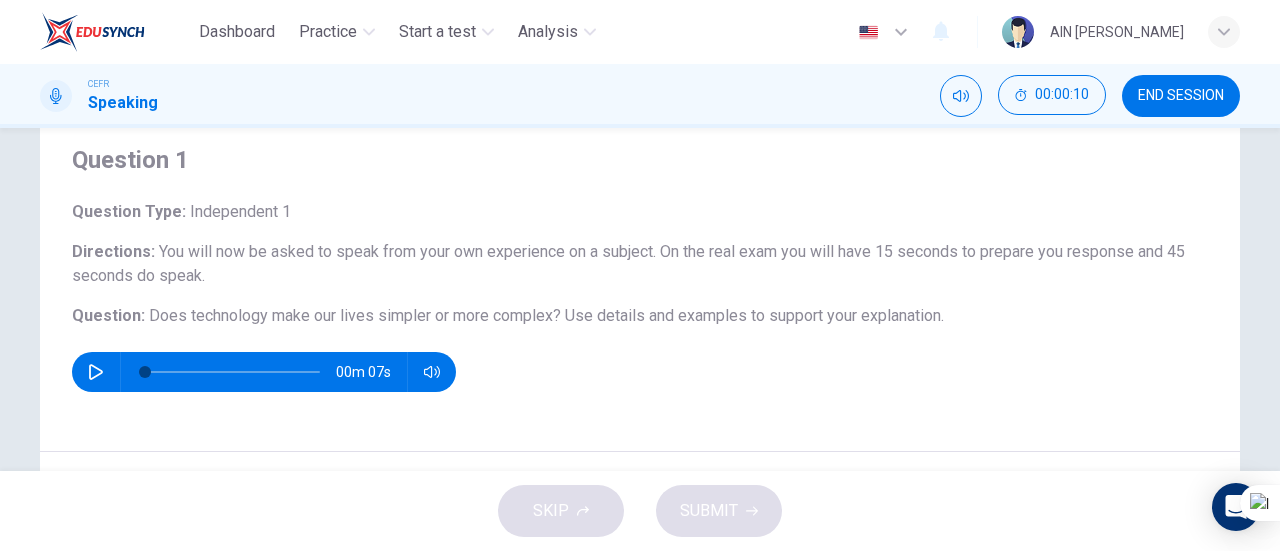 scroll, scrollTop: 69, scrollLeft: 0, axis: vertical 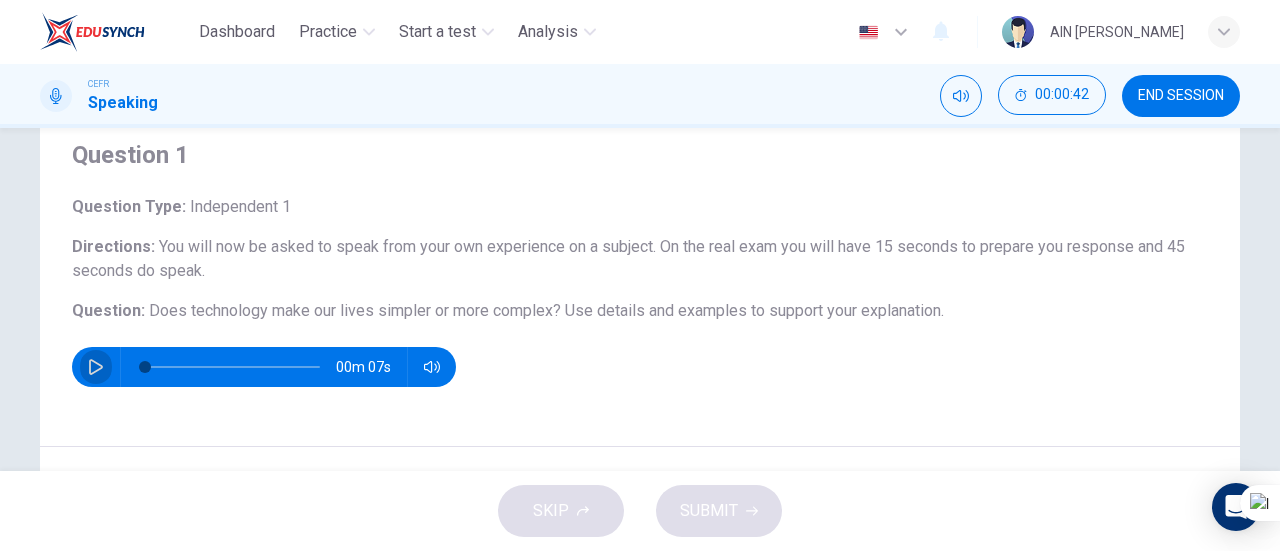 click 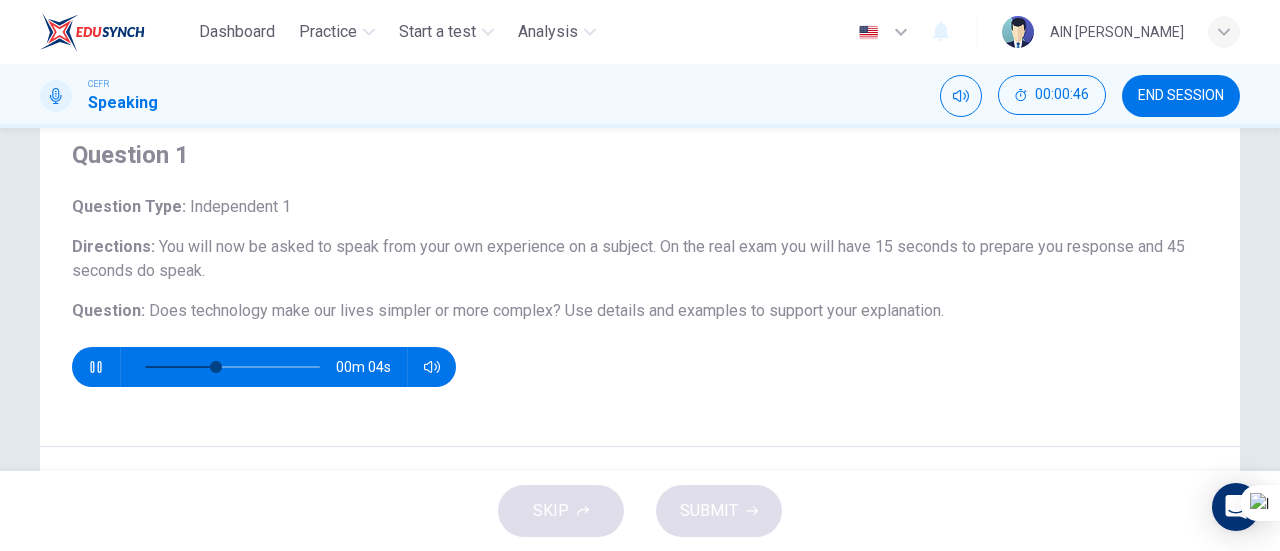 drag, startPoint x: 1279, startPoint y: 222, endPoint x: 1272, endPoint y: 237, distance: 16.552946 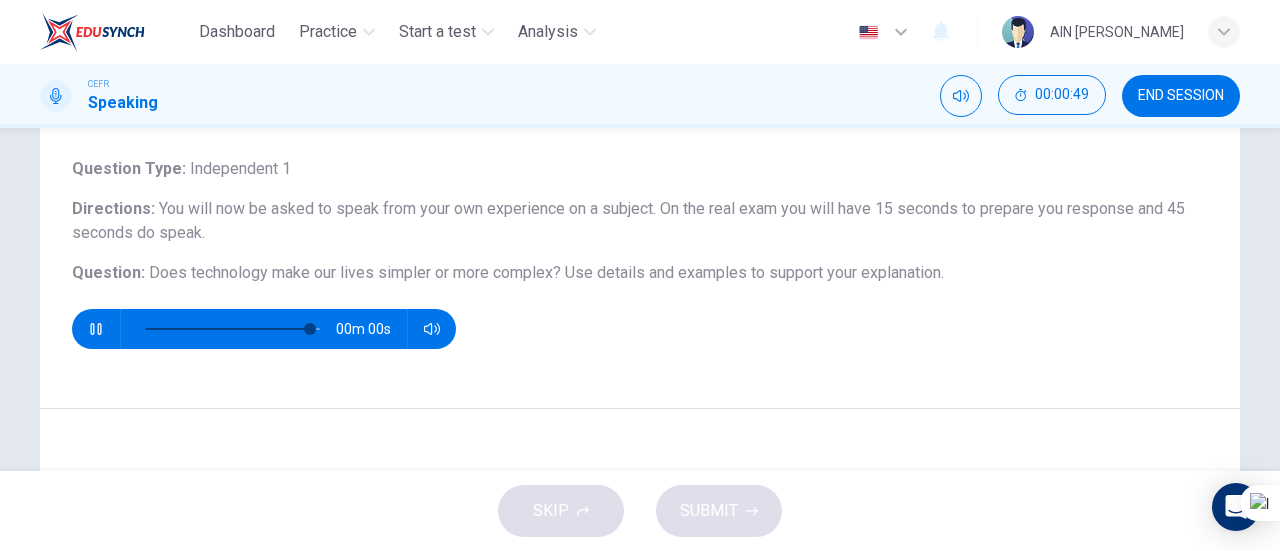type on "0" 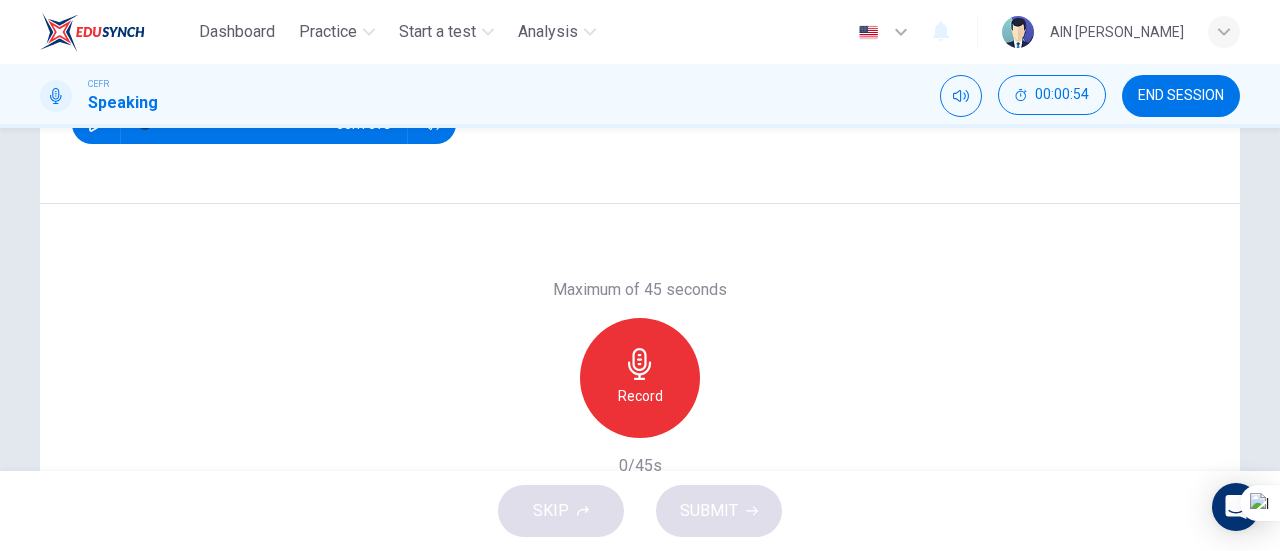 scroll, scrollTop: 318, scrollLeft: 0, axis: vertical 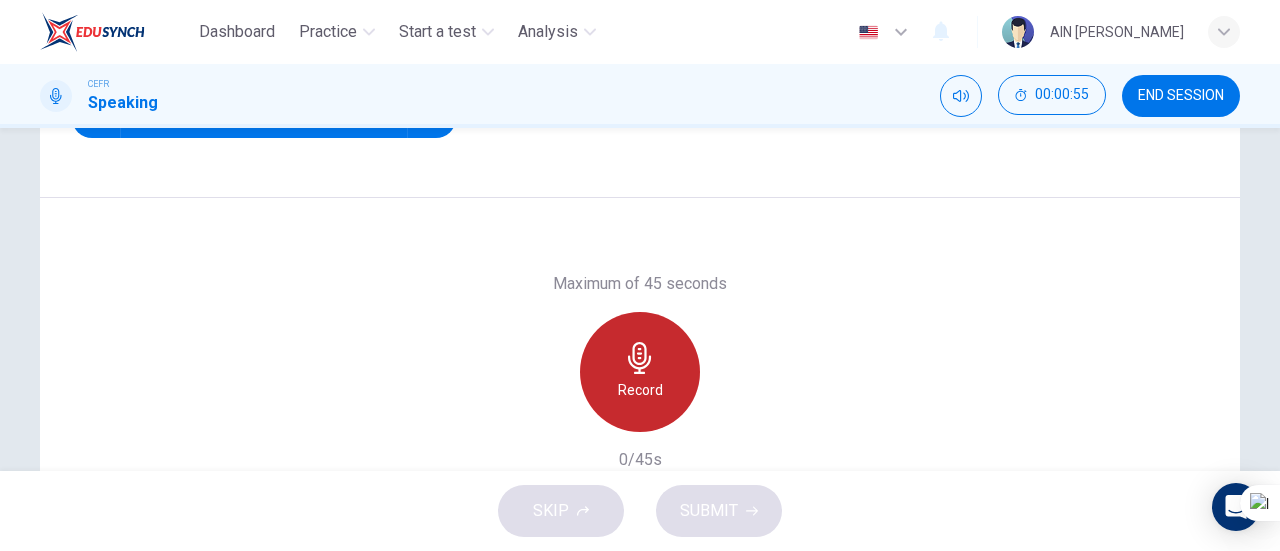 click on "Record" at bounding box center [640, 372] 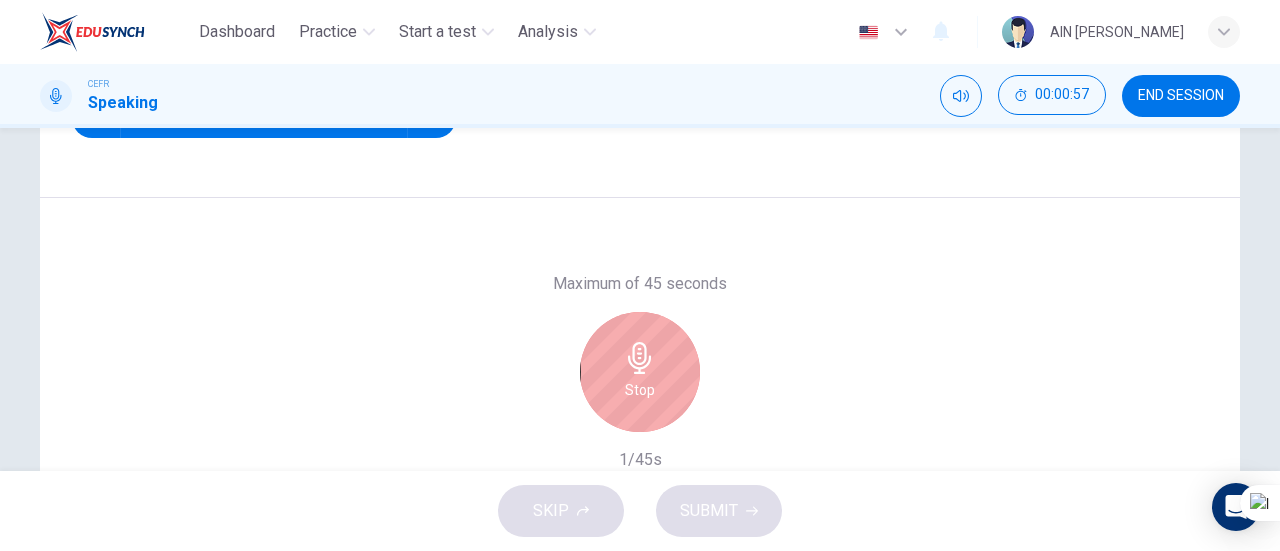 drag, startPoint x: 1279, startPoint y: 335, endPoint x: 1279, endPoint y: 257, distance: 78 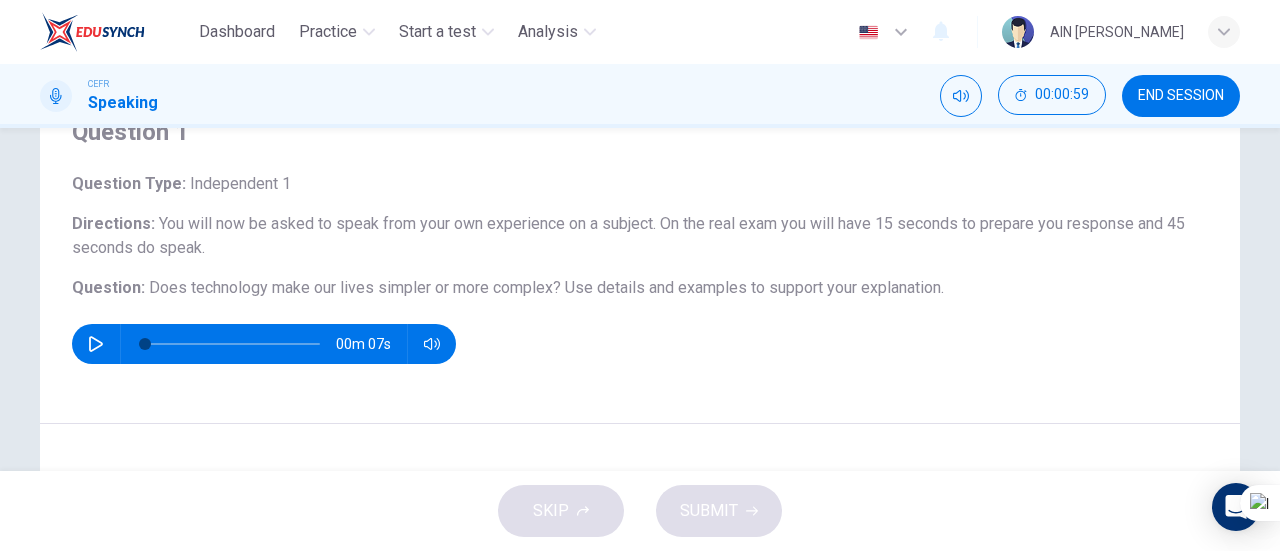 scroll, scrollTop: 89, scrollLeft: 0, axis: vertical 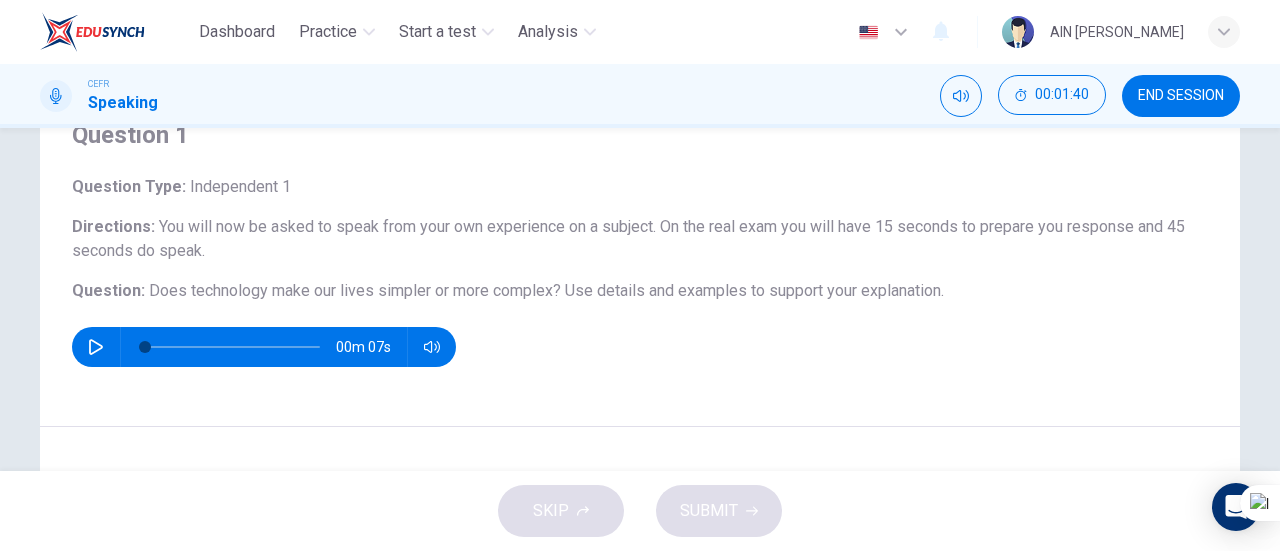 drag, startPoint x: 1279, startPoint y: 357, endPoint x: 1277, endPoint y: 455, distance: 98.02041 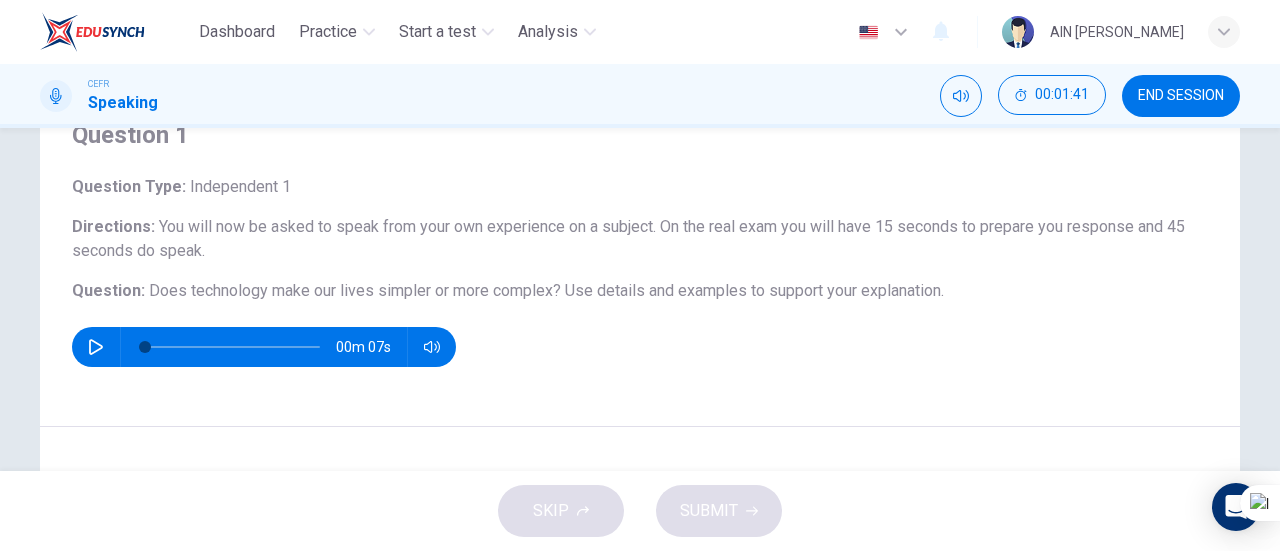 scroll, scrollTop: 389, scrollLeft: 0, axis: vertical 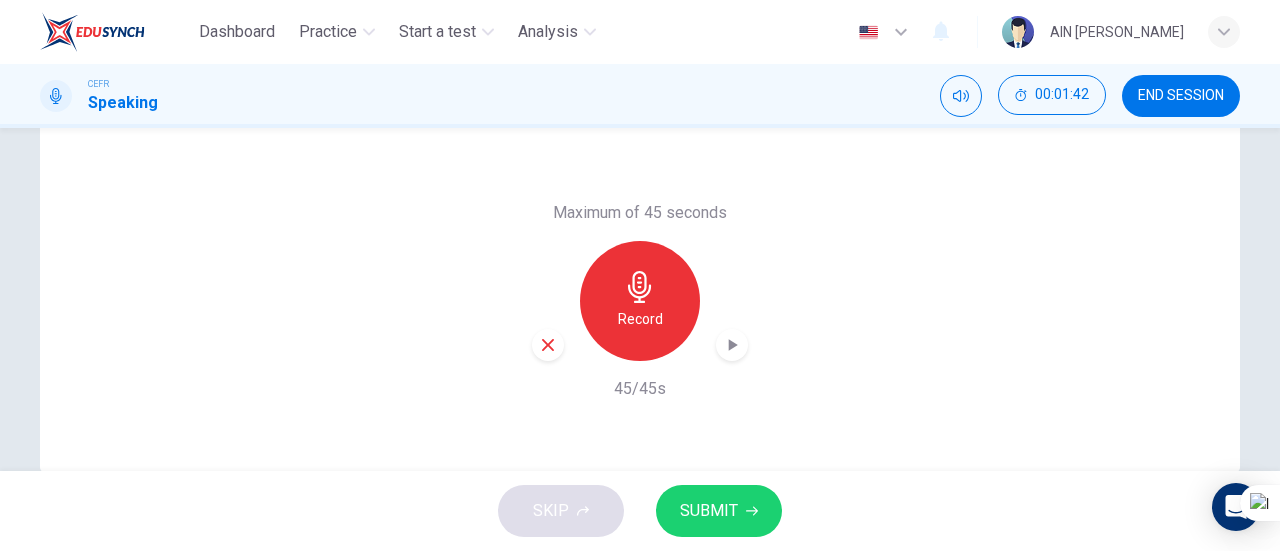 click at bounding box center (1279, 275) 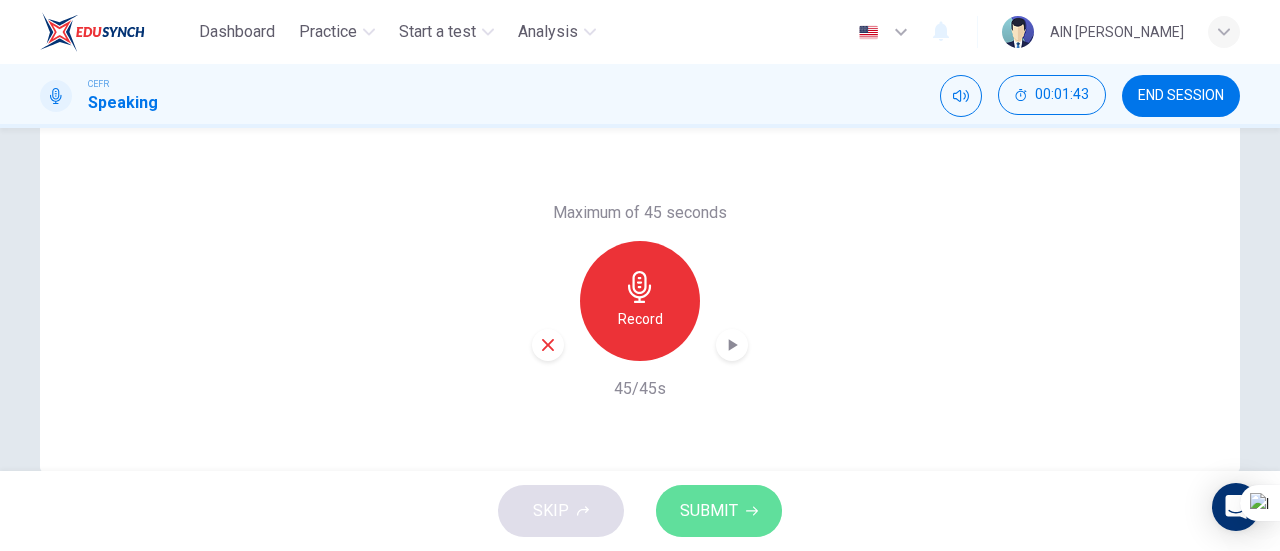 click on "SUBMIT" at bounding box center [709, 511] 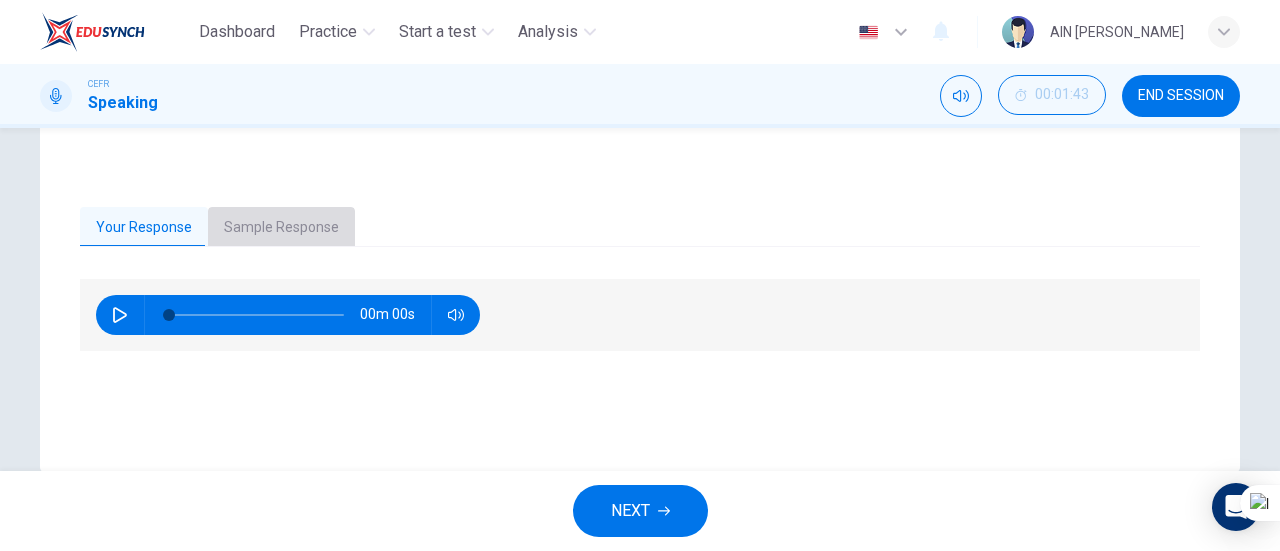 click on "Sample Response" at bounding box center [281, 228] 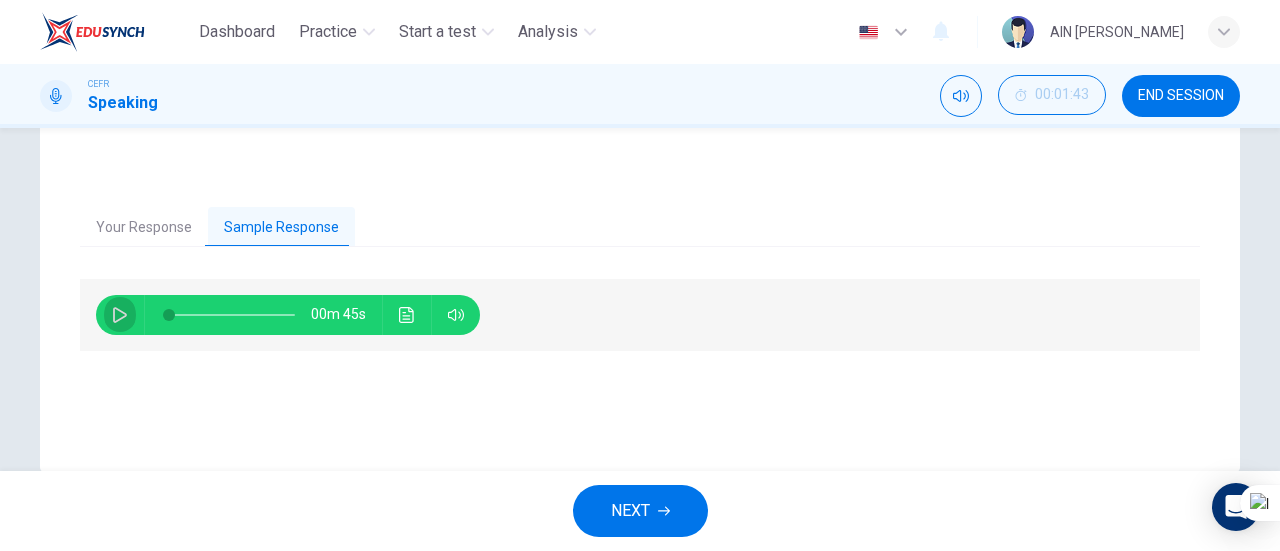 click at bounding box center [120, 315] 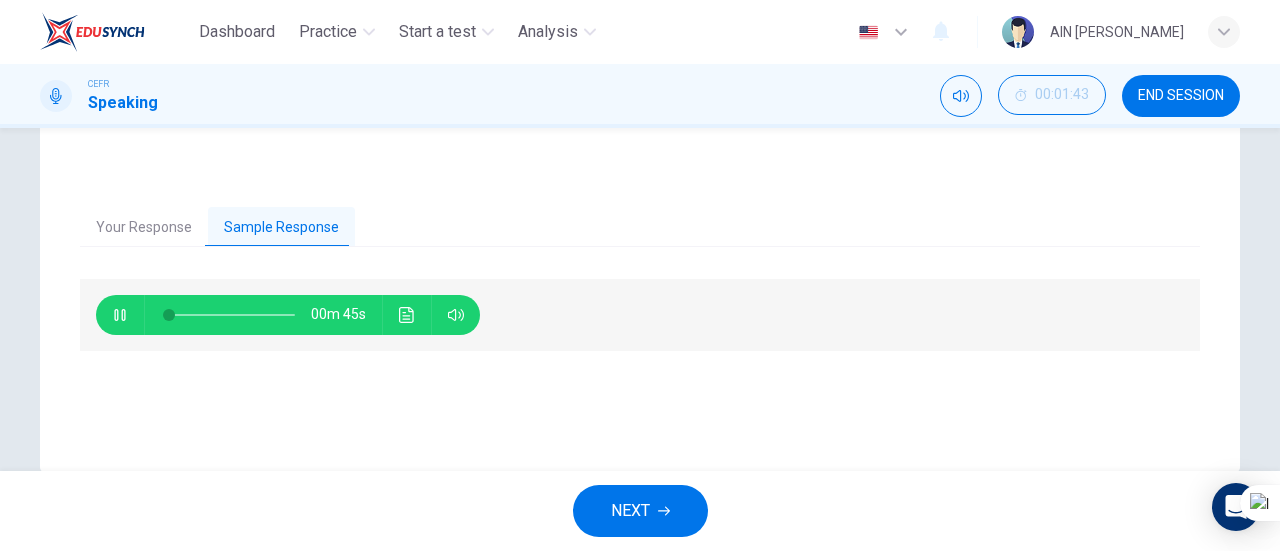 type on "2" 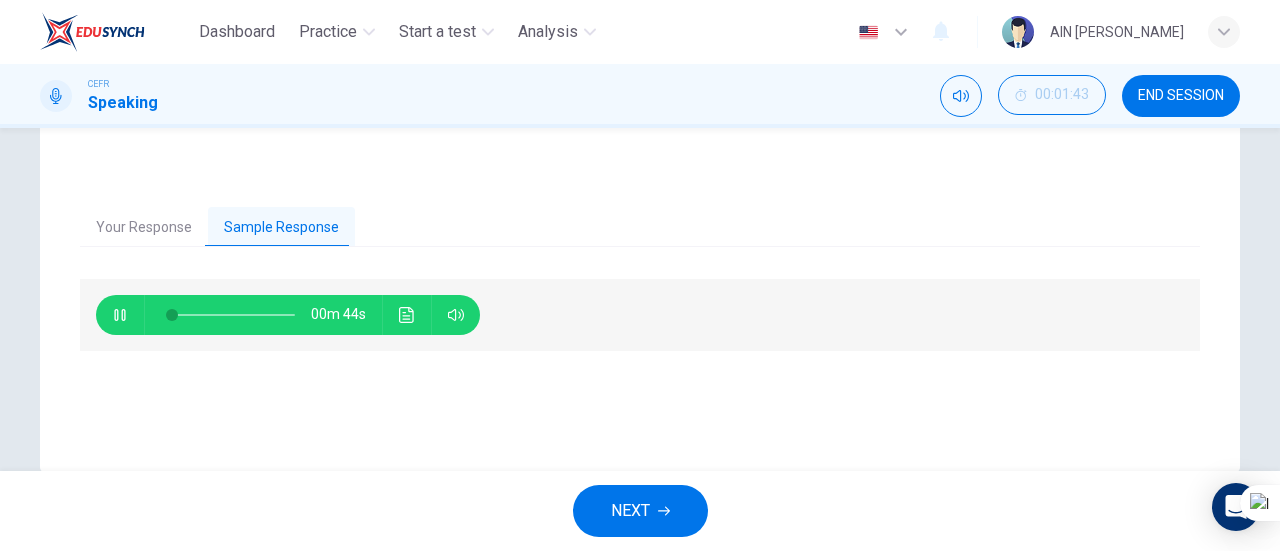type on "4" 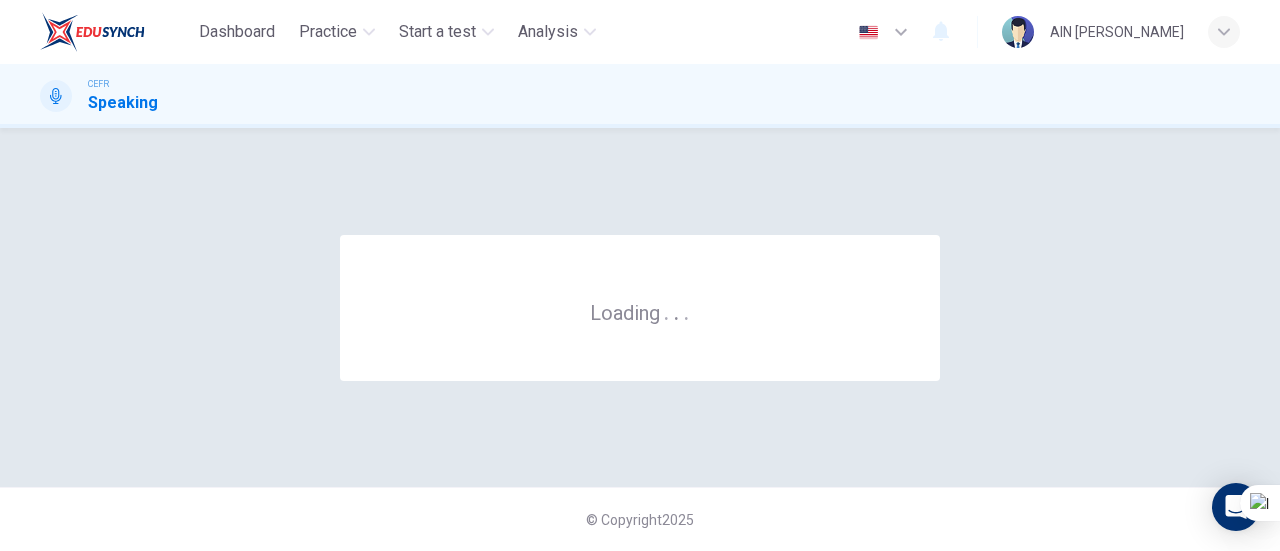 scroll, scrollTop: 0, scrollLeft: 0, axis: both 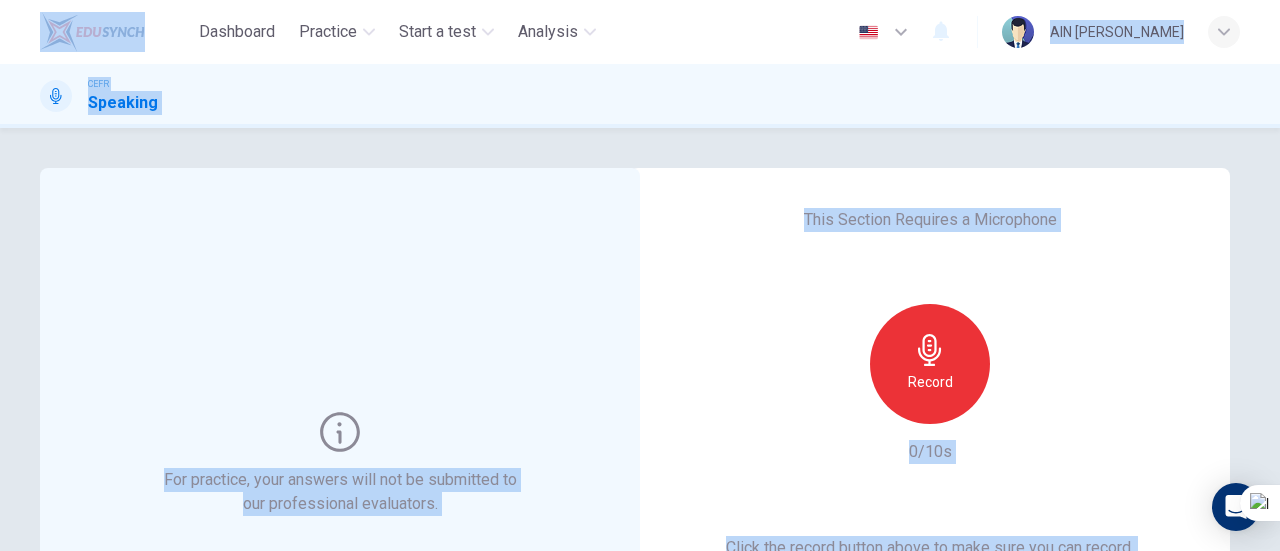 drag, startPoint x: 1279, startPoint y: 262, endPoint x: 1278, endPoint y: 343, distance: 81.00617 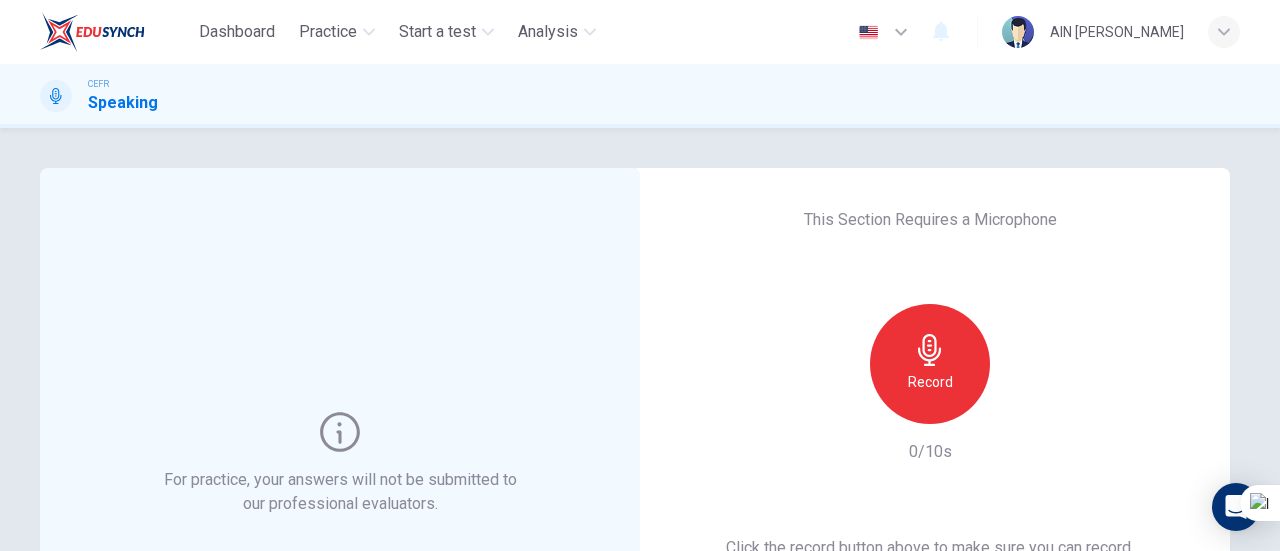 click on "Record" at bounding box center (930, 364) 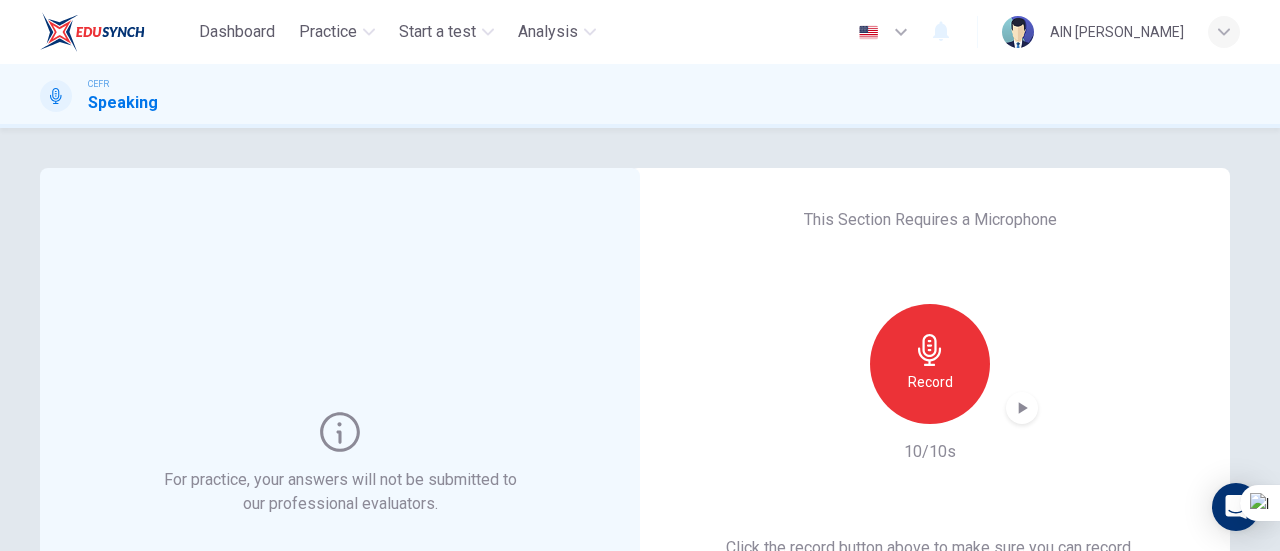 drag, startPoint x: 1279, startPoint y: 308, endPoint x: 1277, endPoint y: 448, distance: 140.01428 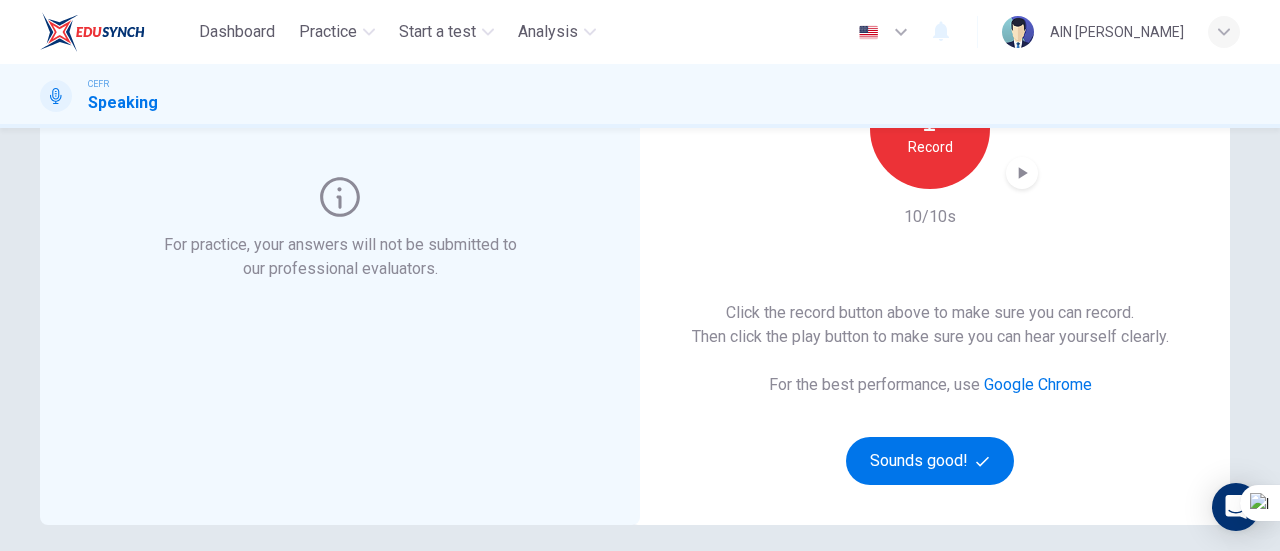 scroll, scrollTop: 260, scrollLeft: 0, axis: vertical 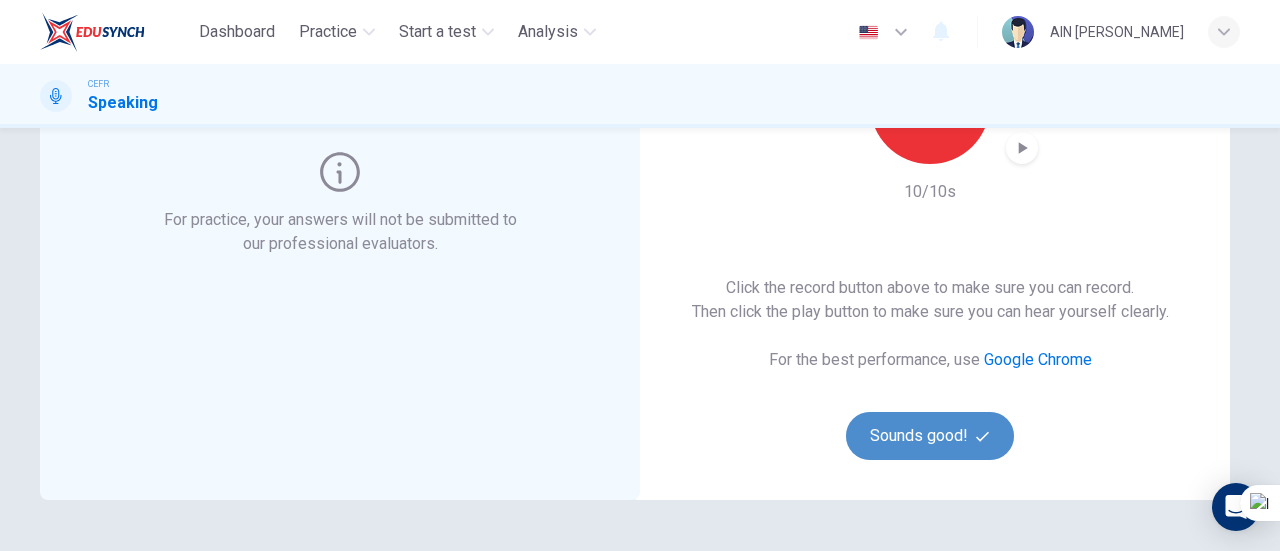click on "Sounds good!" at bounding box center [930, 436] 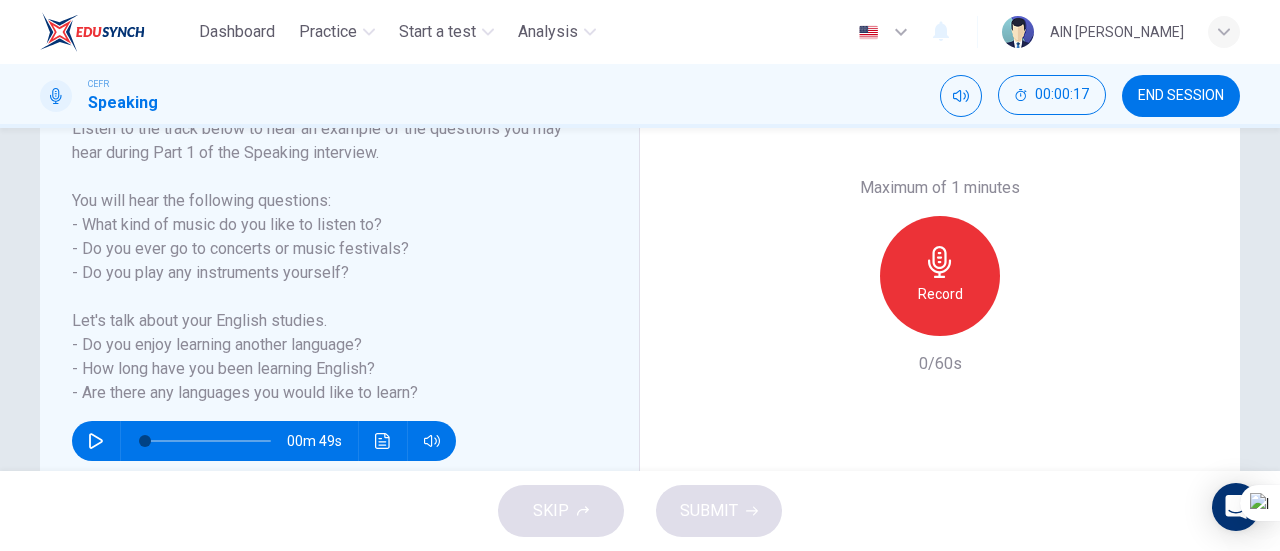scroll, scrollTop: 380, scrollLeft: 0, axis: vertical 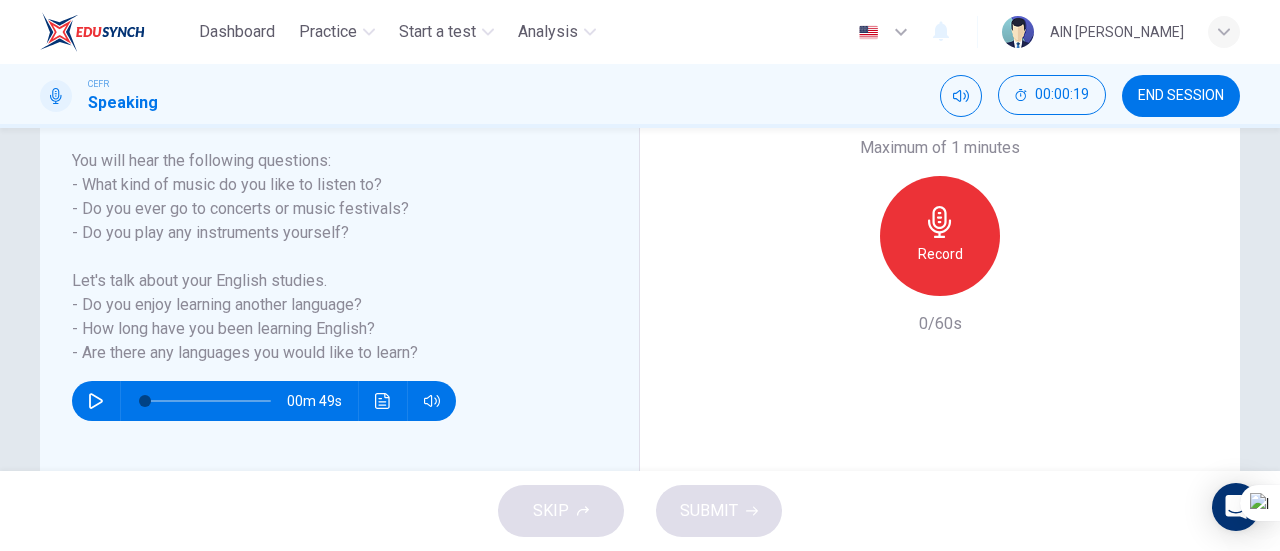 click at bounding box center (96, 401) 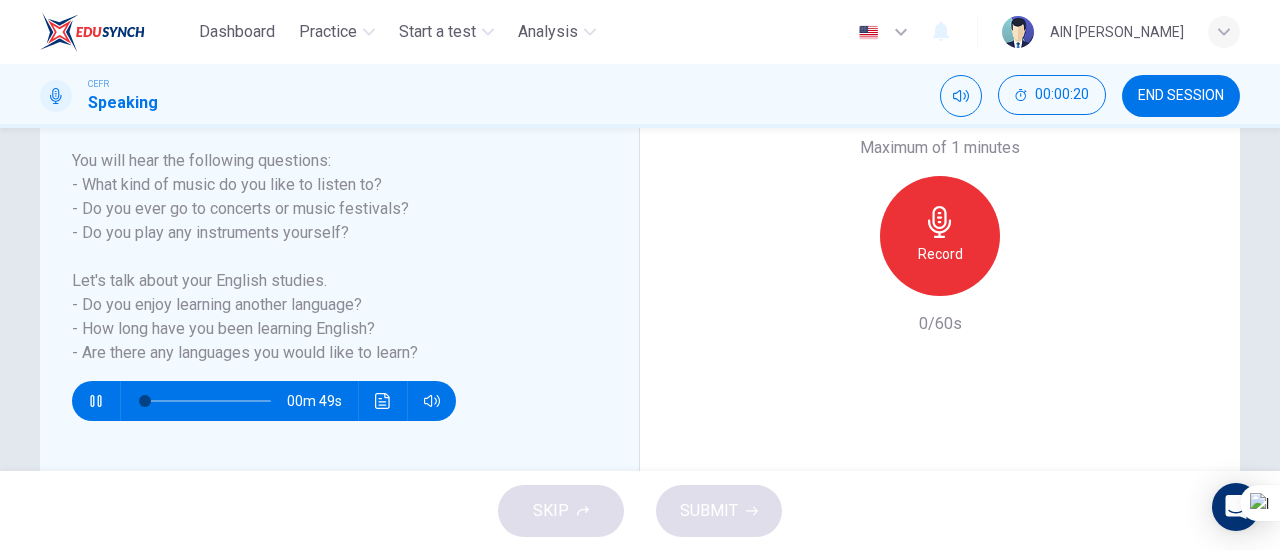 type on "2" 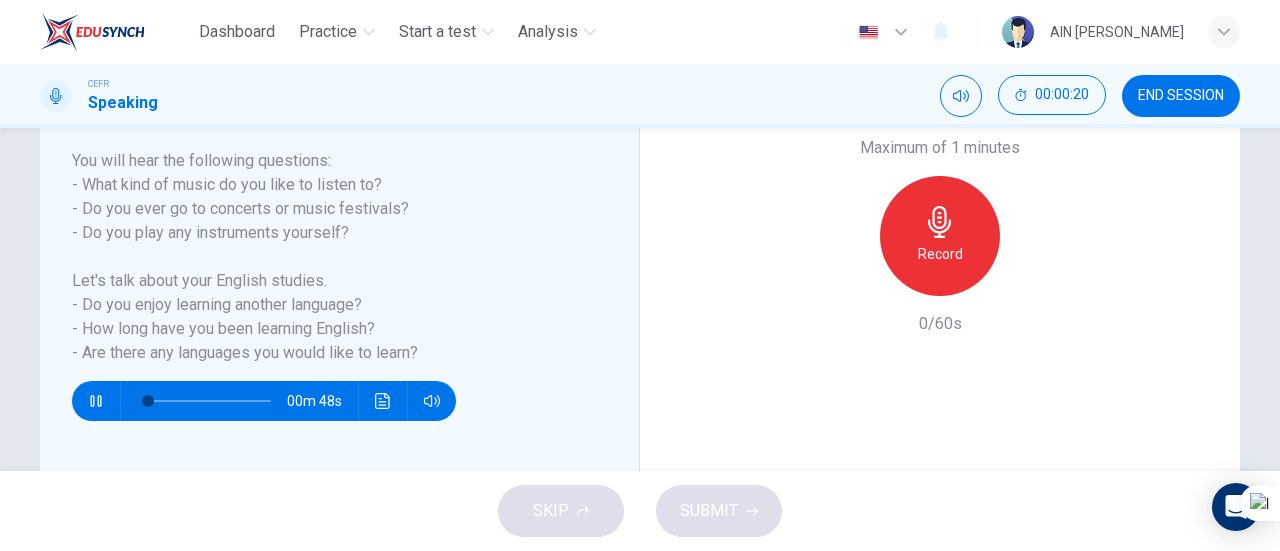 scroll, scrollTop: 420, scrollLeft: 0, axis: vertical 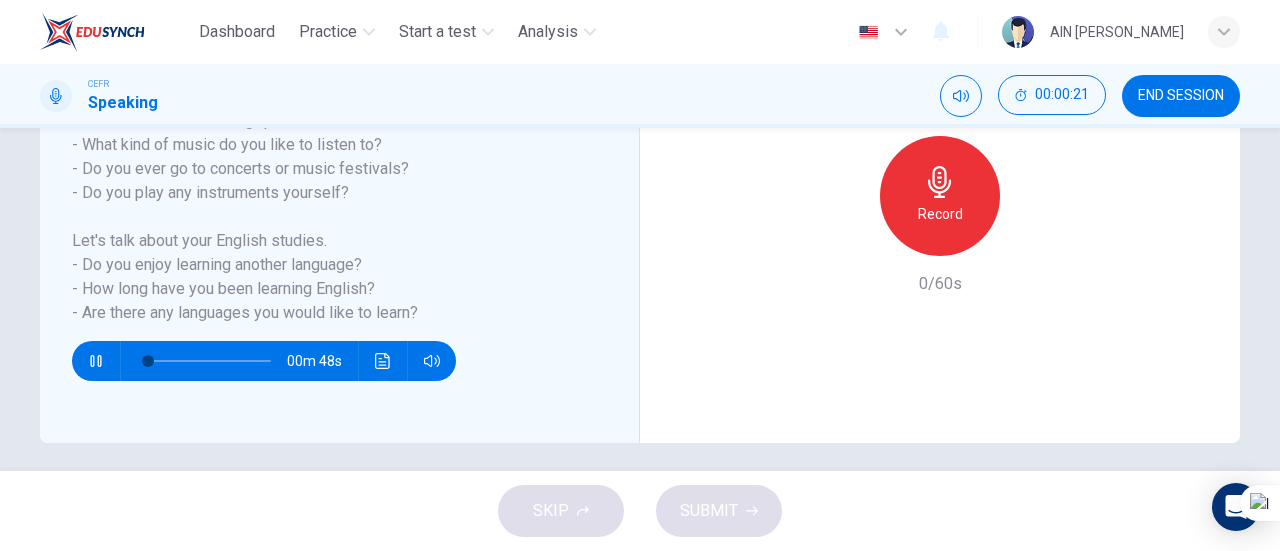 click 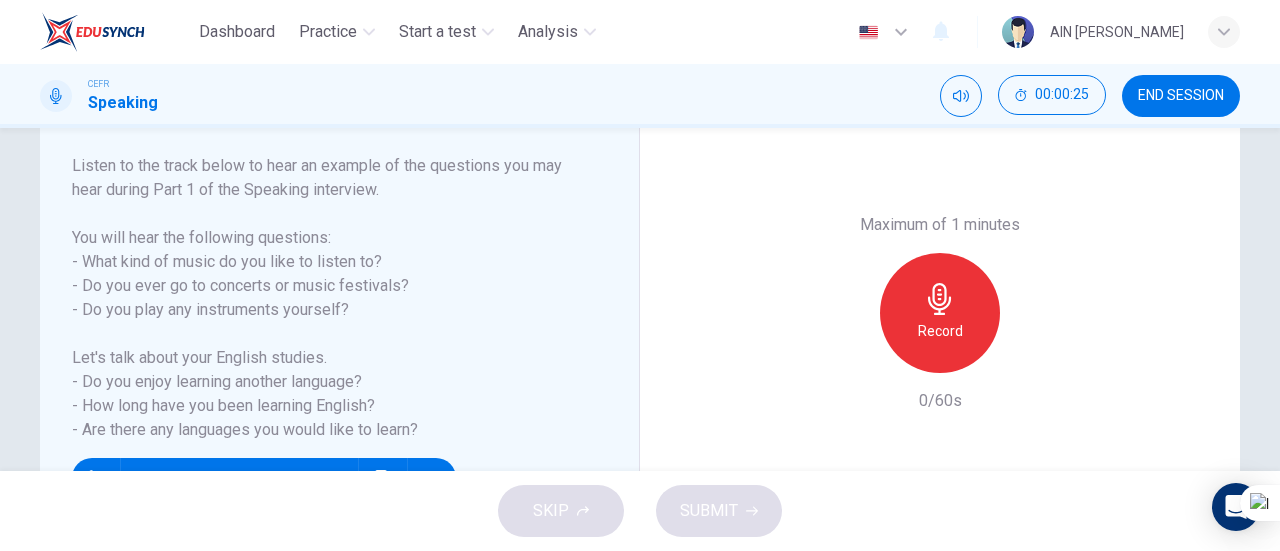 scroll, scrollTop: 300, scrollLeft: 0, axis: vertical 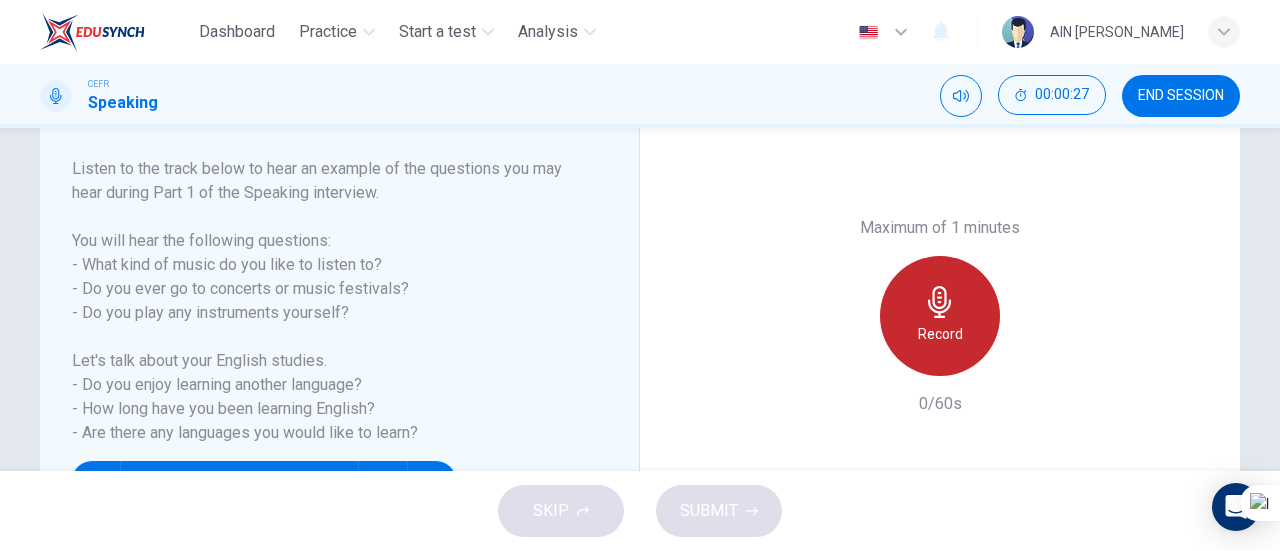 click 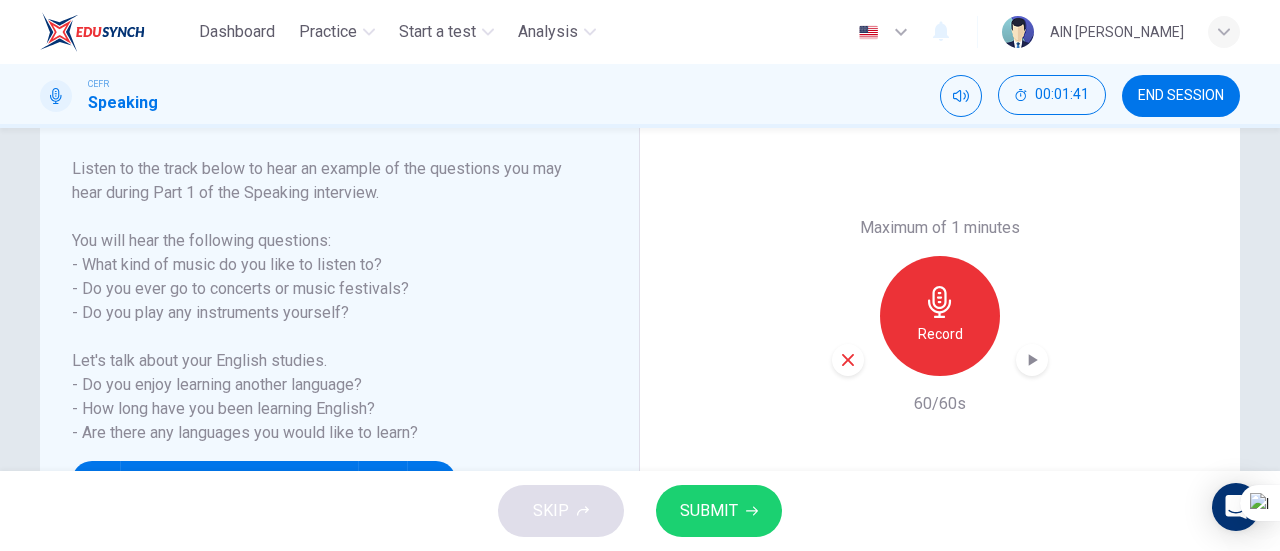 drag, startPoint x: 1279, startPoint y: 240, endPoint x: 1266, endPoint y: 364, distance: 124.67959 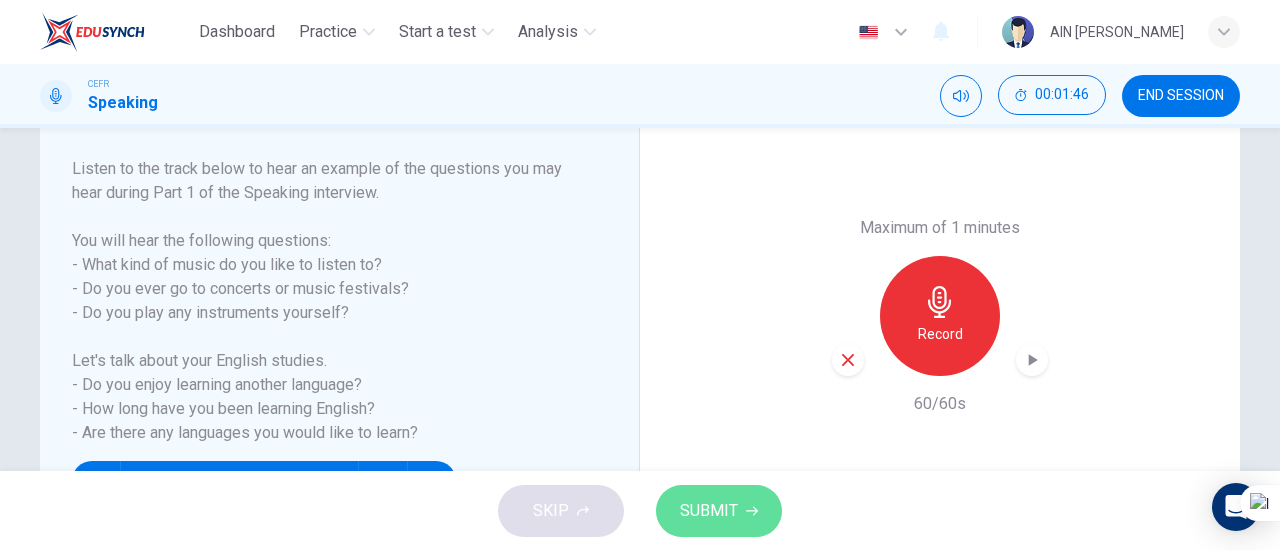 click on "SUBMIT" at bounding box center [709, 511] 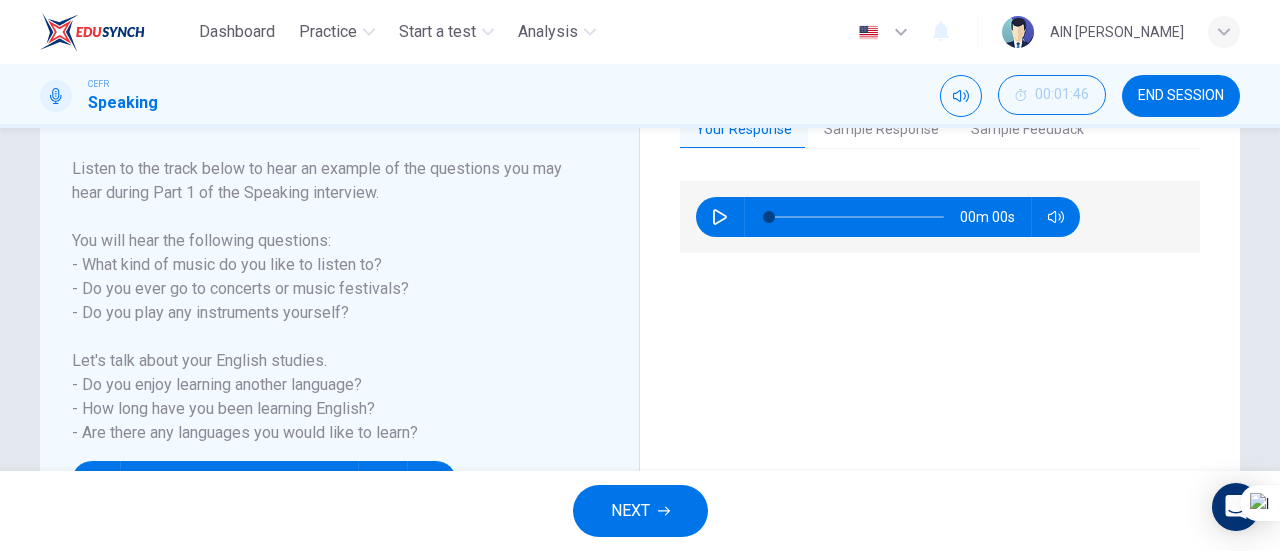 type on "0" 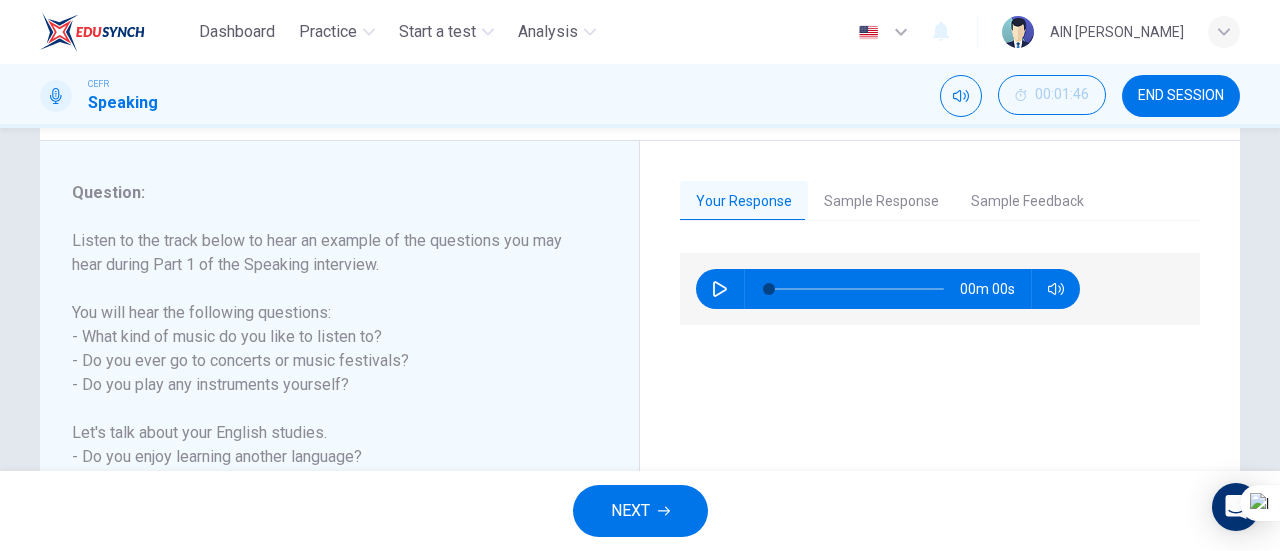 click on "Sample Feedback" at bounding box center (1027, 202) 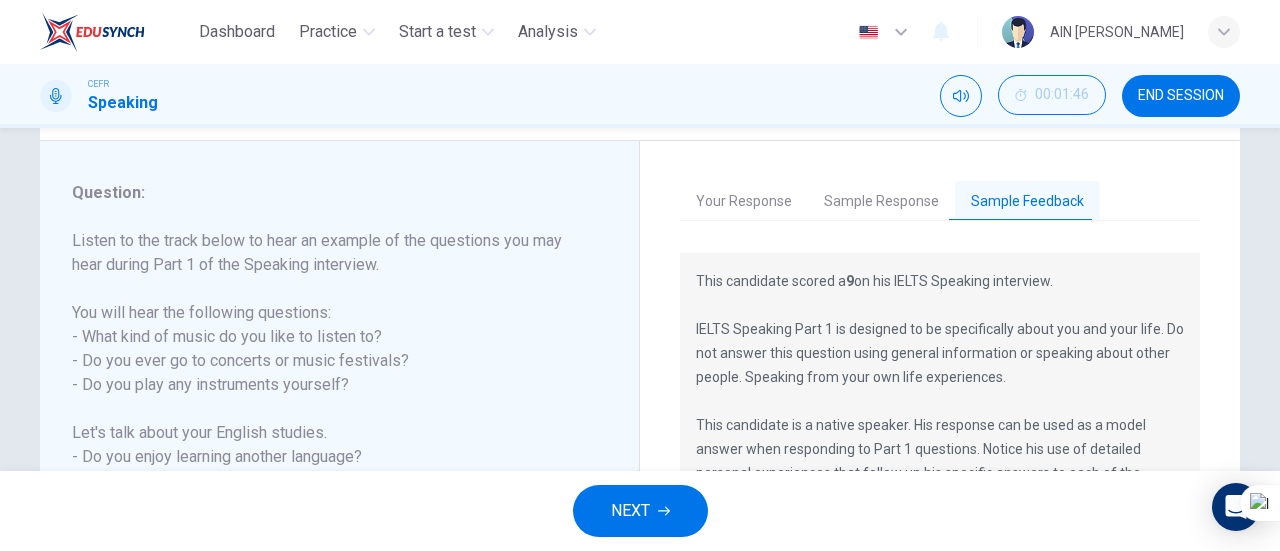 click at bounding box center [1279, 275] 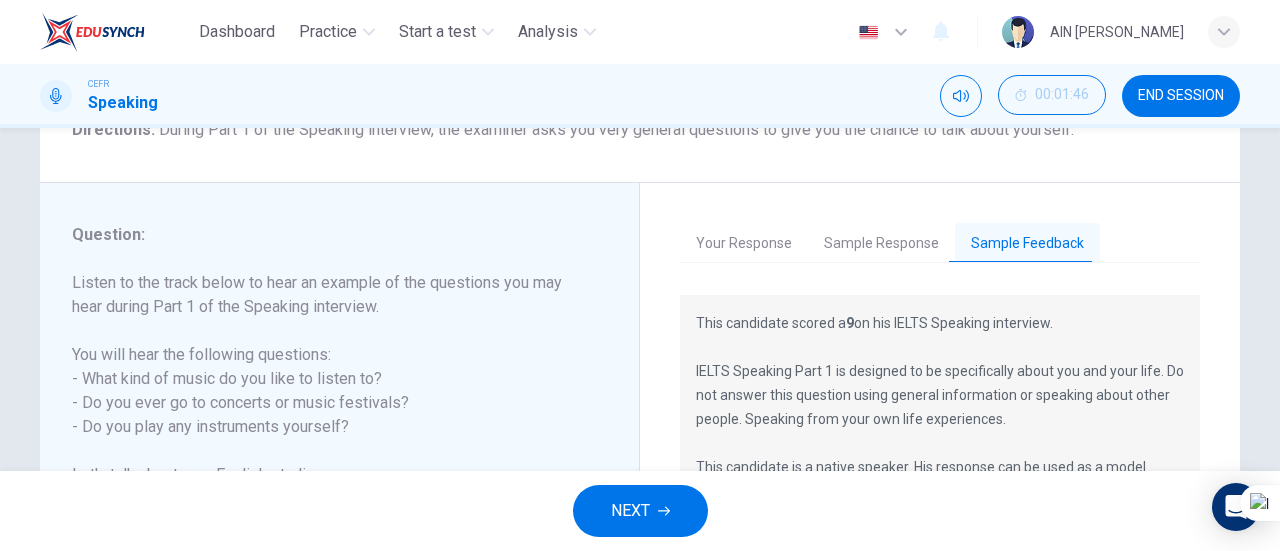 scroll, scrollTop: 148, scrollLeft: 0, axis: vertical 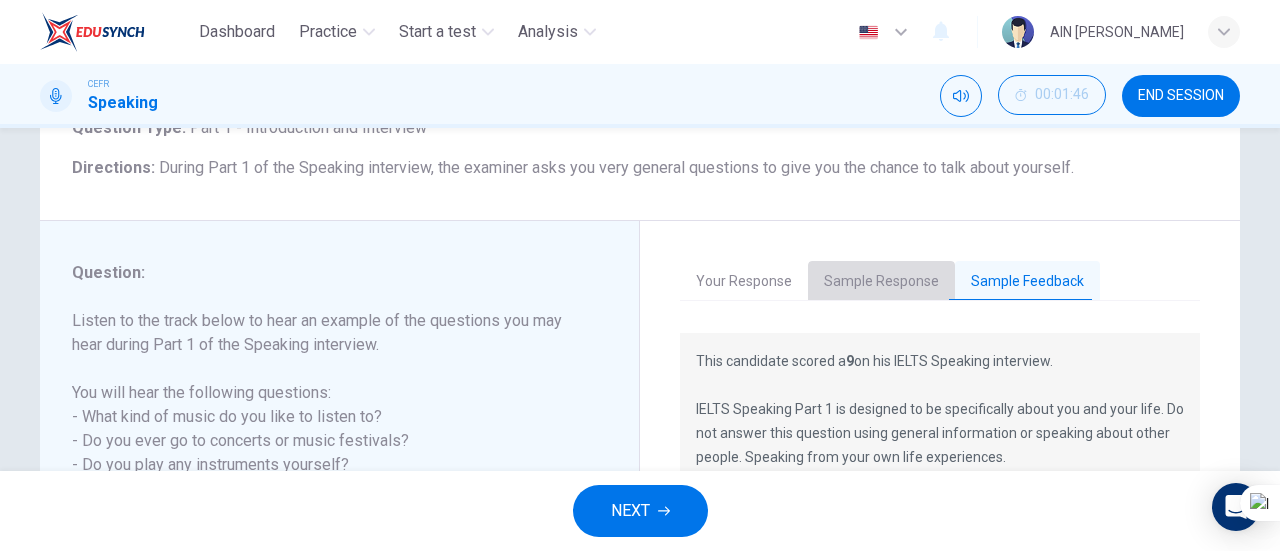 click on "Sample Response" at bounding box center (881, 282) 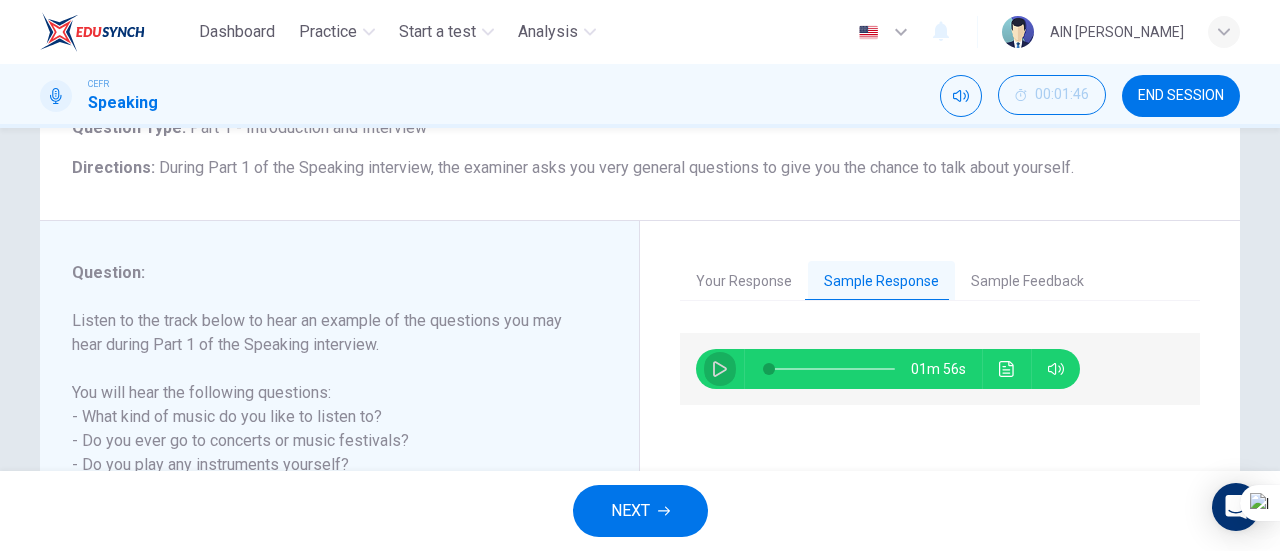 click 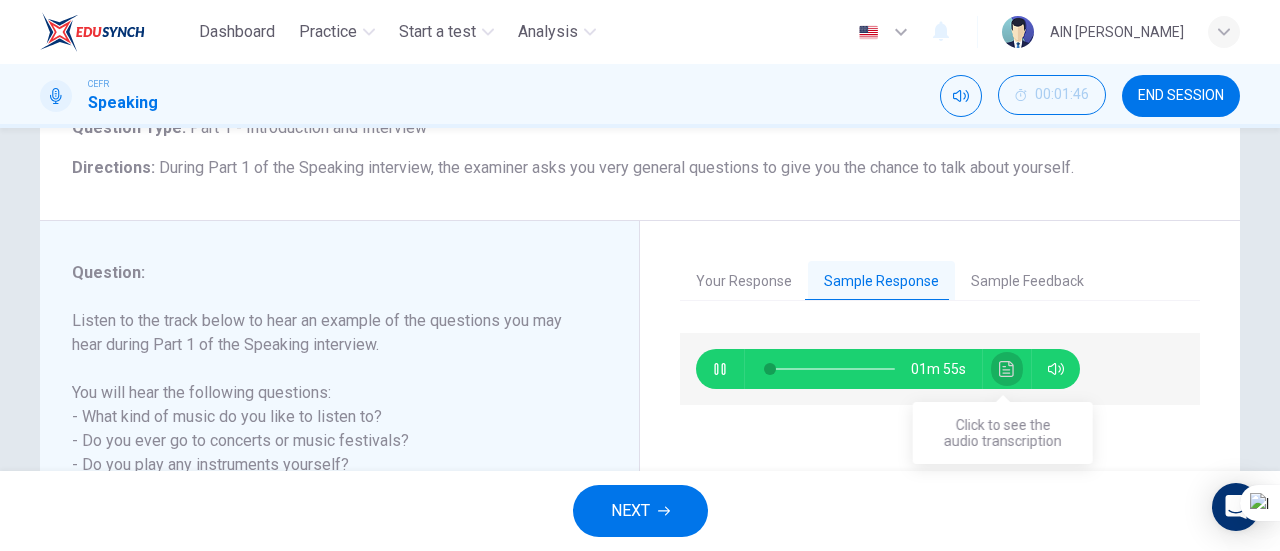 click 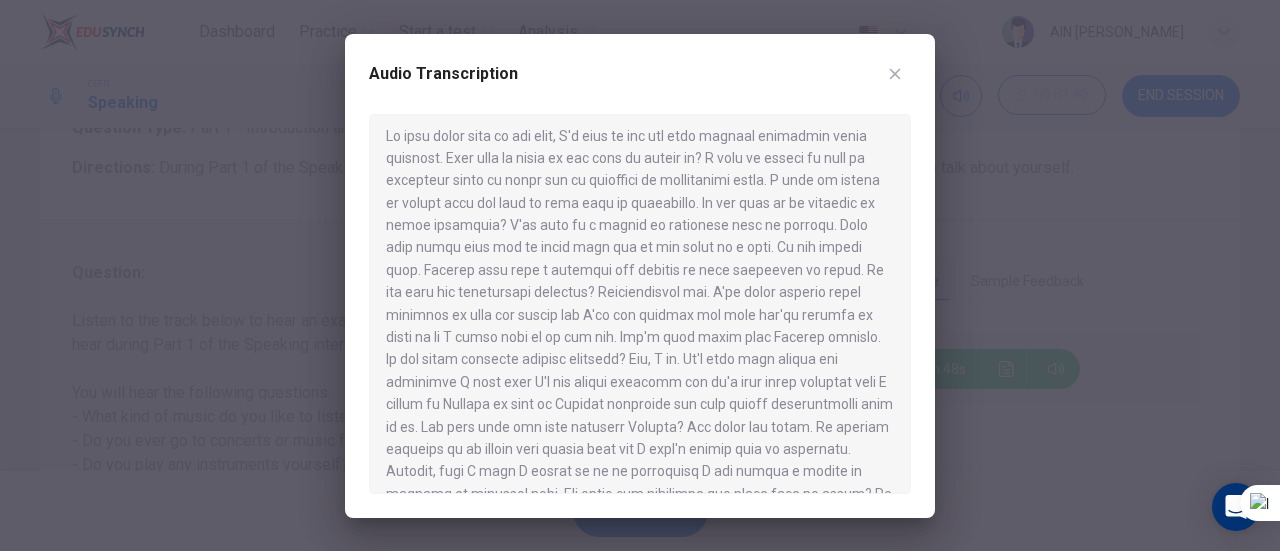 scroll, scrollTop: 7, scrollLeft: 0, axis: vertical 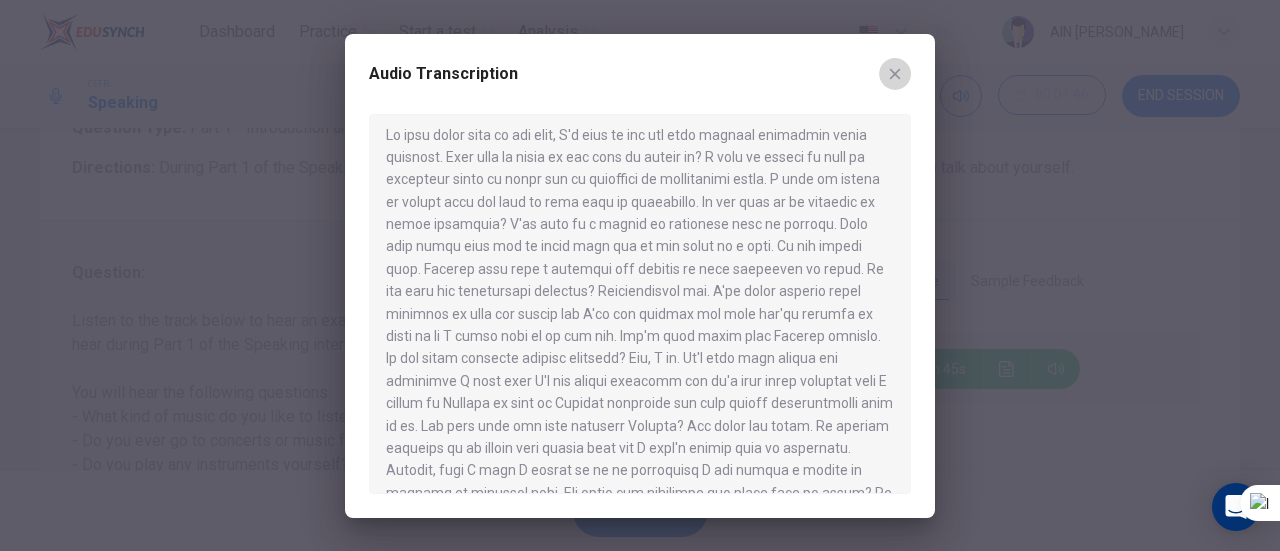 click 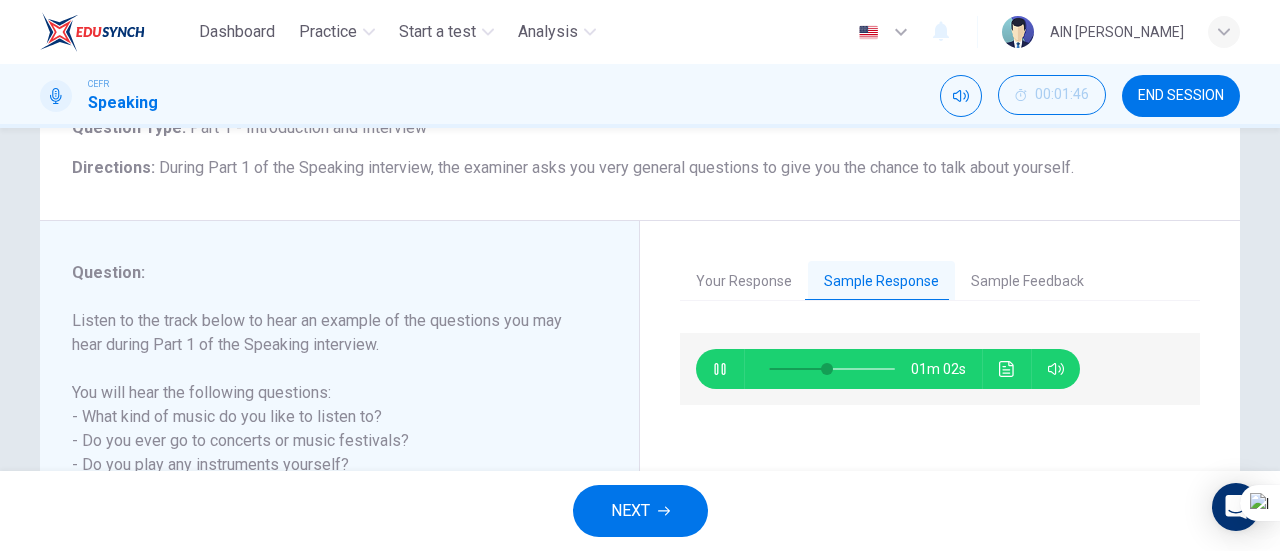 click at bounding box center [1279, 275] 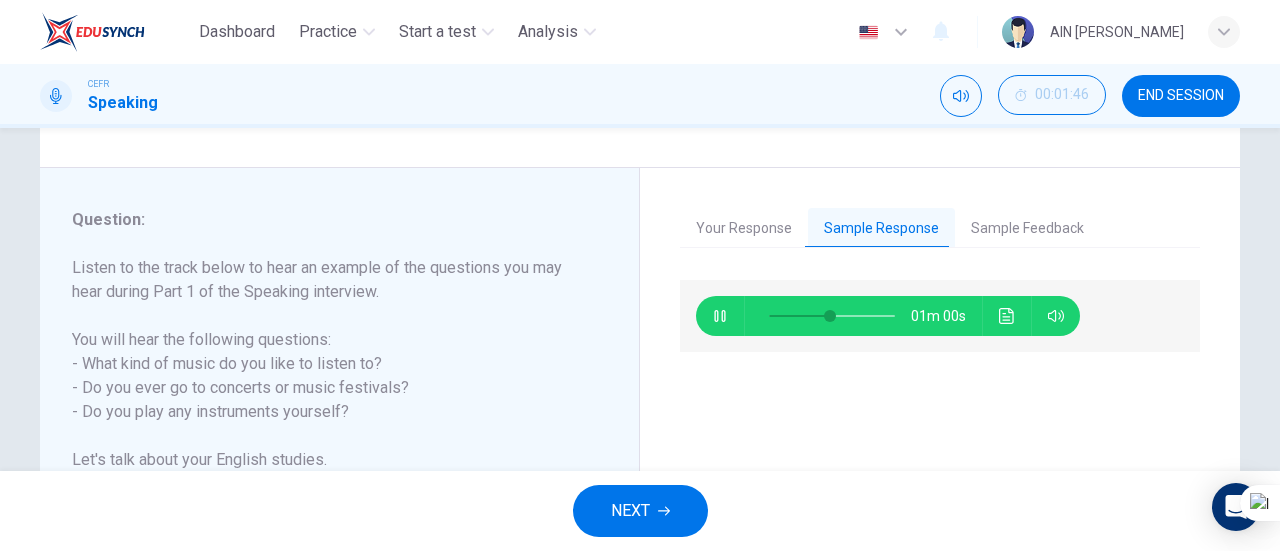 scroll, scrollTop: 238, scrollLeft: 0, axis: vertical 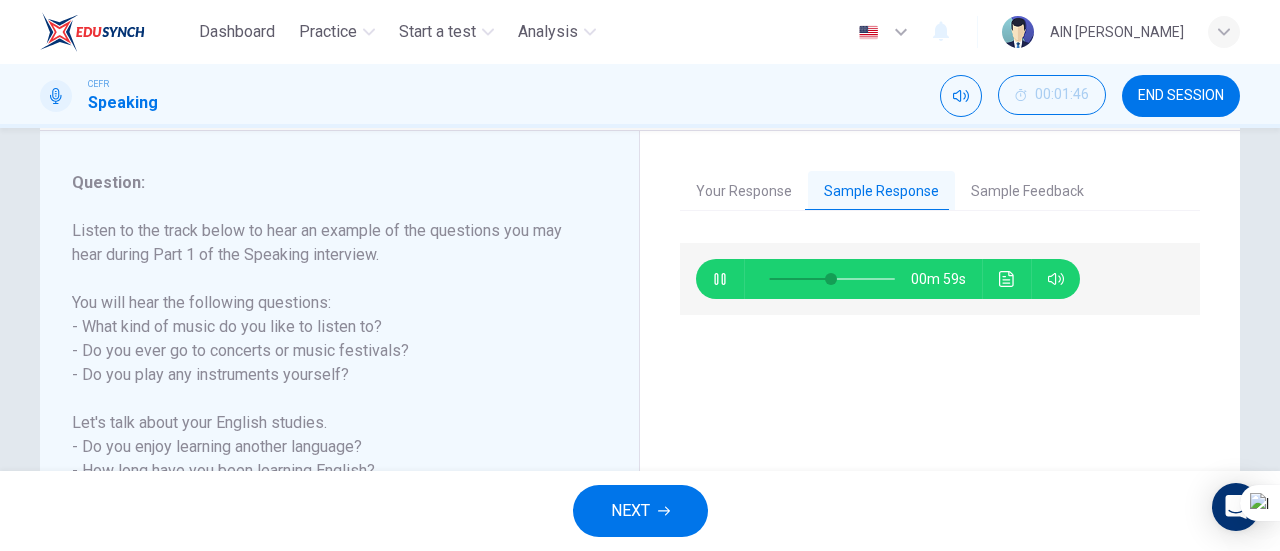 type on "50" 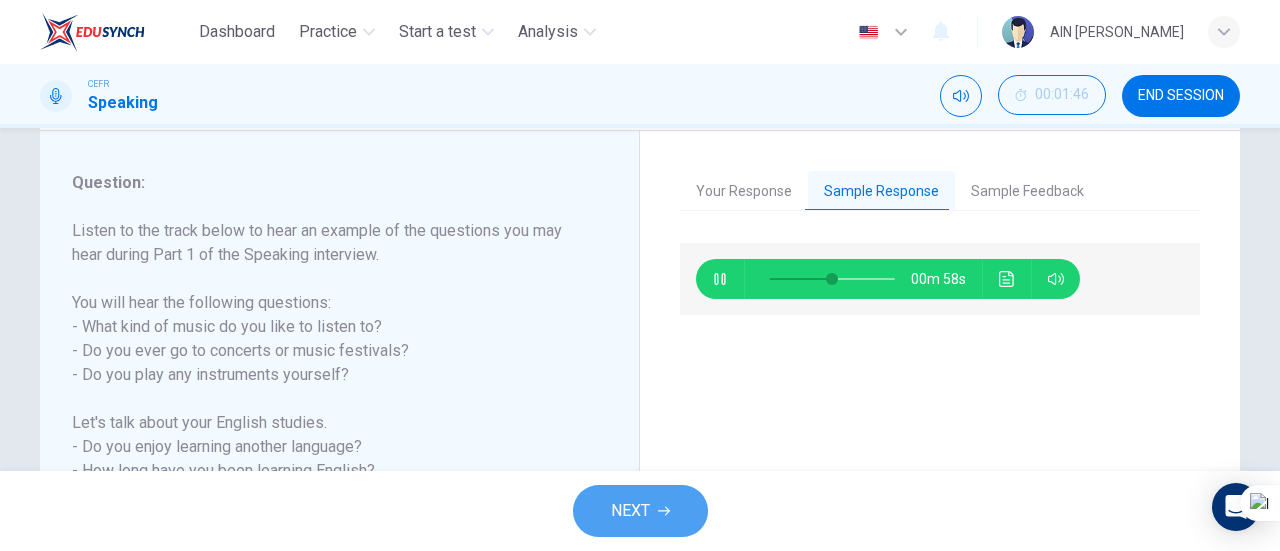 click on "NEXT" at bounding box center (630, 511) 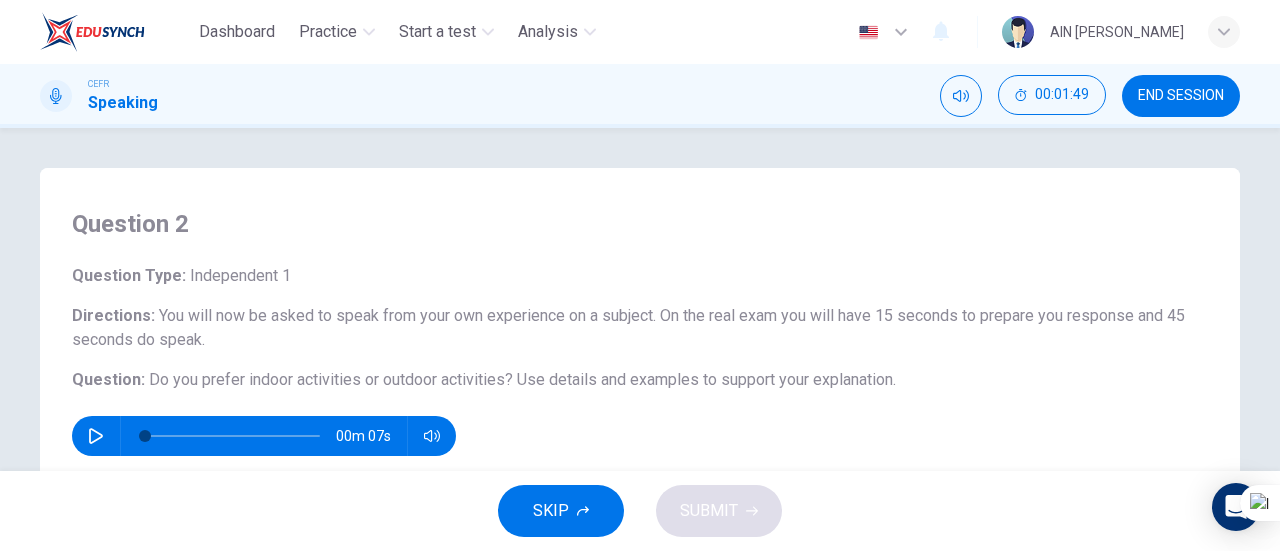 drag, startPoint x: 1279, startPoint y: 261, endPoint x: 1279, endPoint y: 317, distance: 56 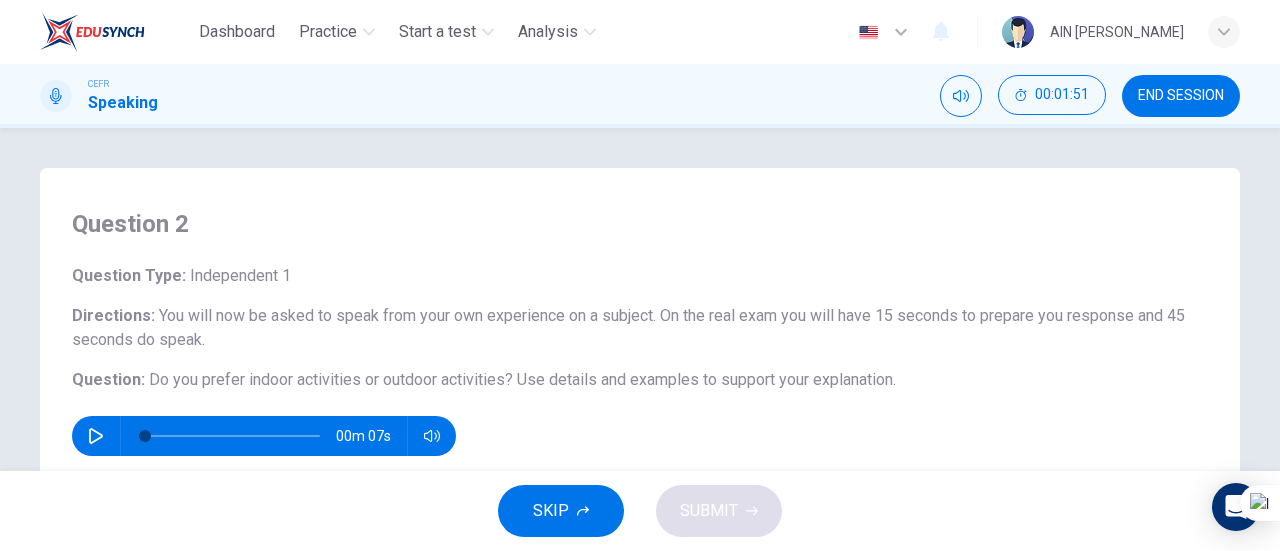 drag, startPoint x: 1278, startPoint y: 211, endPoint x: 1278, endPoint y: 222, distance: 11 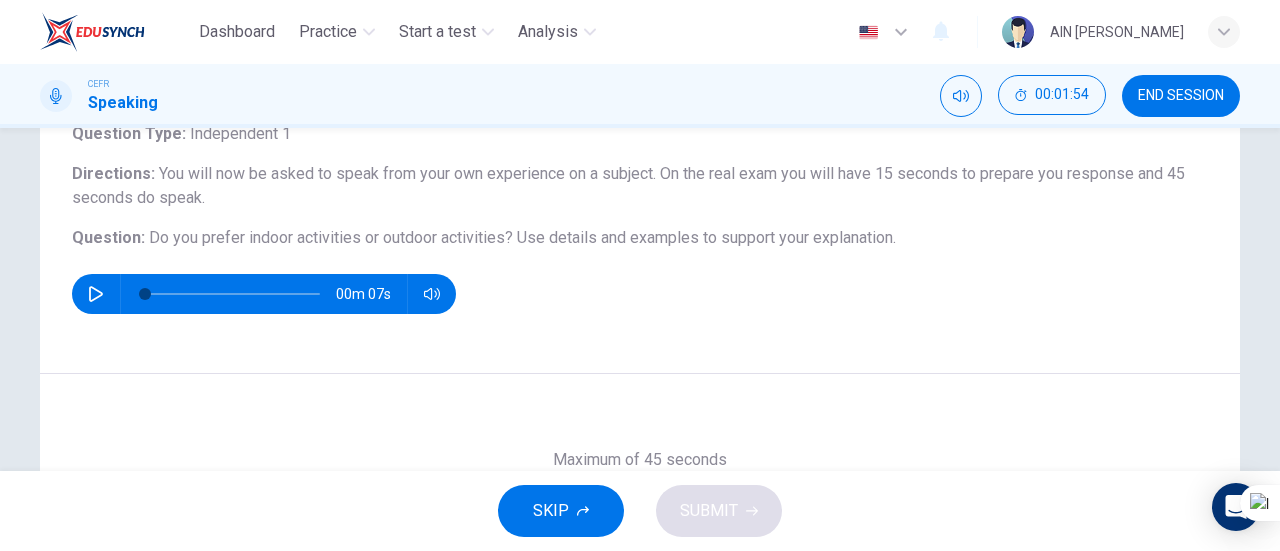 scroll, scrollTop: 123, scrollLeft: 0, axis: vertical 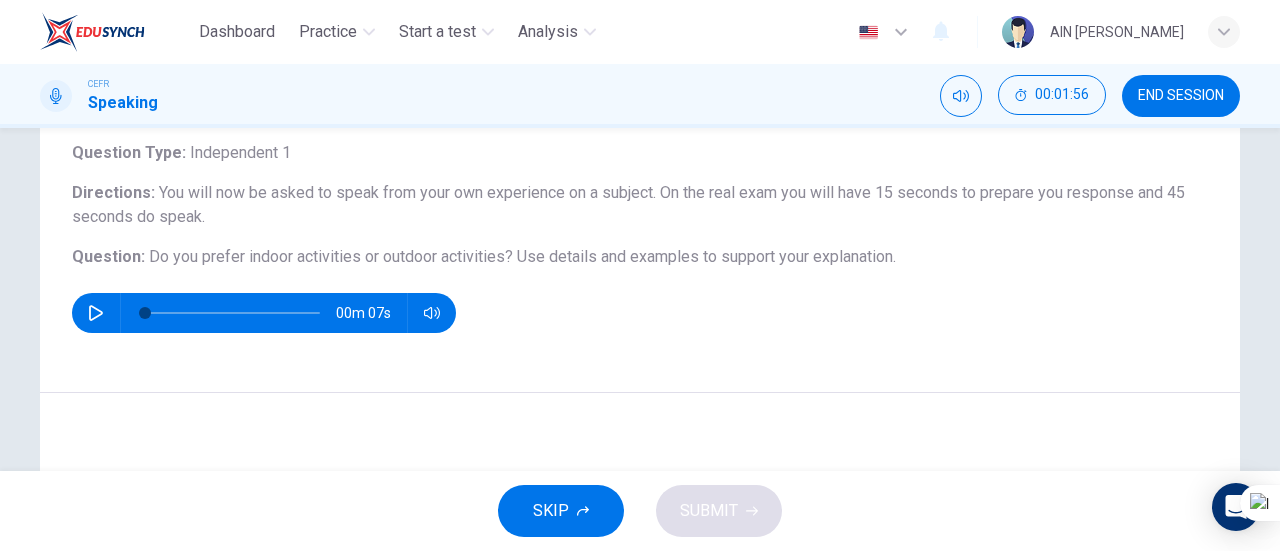 click on "00m 07s" at bounding box center [264, 313] 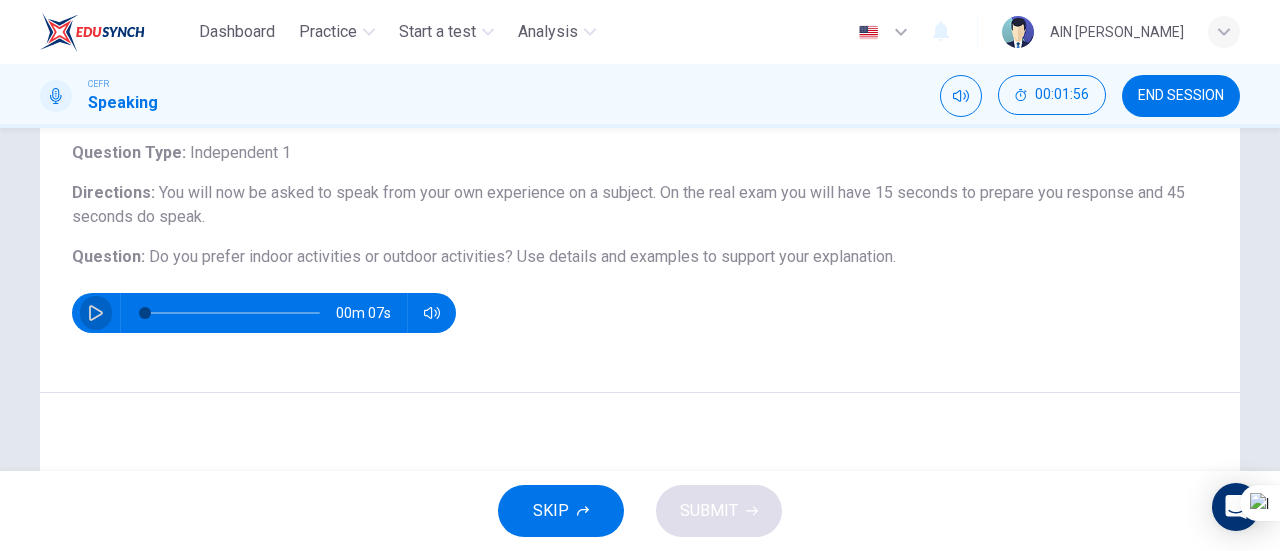 click 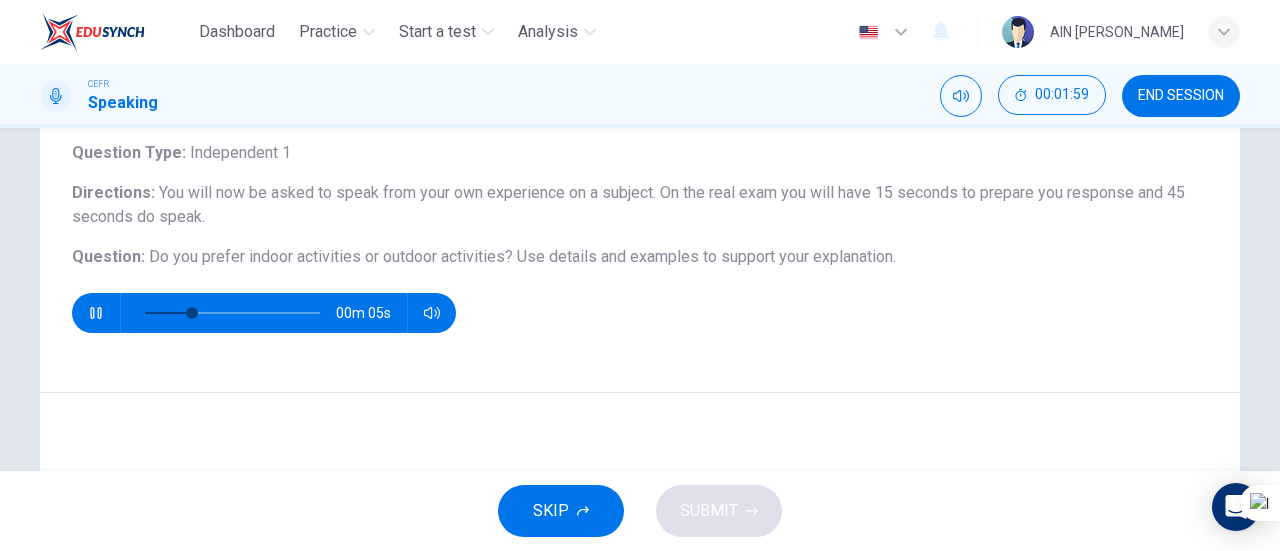 drag, startPoint x: 1263, startPoint y: 283, endPoint x: 1279, endPoint y: 275, distance: 17.888544 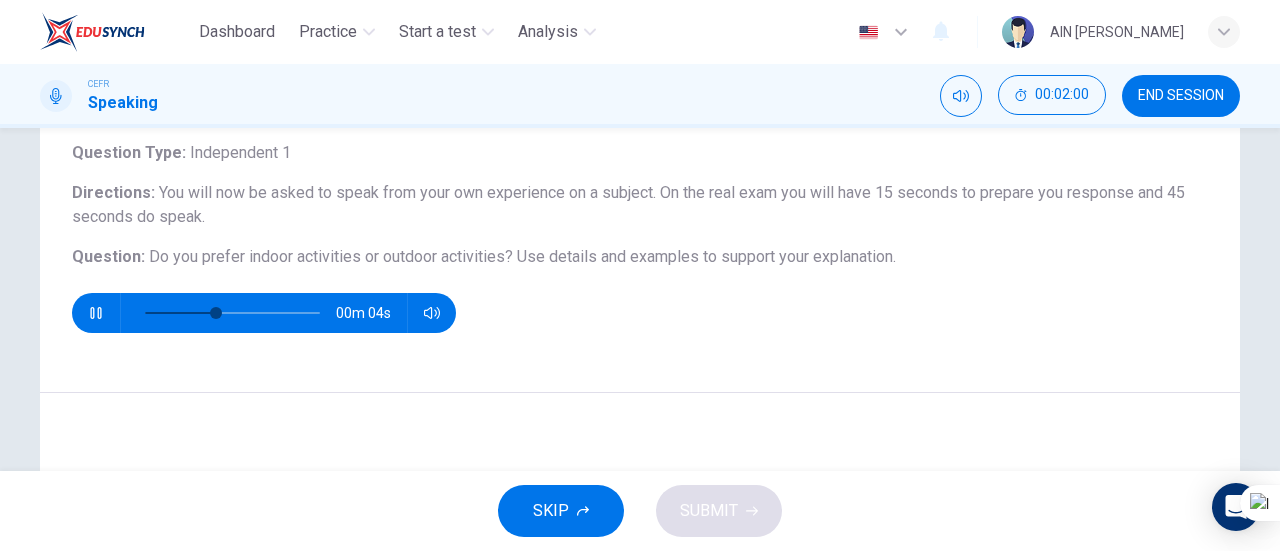click on "Dashboard Practice Start a test Analysis English en ​ AIN SOFIA BINTI ABU SHAHNI CEFR Speaking 00:02:00 END SESSION Question   2 Question Type :   Independent 1 Directions :   You will now be asked to speak from your own experience on a subject. On the real exam you will have 15 seconds to prepare you response and 45 seconds do speak. Question :   Do you prefer indoor activities or outdoor activities?    Use details and examples to support your explanation. 00m 04s Maximum of 45 seconds Record 0/45s SKIP SUBMIT EduSynch - Online Language Proficiency Testing
Dashboard Practice Start a test Analysis Notifications © Copyright  2025" at bounding box center (640, 275) 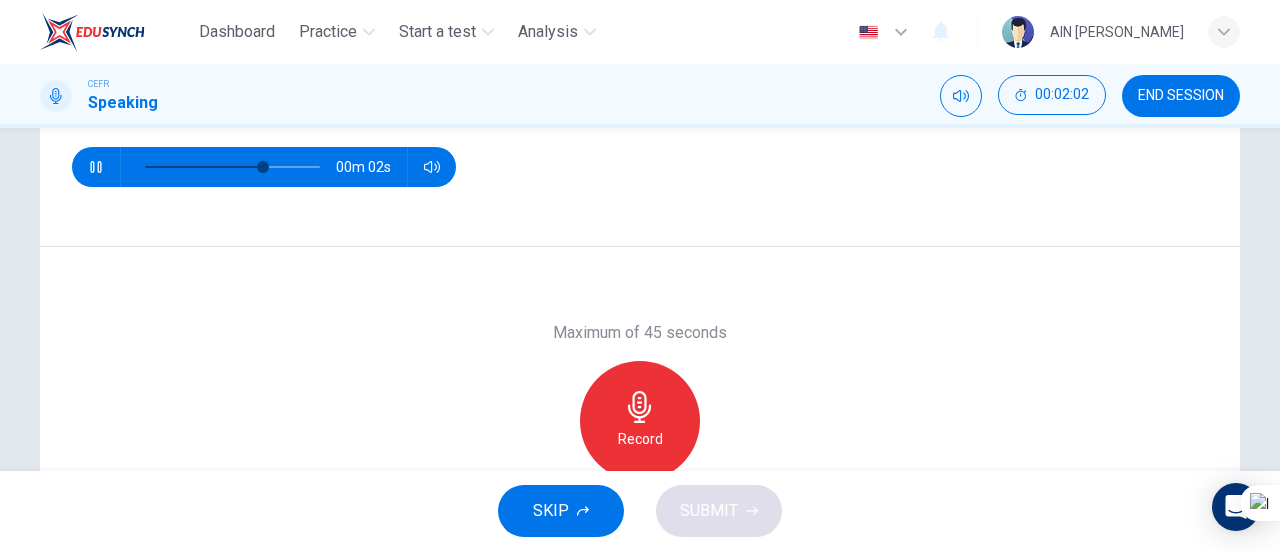 scroll, scrollTop: 373, scrollLeft: 0, axis: vertical 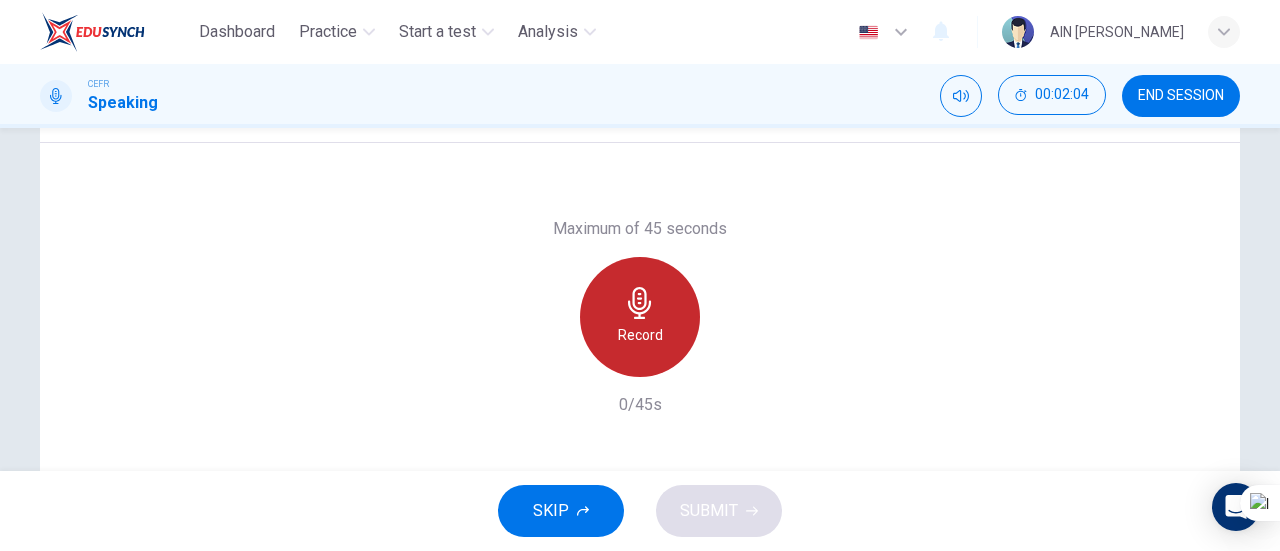 click on "Record" at bounding box center (640, 335) 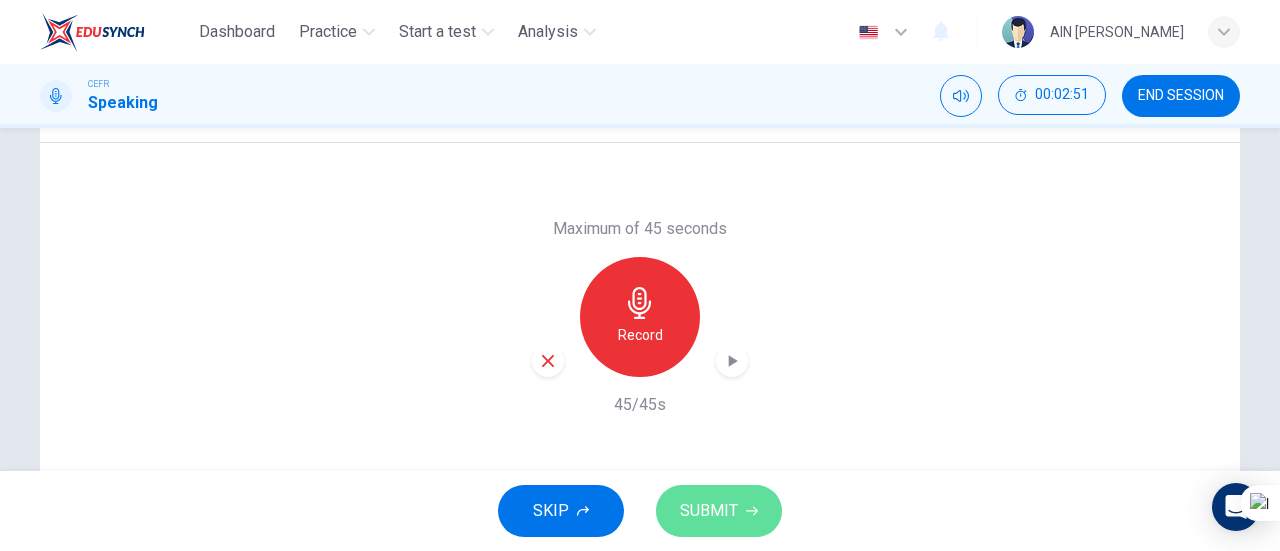 click on "SUBMIT" at bounding box center (709, 511) 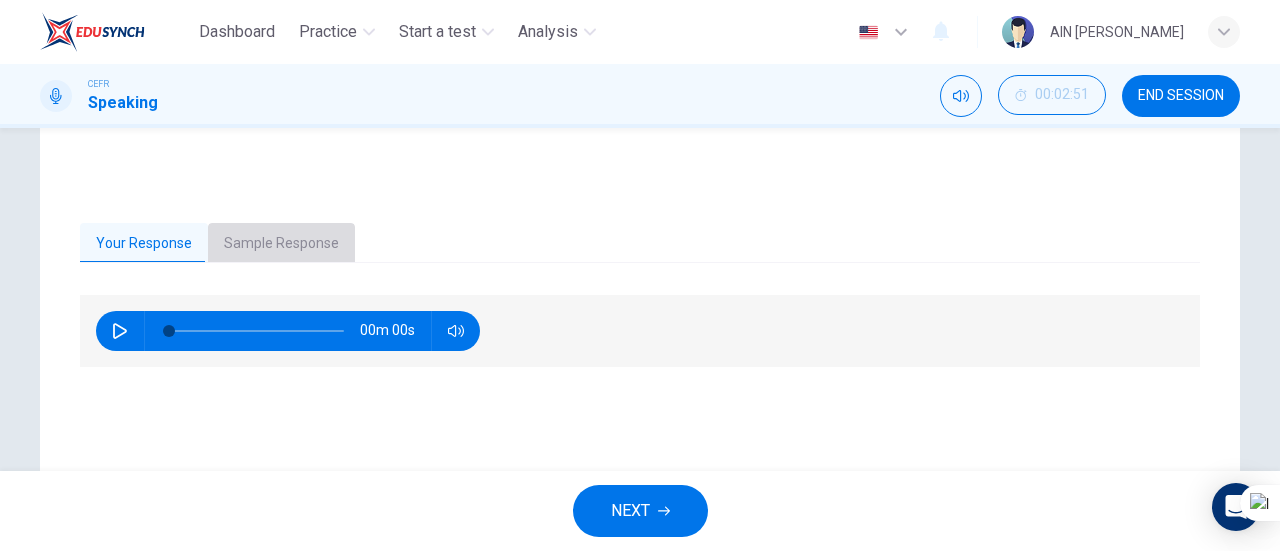 click on "Sample Response" at bounding box center (281, 244) 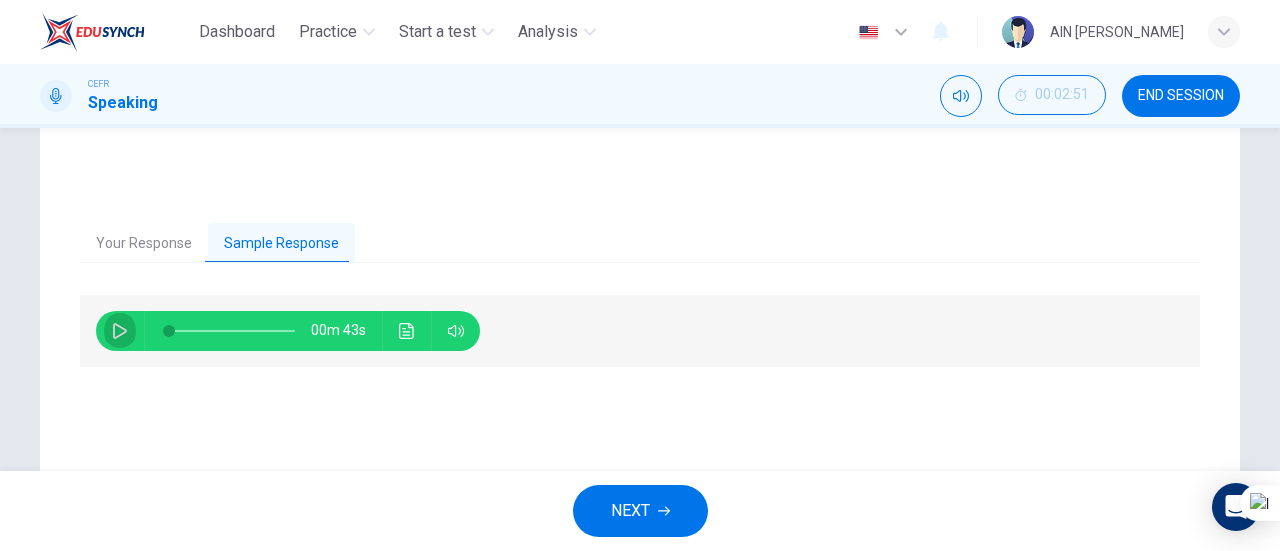 click at bounding box center [120, 331] 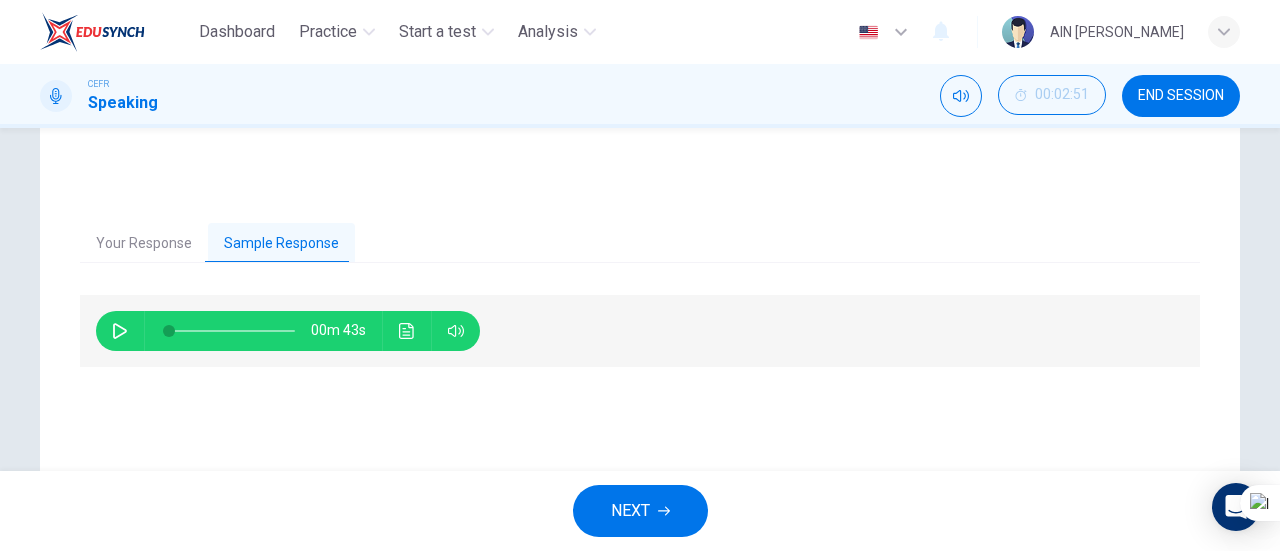 type on "0" 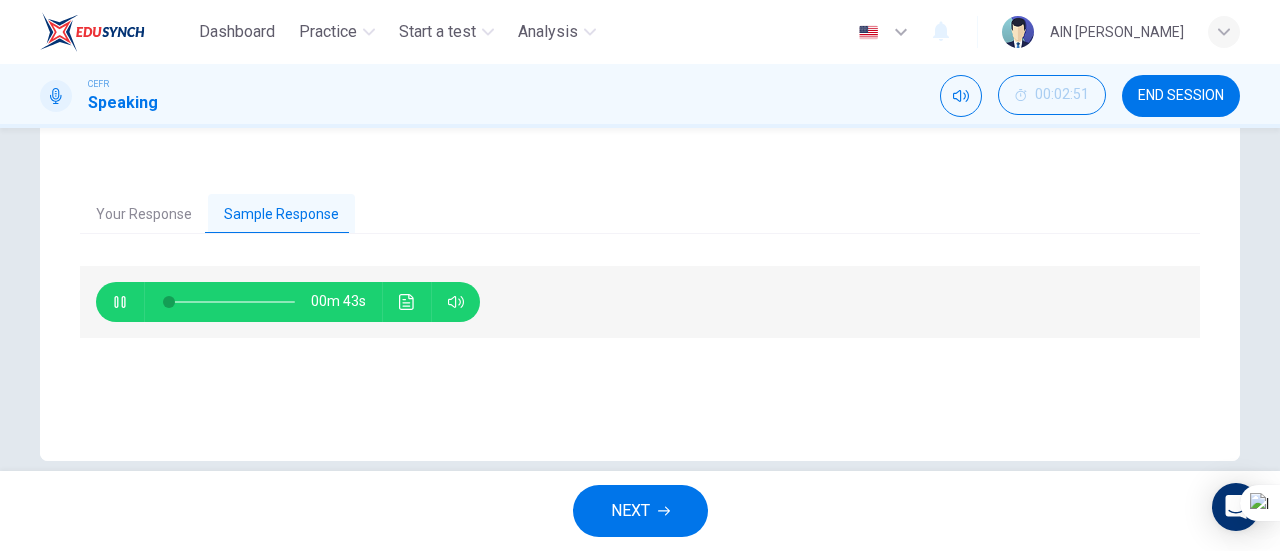 scroll, scrollTop: 413, scrollLeft: 0, axis: vertical 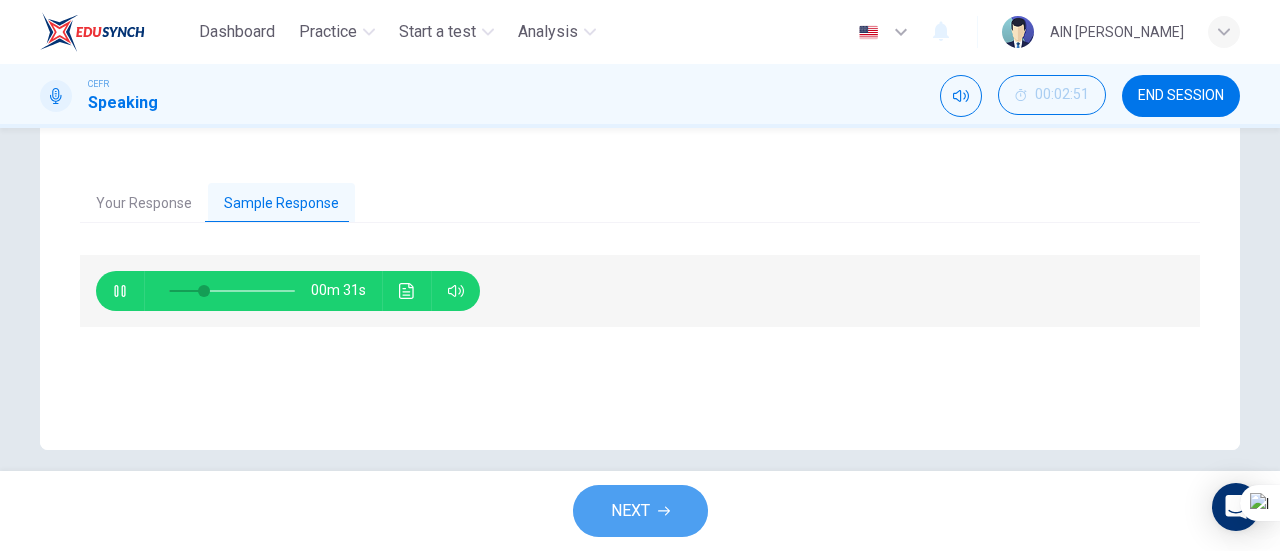 type on "30" 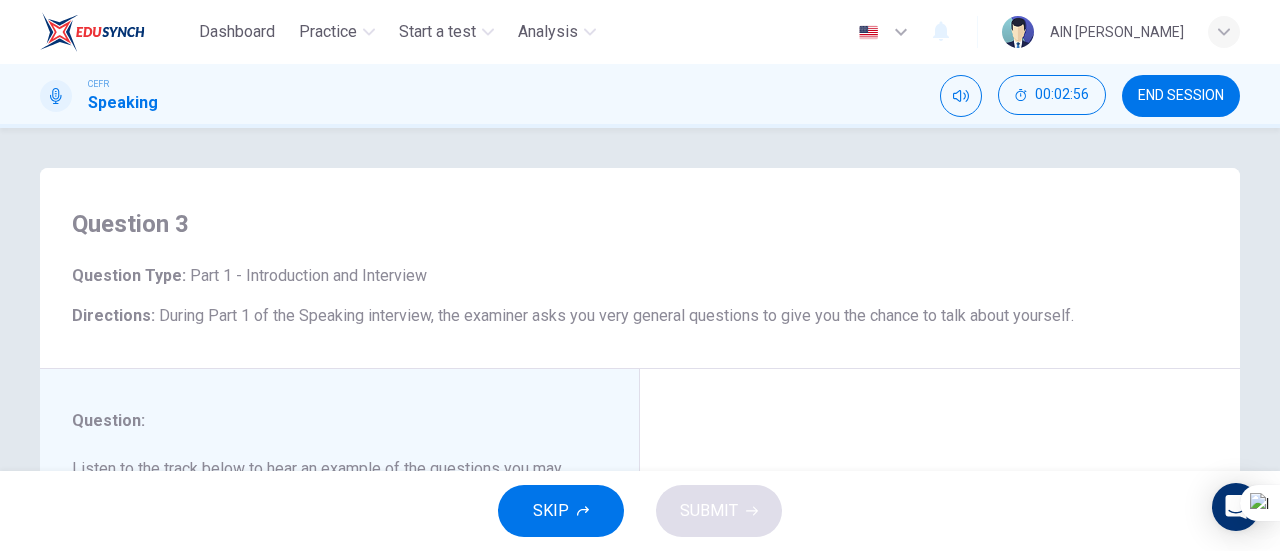 click on "Question   3" at bounding box center (640, 224) 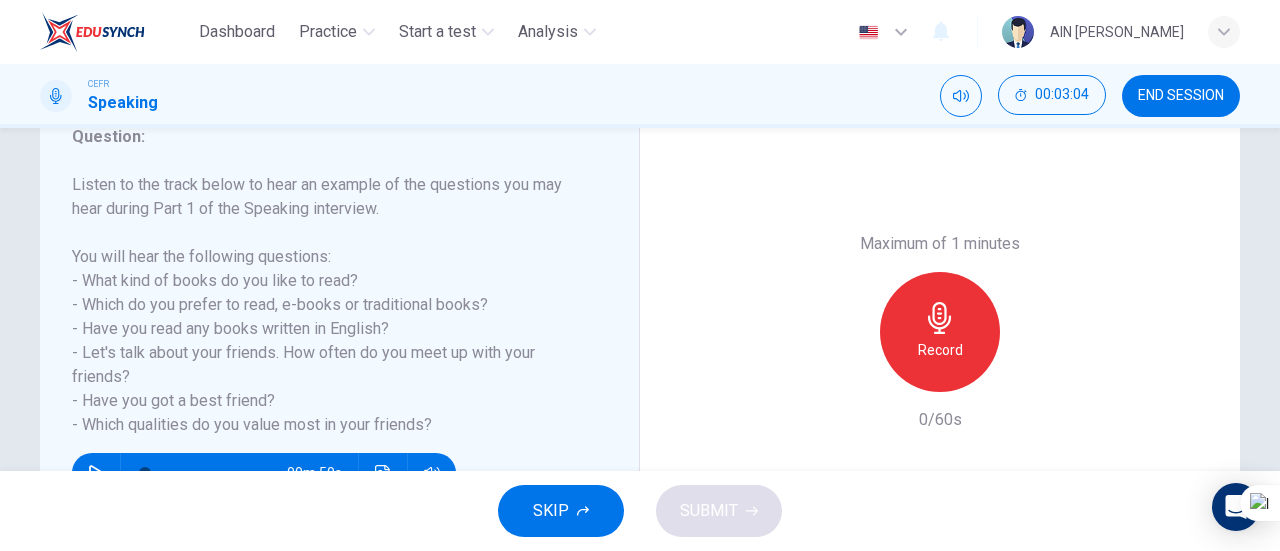 scroll, scrollTop: 280, scrollLeft: 0, axis: vertical 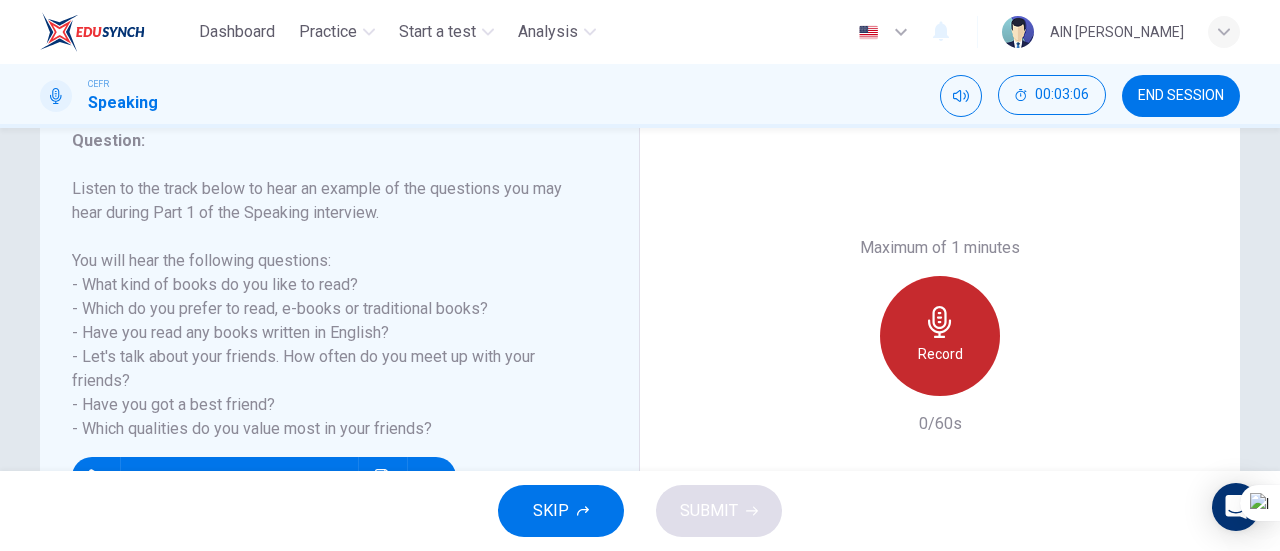 click on "Record" at bounding box center (940, 336) 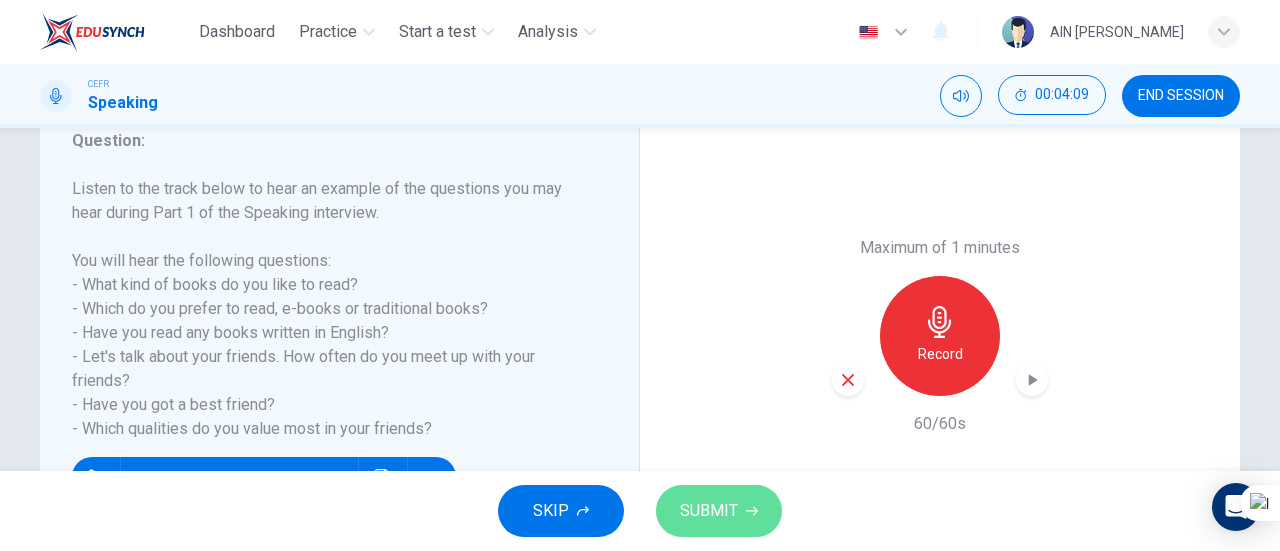 click on "SUBMIT" at bounding box center (719, 511) 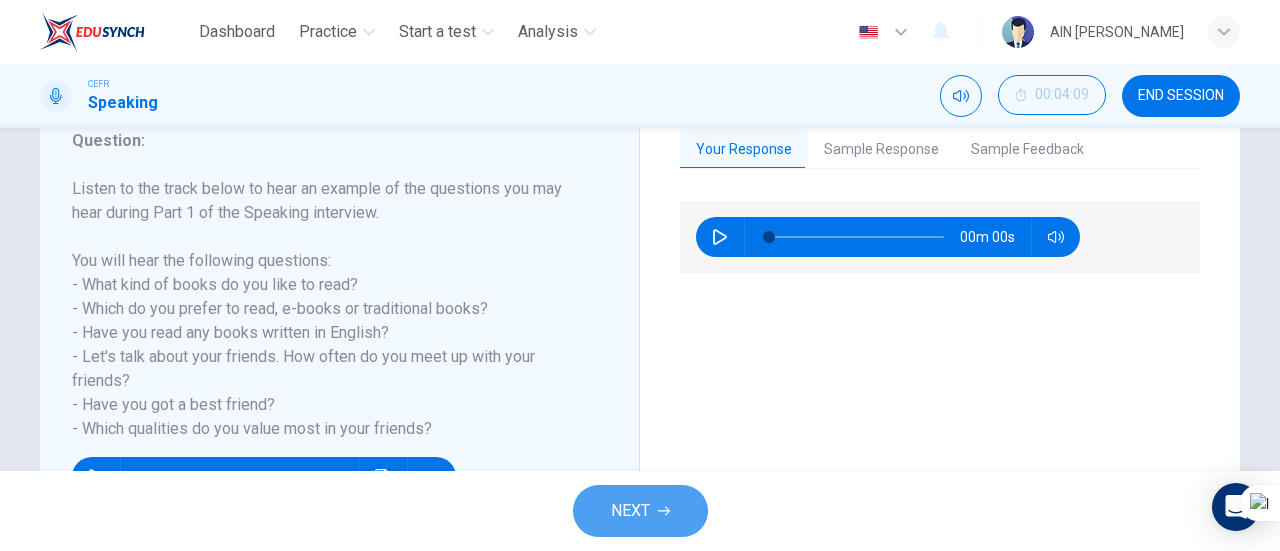 click on "NEXT" at bounding box center (640, 511) 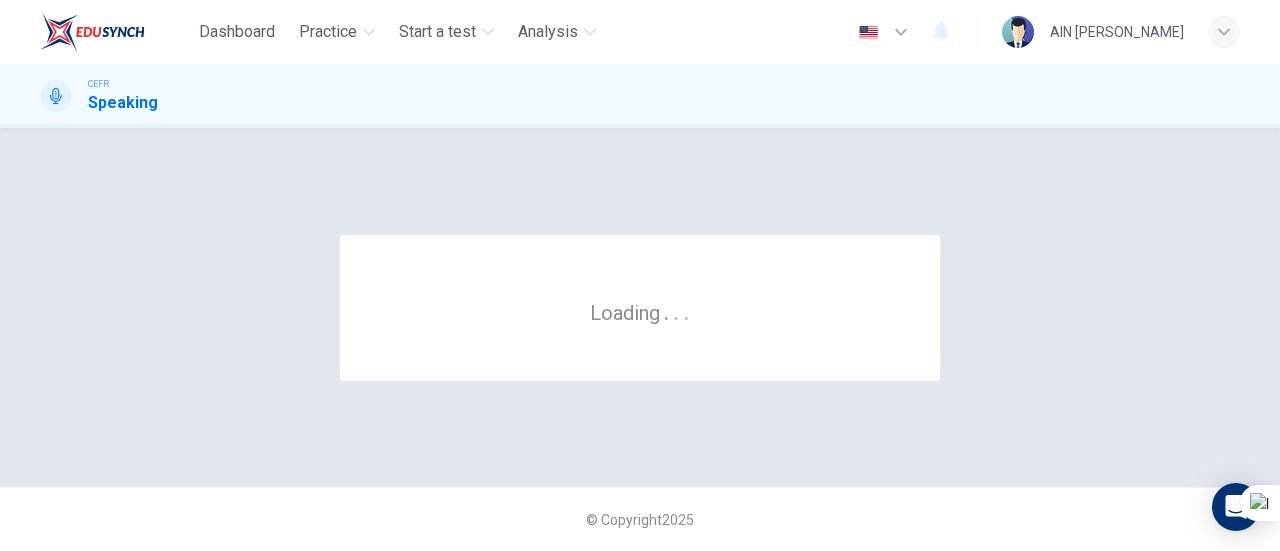 scroll, scrollTop: 0, scrollLeft: 0, axis: both 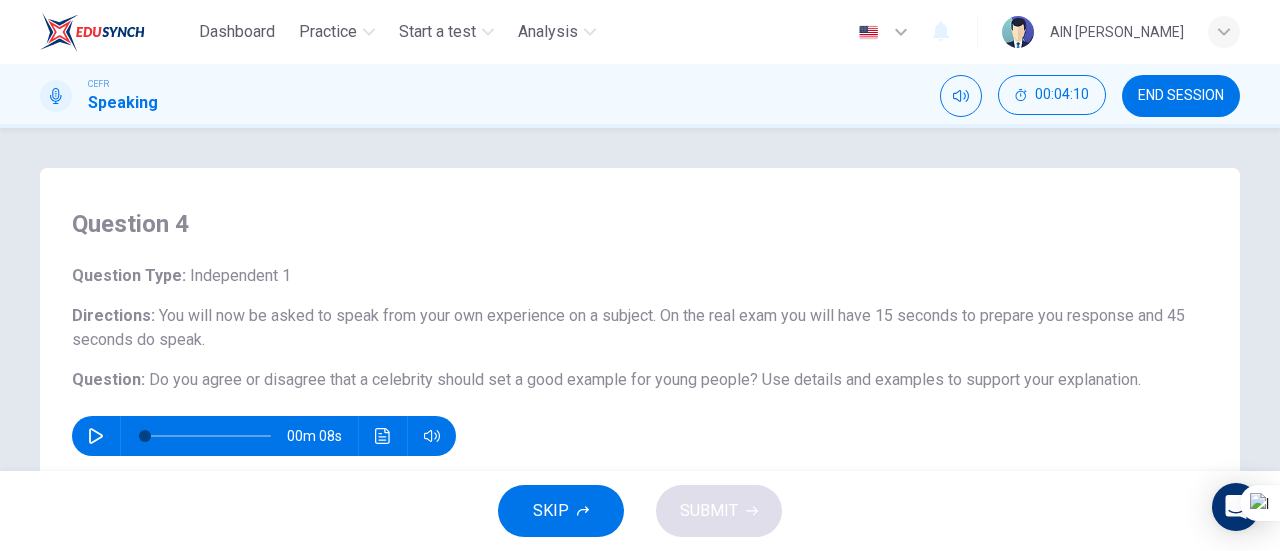 click on "Directions :   You will now be asked to speak from your own experience on a subject. On the real exam you will have 15 seconds to prepare you response and 45 seconds do speak." at bounding box center (640, 328) 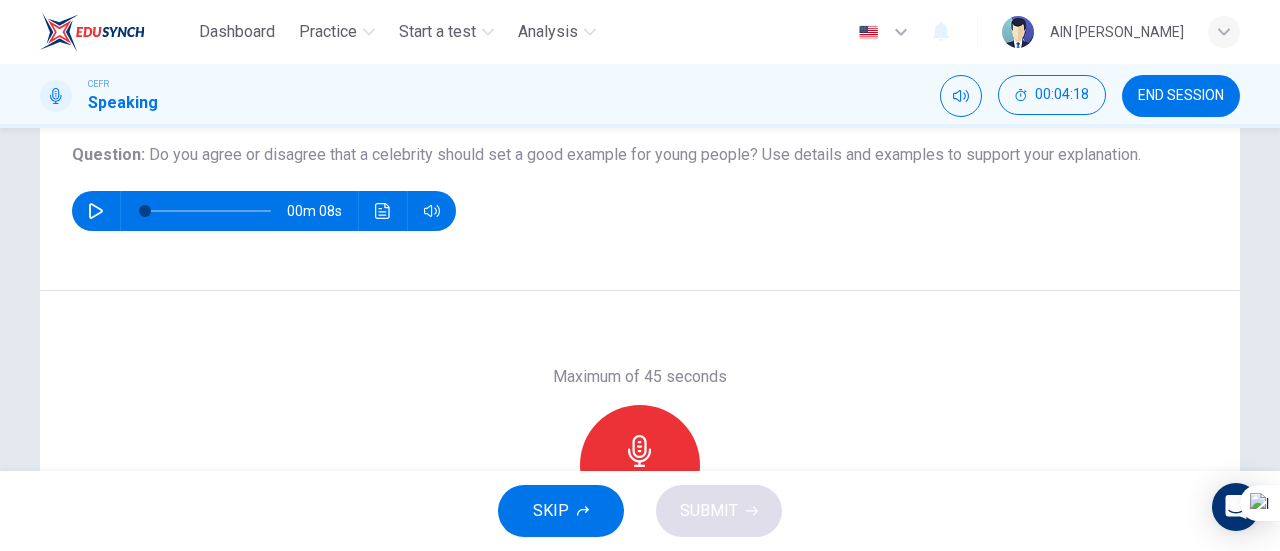 scroll, scrollTop: 240, scrollLeft: 0, axis: vertical 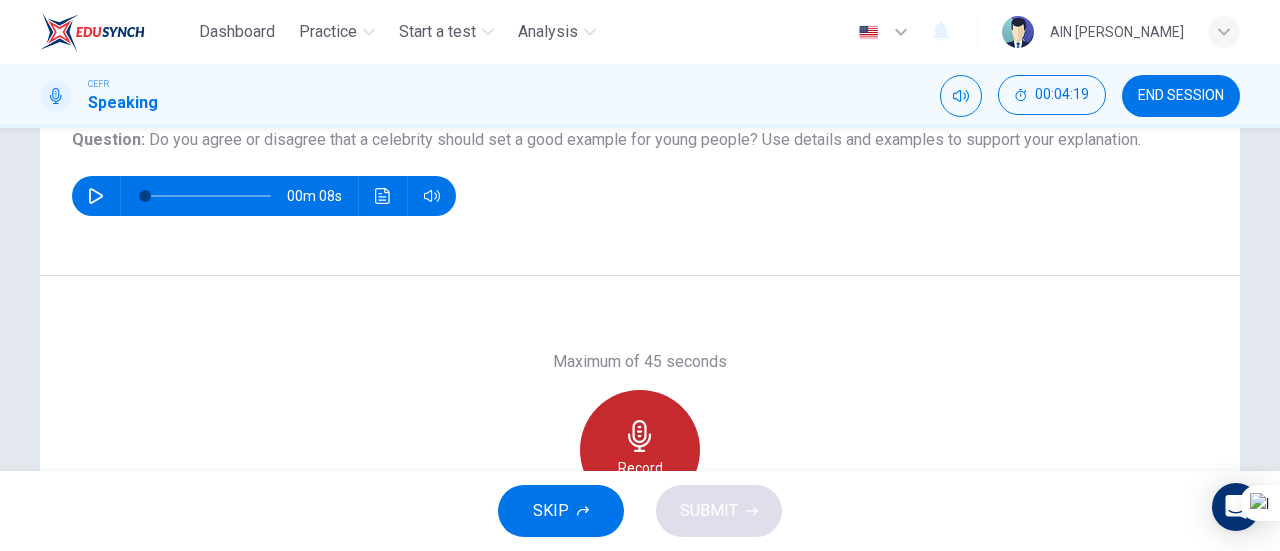 click on "Record" at bounding box center (640, 450) 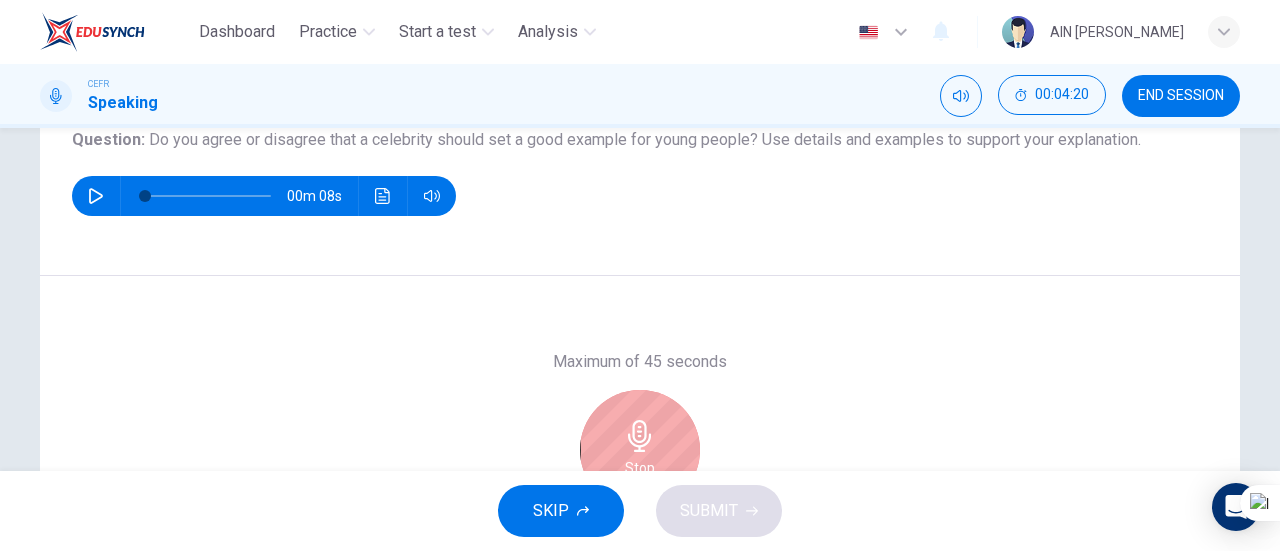 type 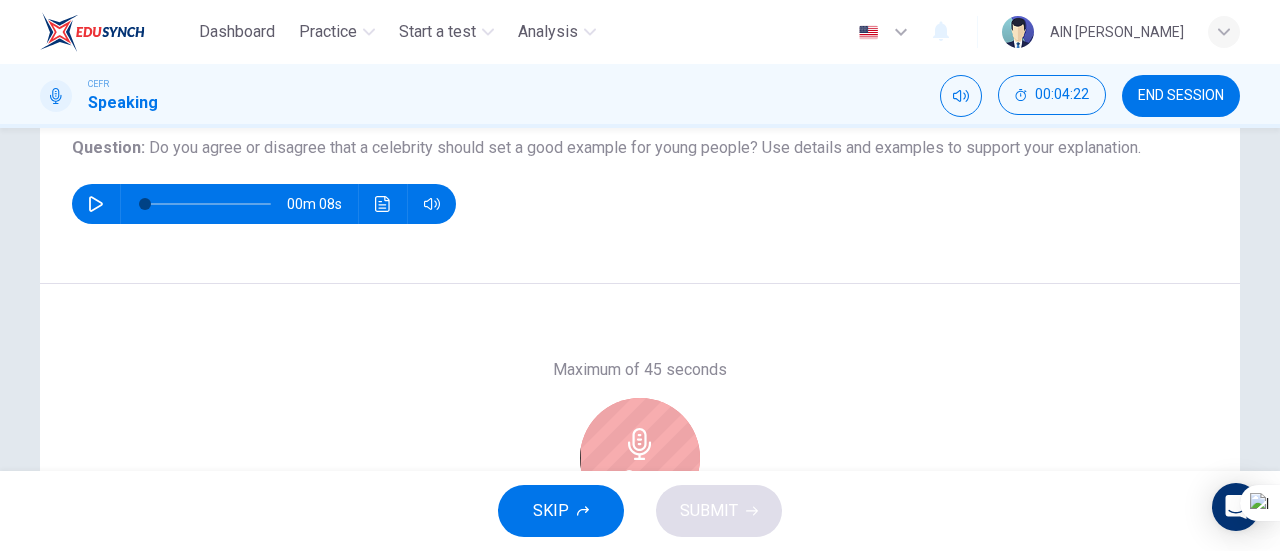 scroll, scrollTop: 192, scrollLeft: 0, axis: vertical 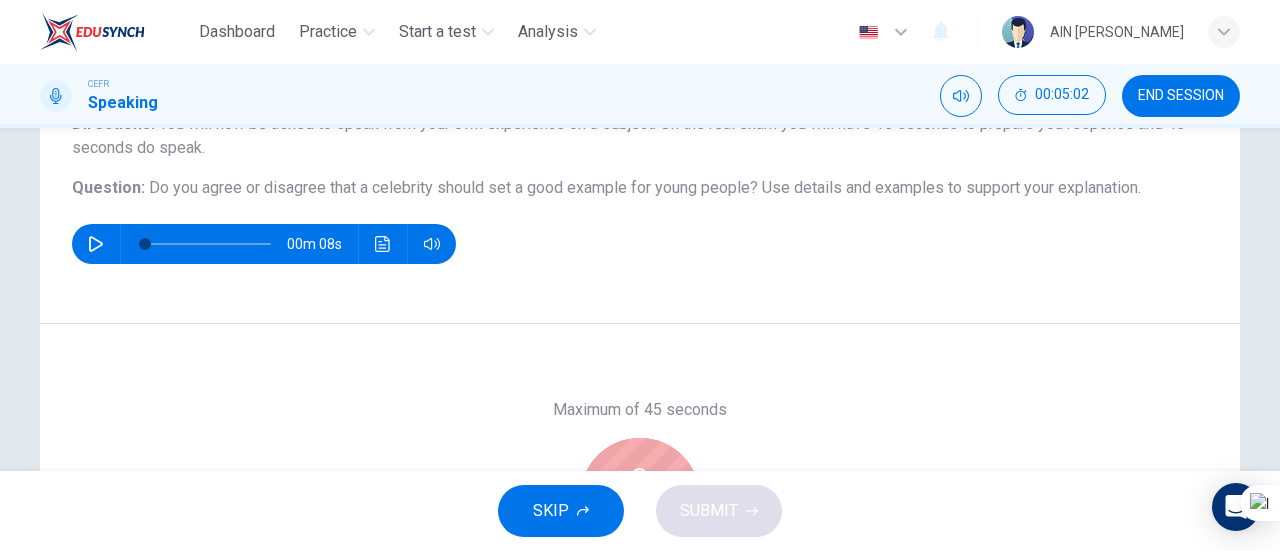 click on "Question   4 Question Type :   Independent 1 Directions :   You will now be asked to speak from your own experience on a subject. On the real exam you will have 15 seconds to prepare you response and 45 seconds do speak. Question :   Do you agree or disagree that a celebrity should set a good example for young people?    Use details and examples to support your explanation. 00m 08s" at bounding box center [640, 150] 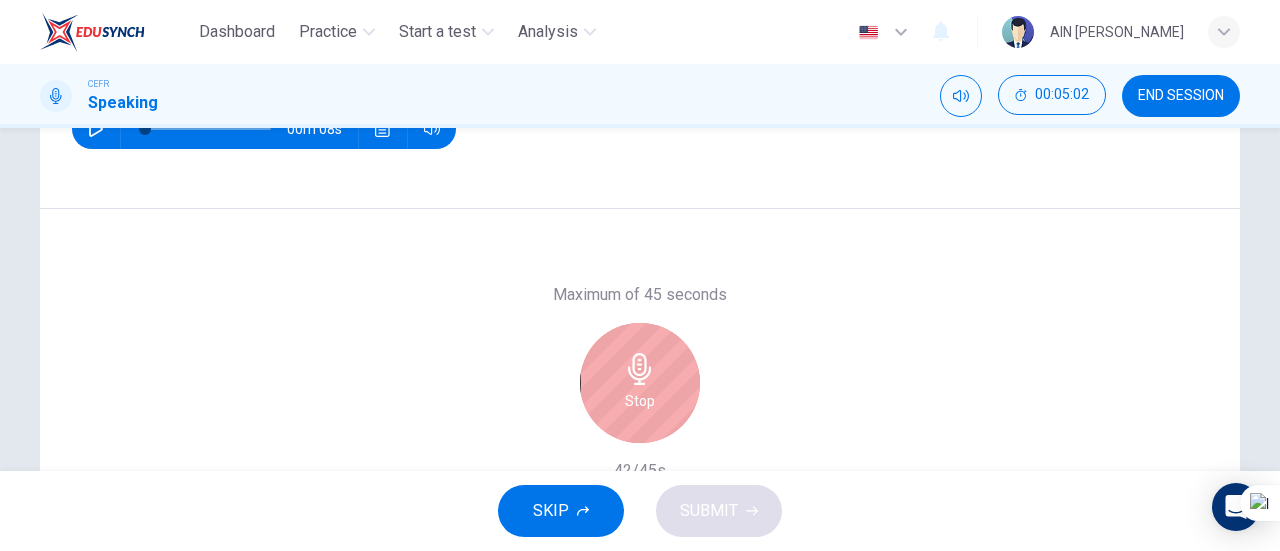 scroll, scrollTop: 432, scrollLeft: 0, axis: vertical 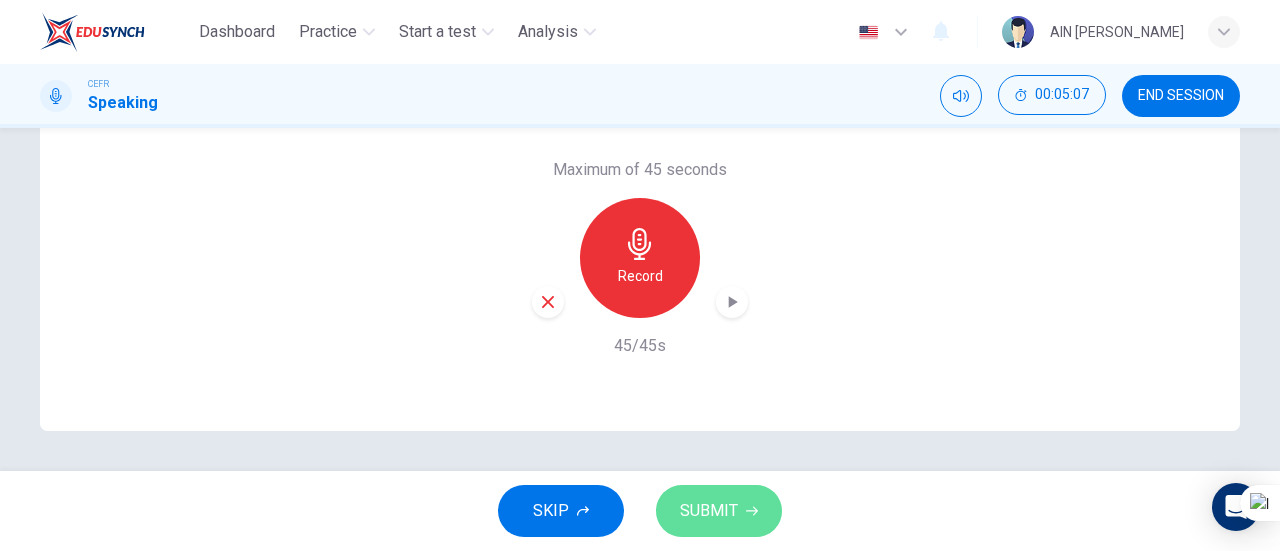 click on "SUBMIT" at bounding box center [709, 511] 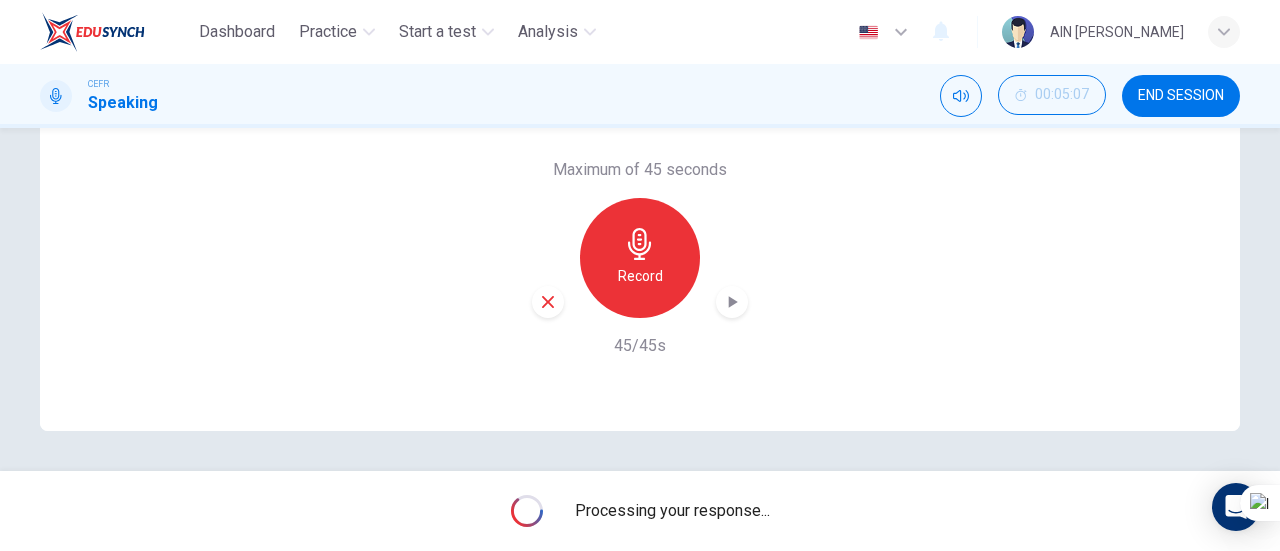drag, startPoint x: 1279, startPoint y: 343, endPoint x: 1279, endPoint y: 249, distance: 94 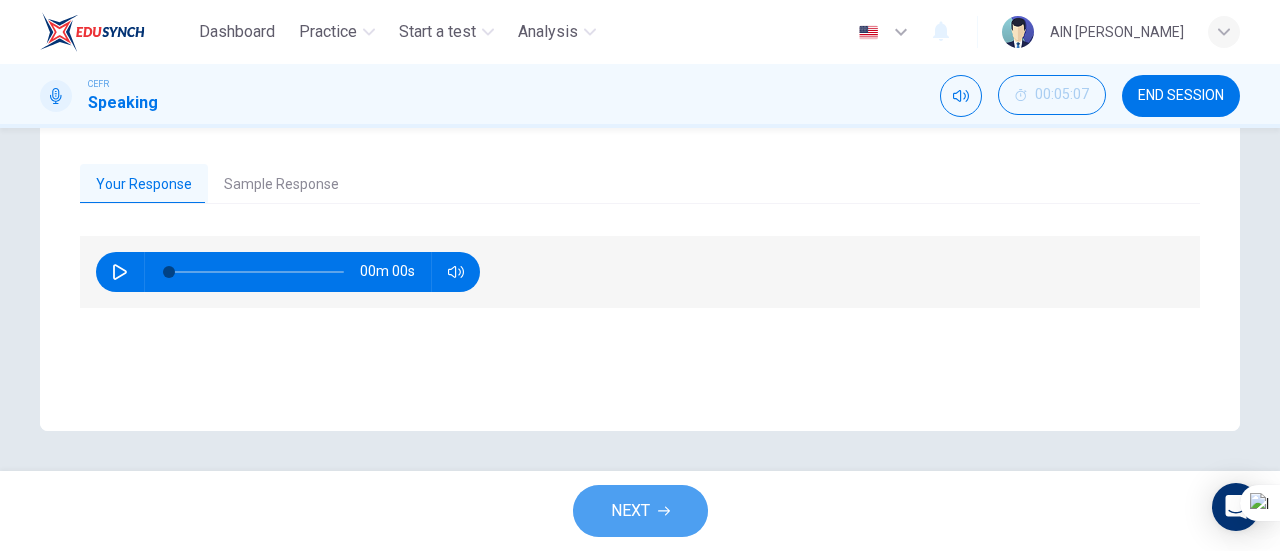 click on "NEXT" at bounding box center (640, 511) 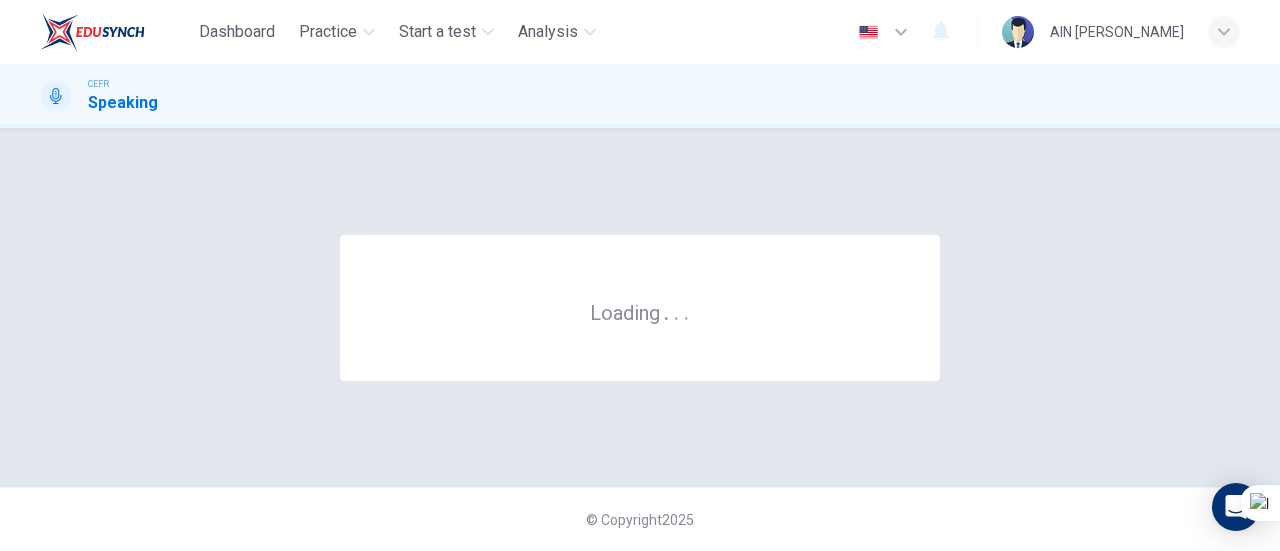 scroll, scrollTop: 0, scrollLeft: 0, axis: both 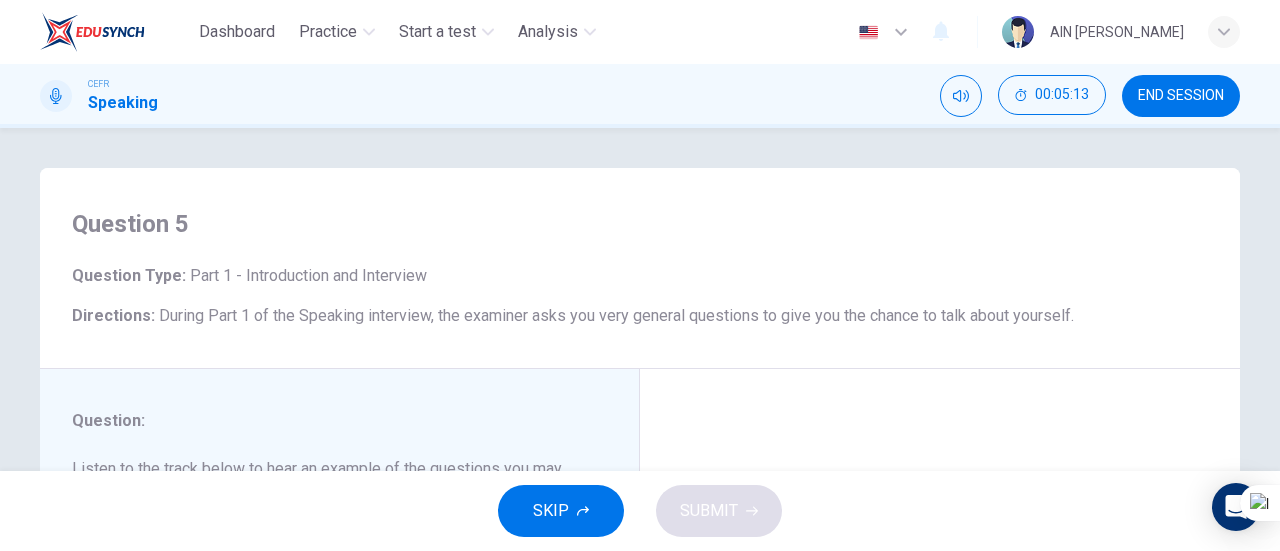 click on "Question   5 Question Type :   Part 1 - Introduction and Interview Directions :   During Part 1 of the Speaking interview, the examiner asks you very general questions to give you the chance to talk about yourself." at bounding box center (640, 268) 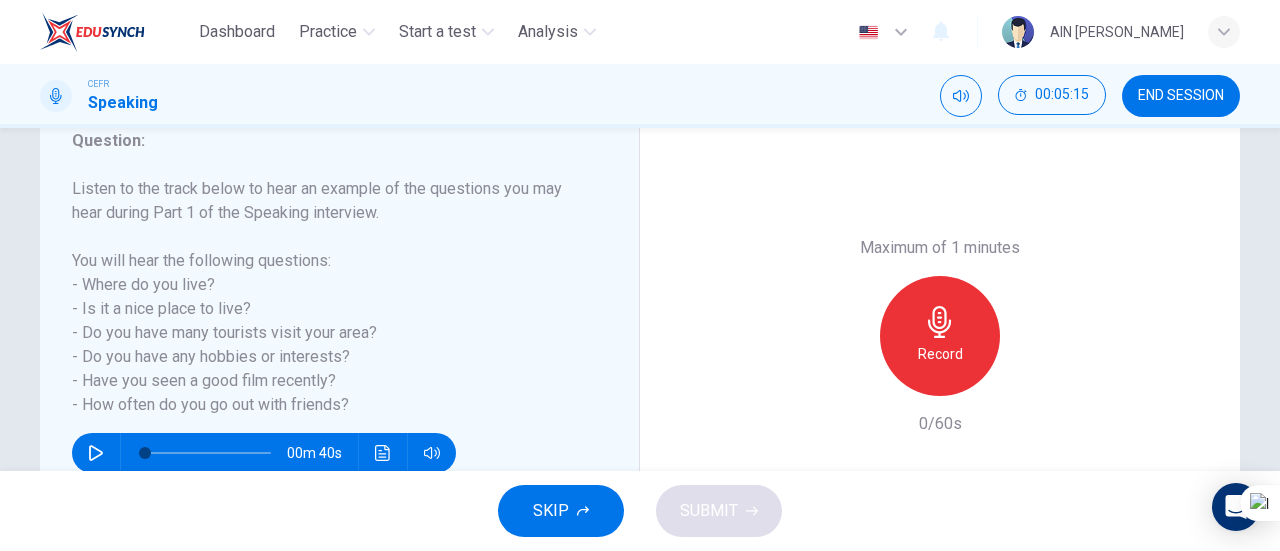 scroll, scrollTop: 320, scrollLeft: 0, axis: vertical 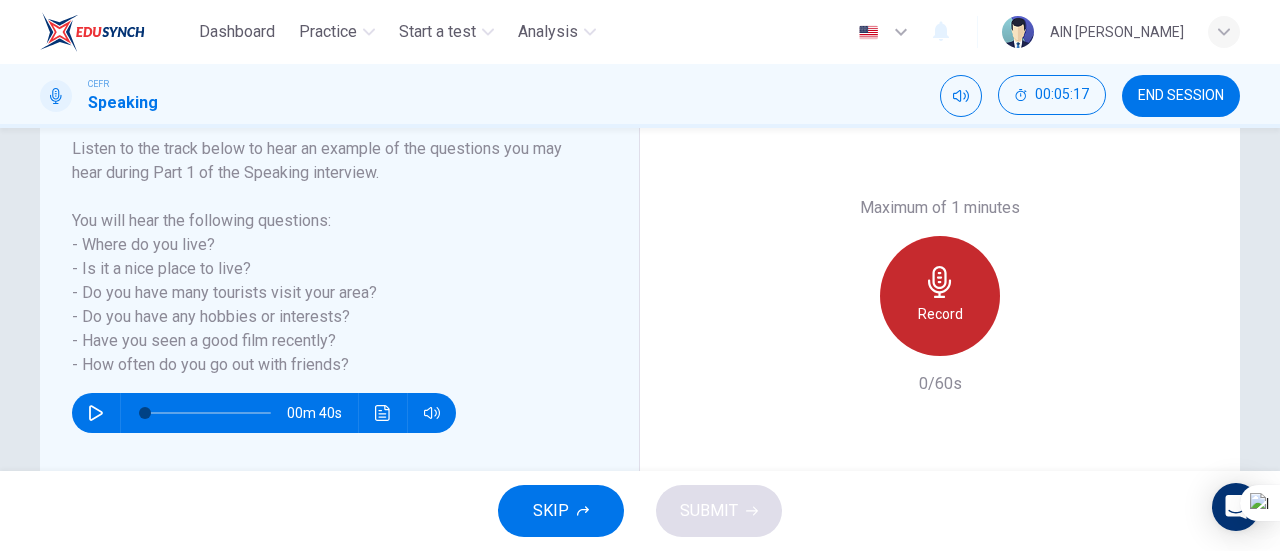 click on "Record" at bounding box center (940, 314) 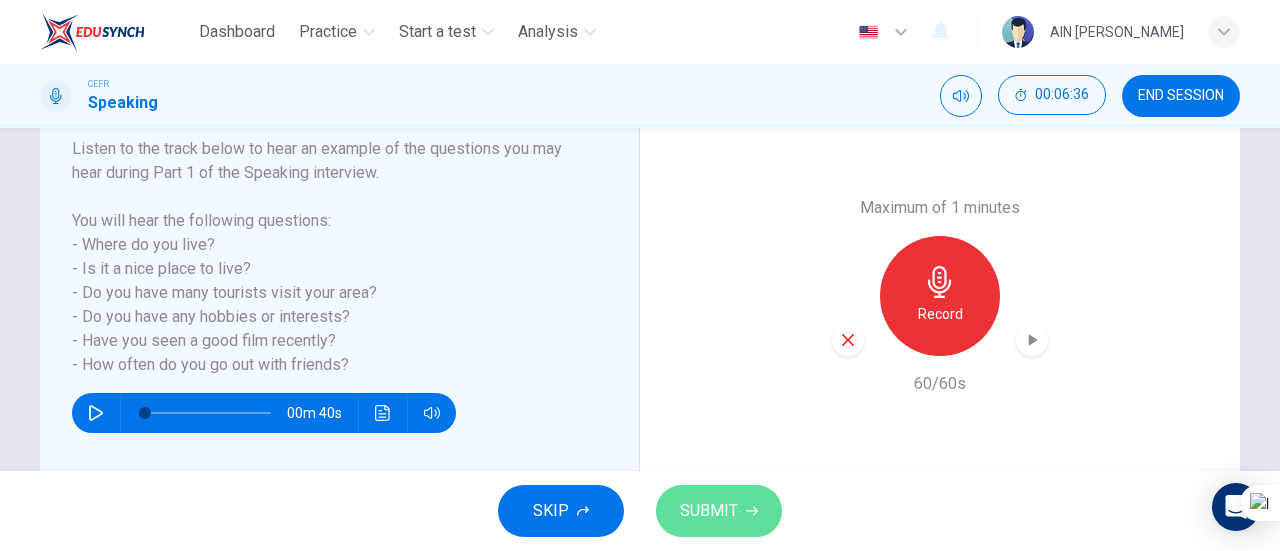 click on "SUBMIT" at bounding box center (709, 511) 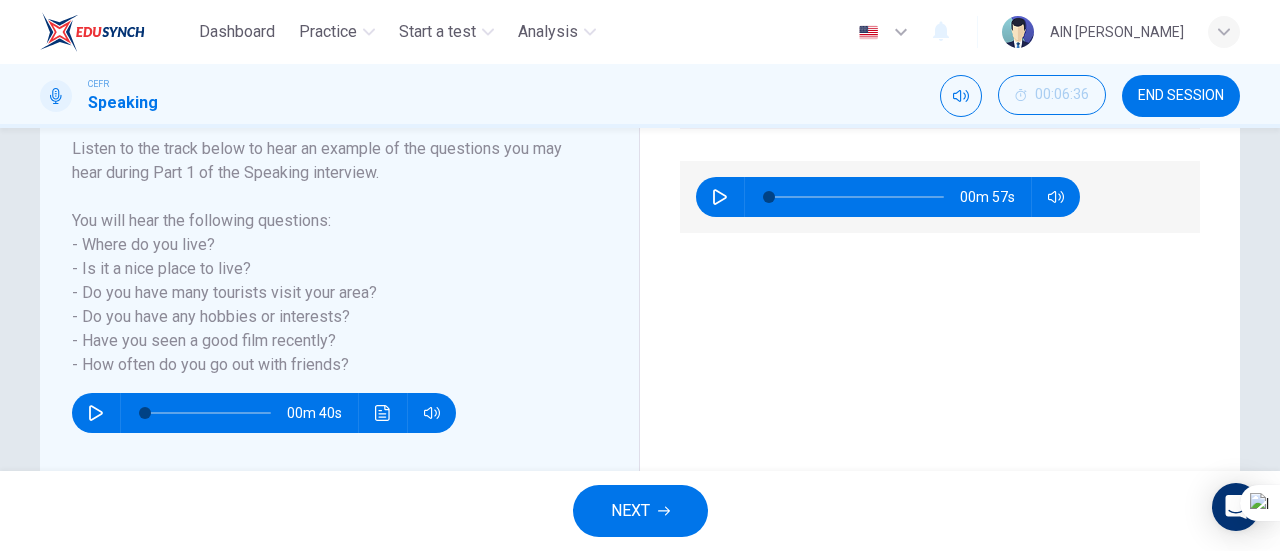 click on "Listen to the track below to hear an example of the questions you may hear during Part 1 of the Speaking interview.  You will hear the following questions: - Where do you live? - Is it a nice place to live? - Do you have many tourists visit your area? - Do you have any hobbies or interests? - Have you seen a good film recently? - How often do you go out with friends?" at bounding box center (327, 257) 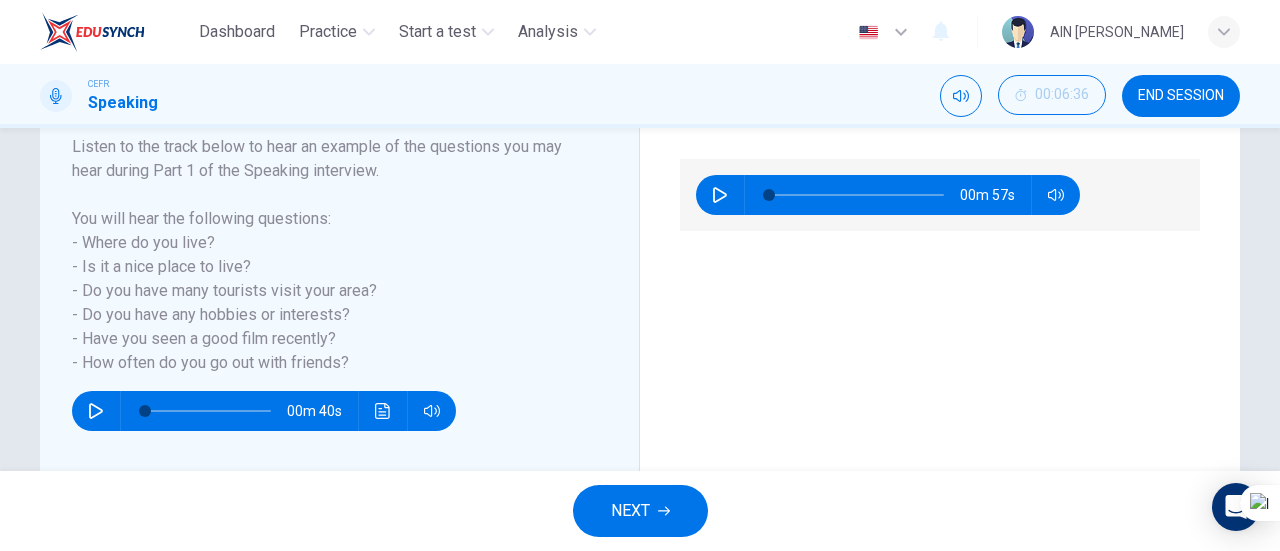 scroll, scrollTop: 432, scrollLeft: 0, axis: vertical 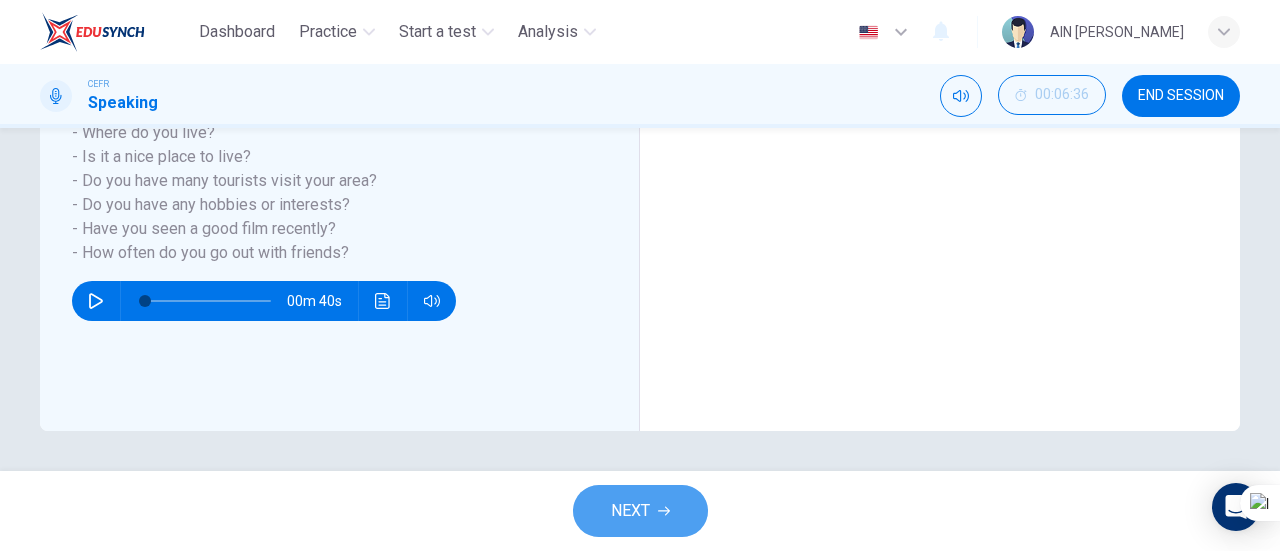 click on "NEXT" at bounding box center (630, 511) 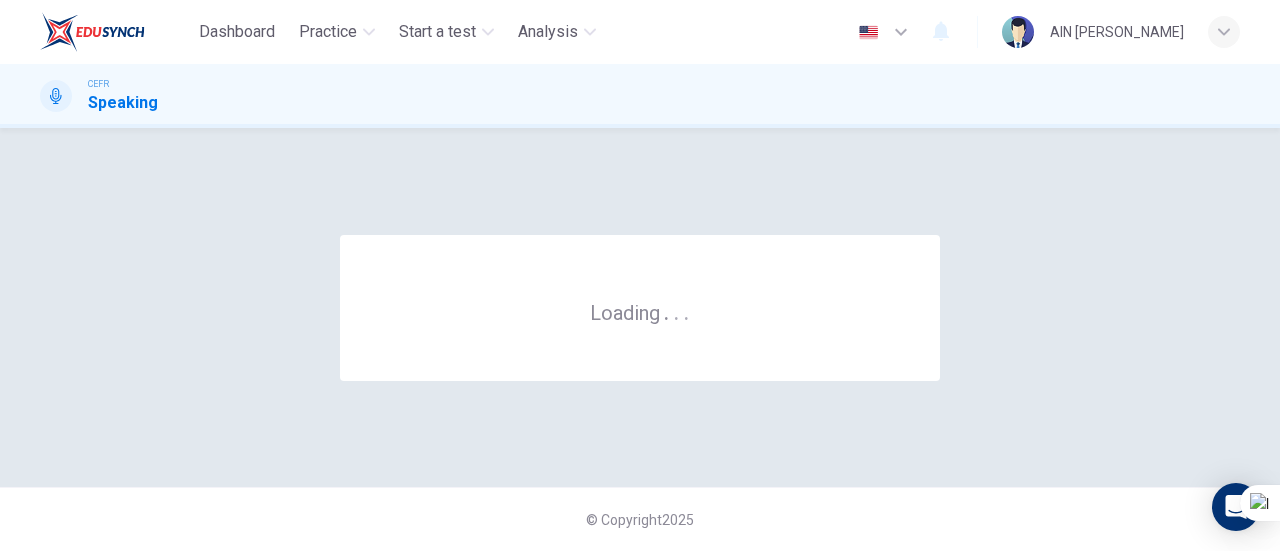 scroll, scrollTop: 0, scrollLeft: 0, axis: both 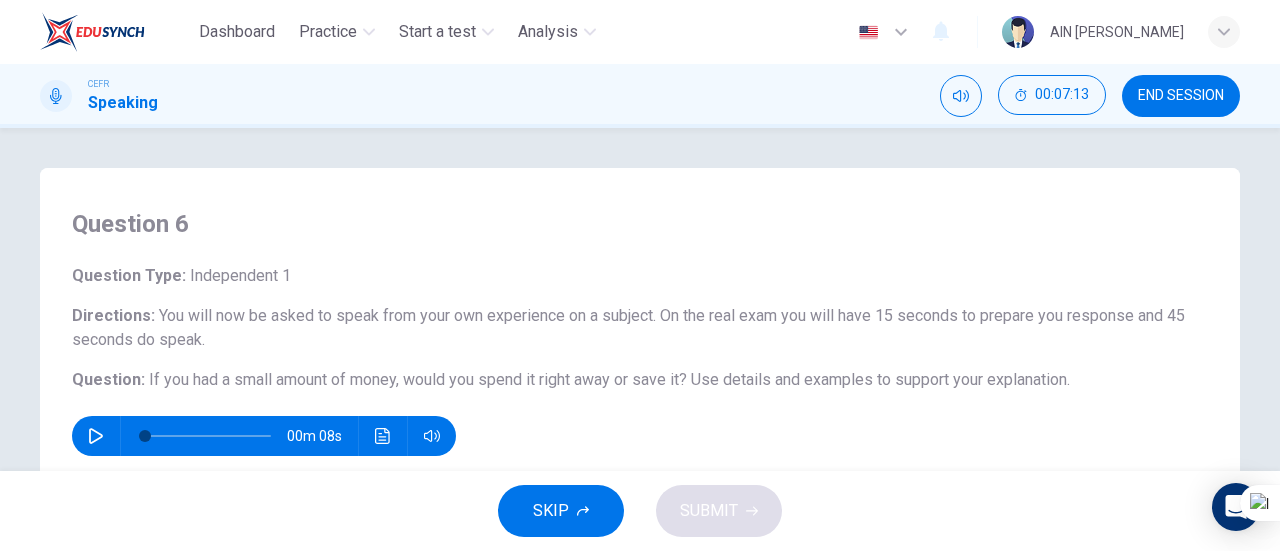 click on "Question Type :   Independent 1 Directions :   You will now be asked to speak from your own experience on a subject. On the real exam you will have 15 seconds to prepare you response and 45 seconds do speak. Question :   If you had a small amount of money, would you spend it right away or save it?    Use details and examples to support your explanation.
00m 08s" at bounding box center [640, 360] 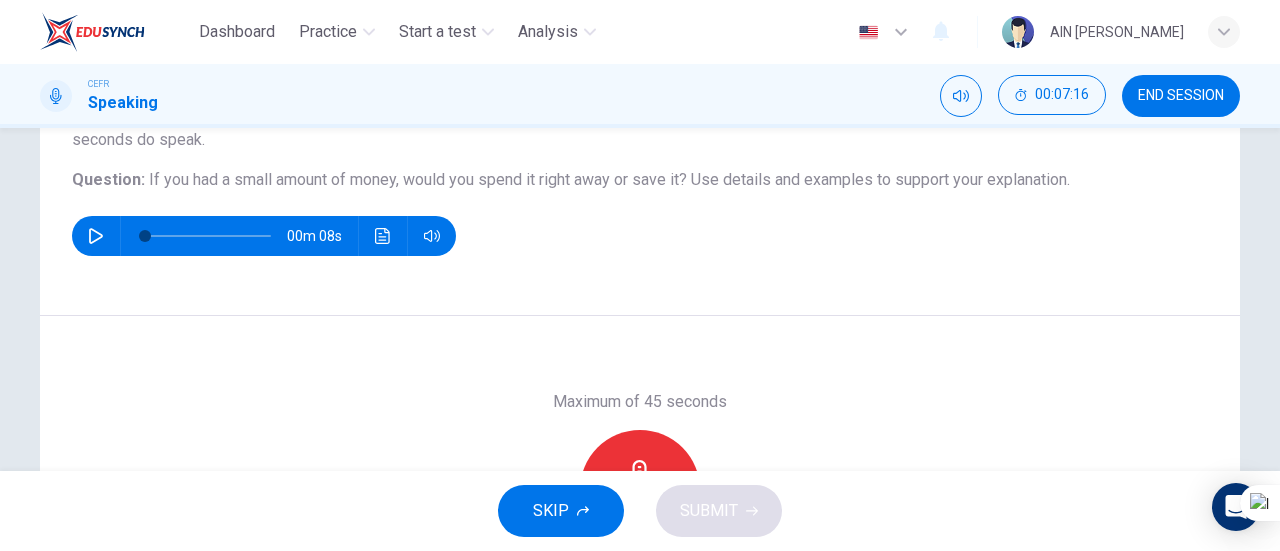 scroll, scrollTop: 240, scrollLeft: 0, axis: vertical 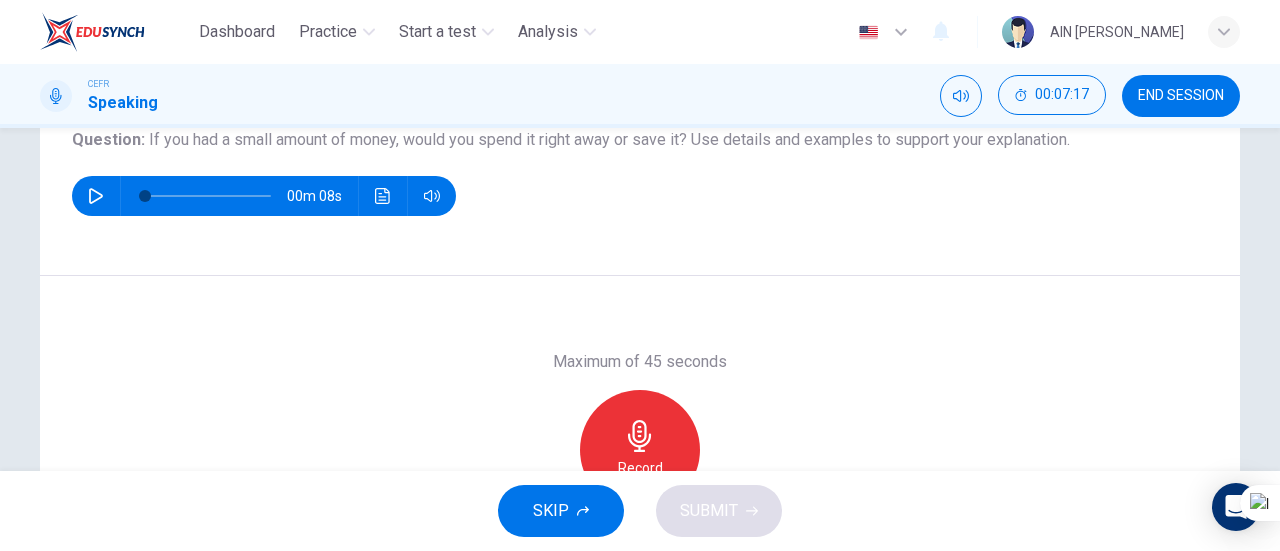 click on "Record" at bounding box center (640, 450) 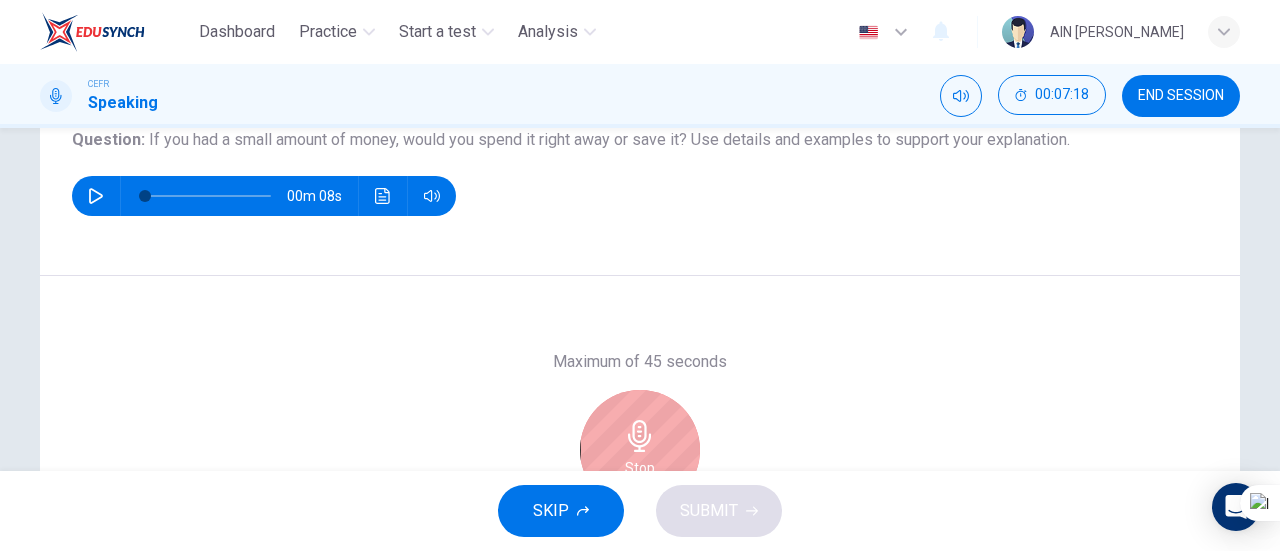 type 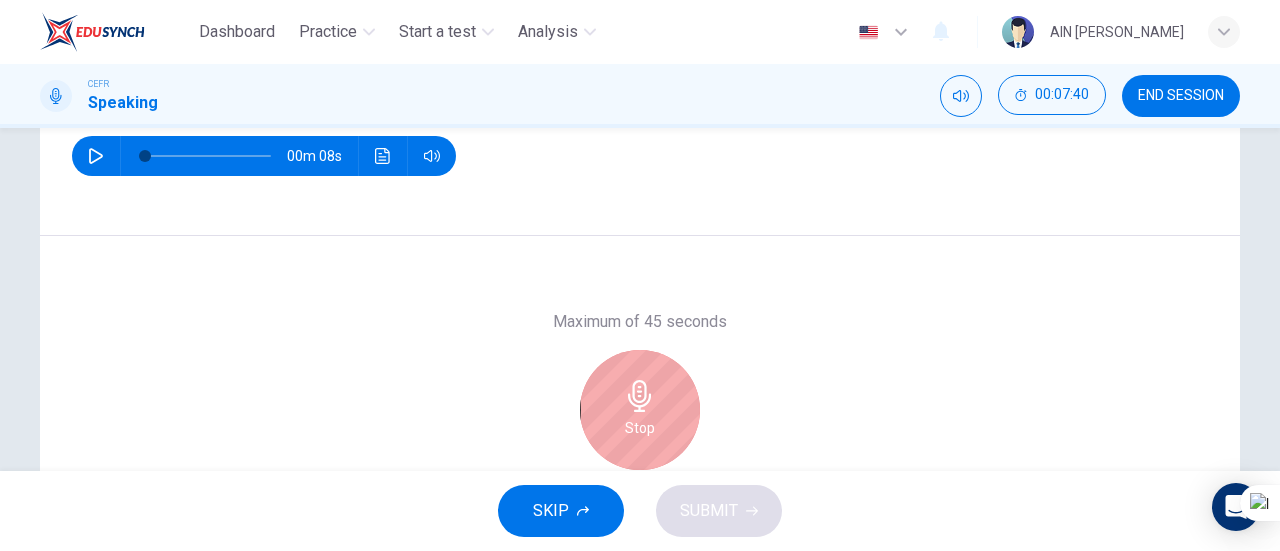 click on "Maximum of 45 seconds Stop 21/45s" at bounding box center (640, 409) 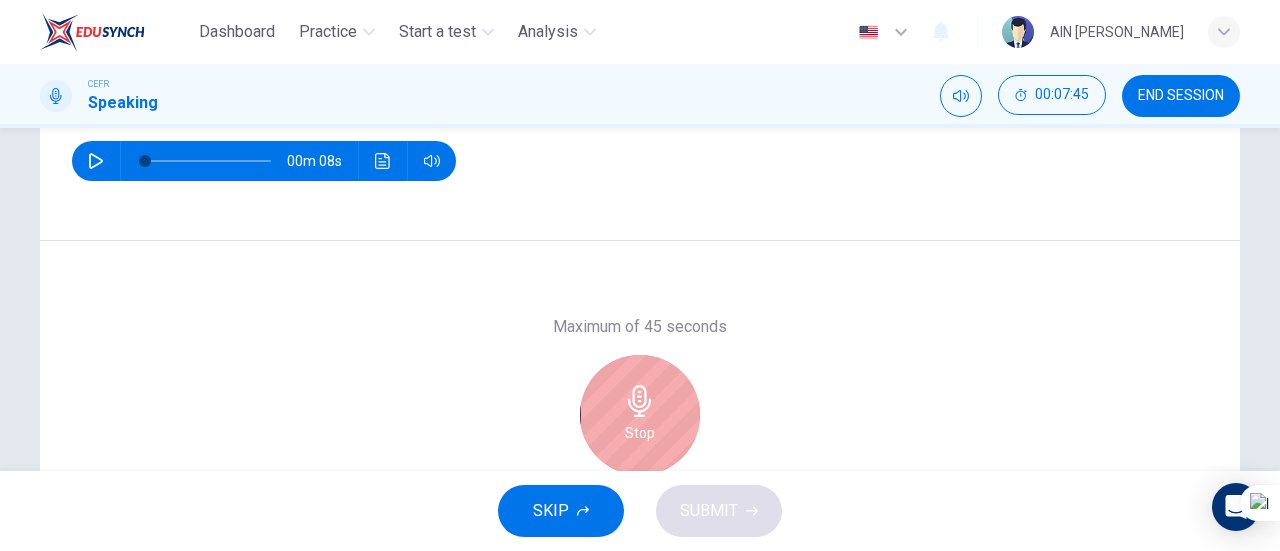 scroll, scrollTop: 280, scrollLeft: 0, axis: vertical 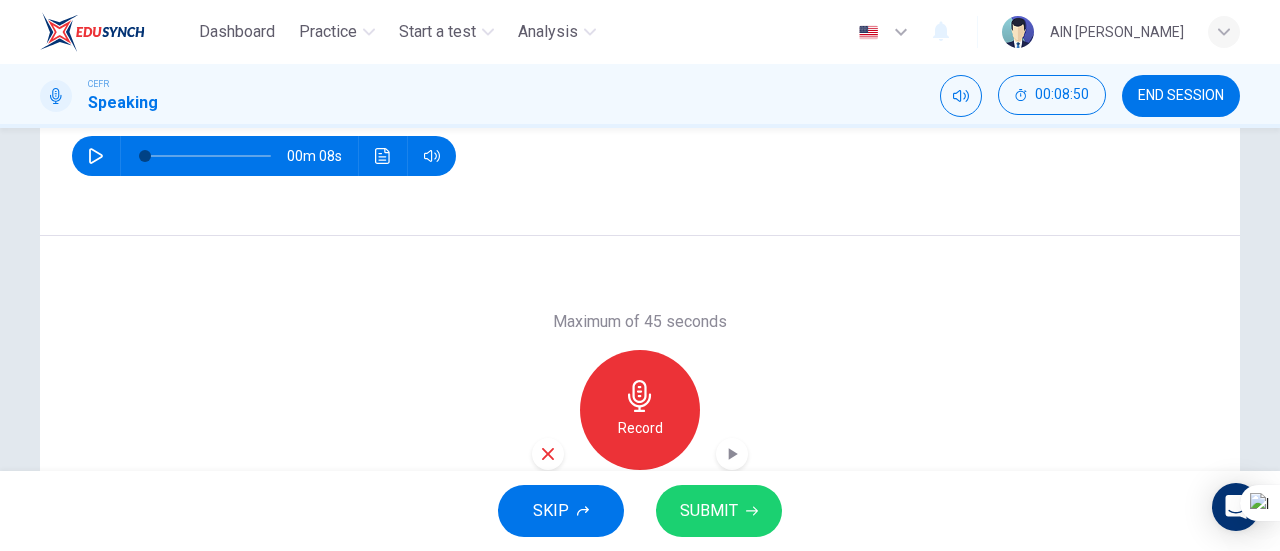 drag, startPoint x: 1279, startPoint y: 374, endPoint x: 1275, endPoint y: 461, distance: 87.0919 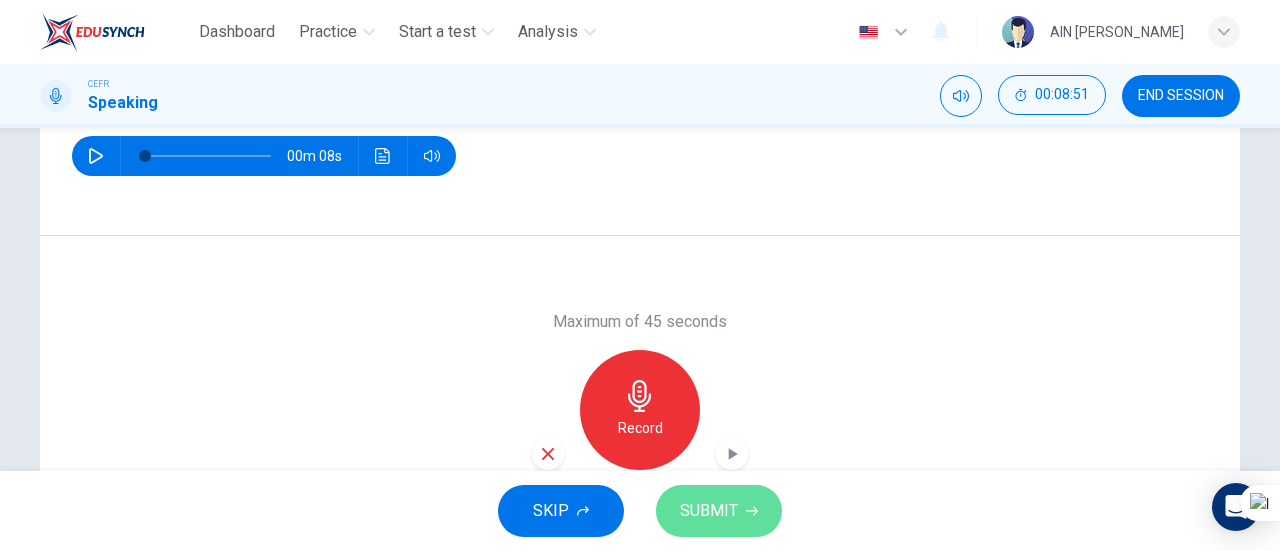 click on "SUBMIT" at bounding box center (709, 511) 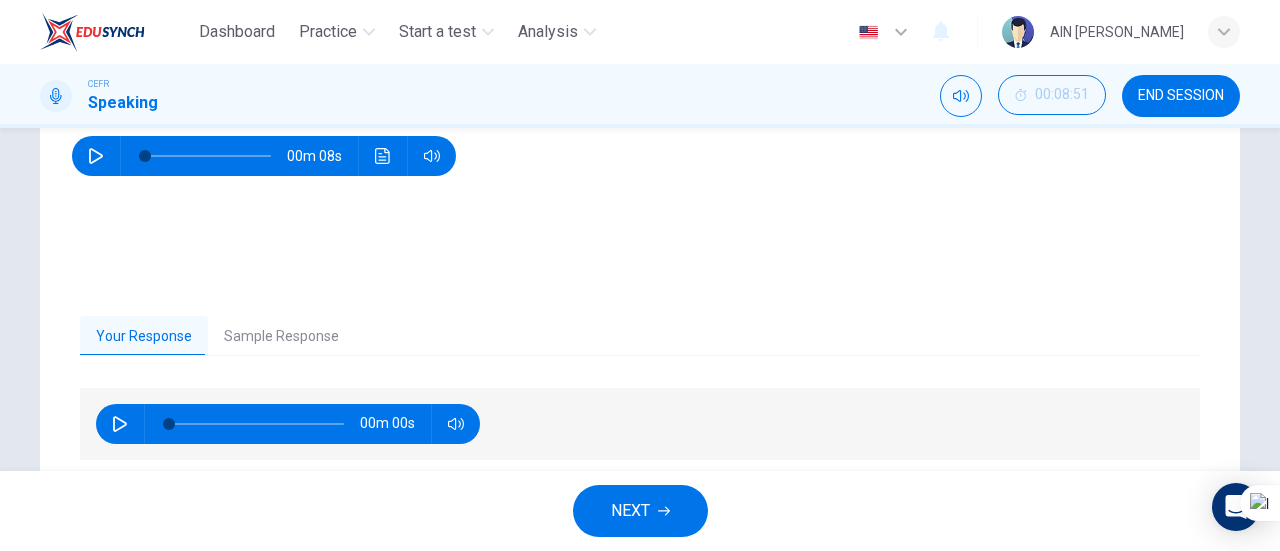 click on "Question   6 Question Type :   Independent 1 Directions :   You will now be asked to speak from your own experience on a subject. On the real exam you will have 15 seconds to prepare you response and 45 seconds do speak. Question :   If you had a small amount of money, would you spend it right away or save it?    Use details and examples to support your explanation.
00m 08s Your Response Sample Response 00m 00s 00m 44s" at bounding box center [640, 235] 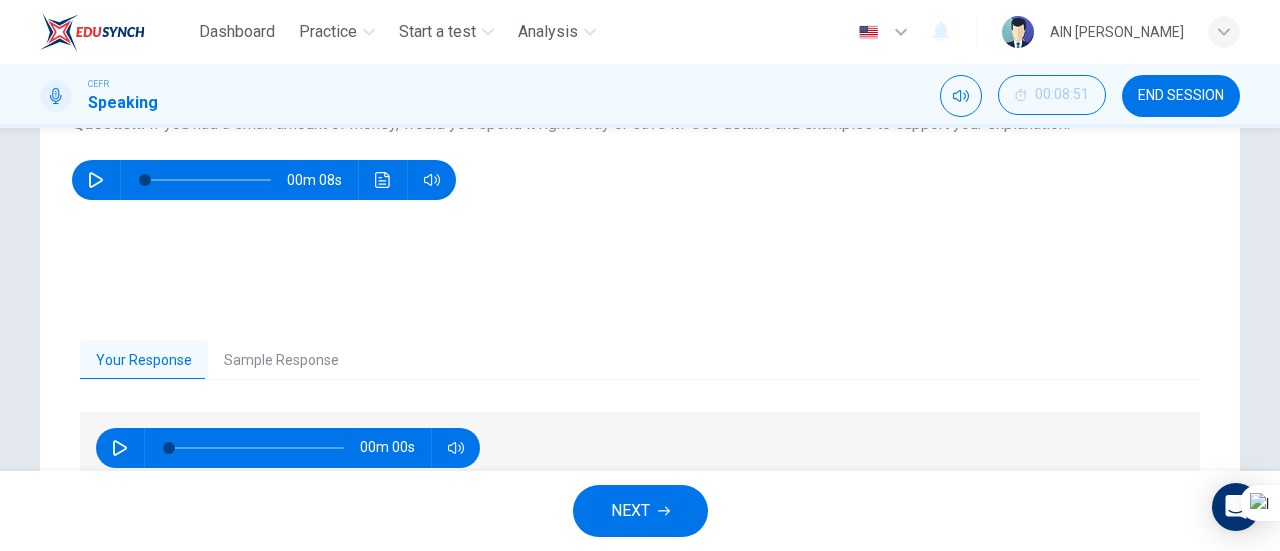 scroll, scrollTop: 320, scrollLeft: 0, axis: vertical 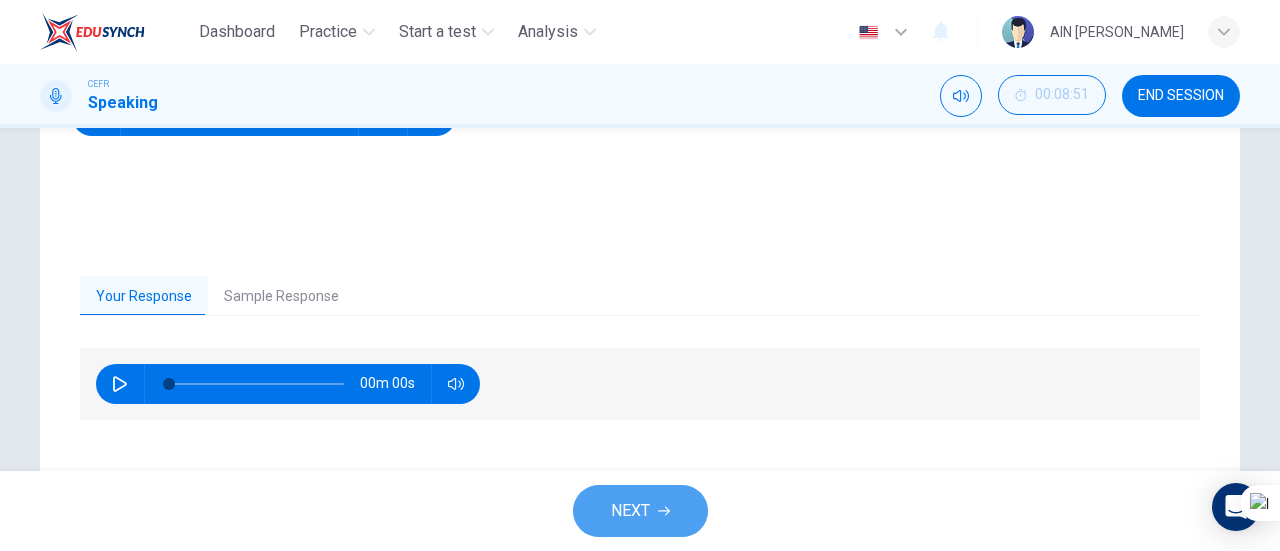 click on "NEXT" at bounding box center (640, 511) 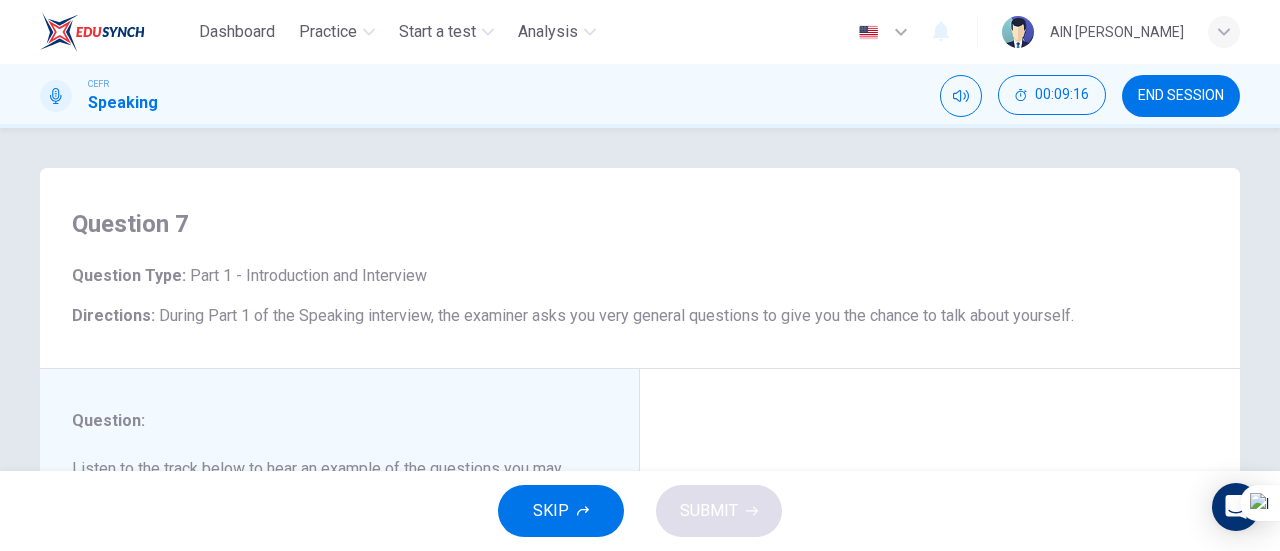 click on "During Part 1 of the Speaking interview, the examiner asks you very general questions to give you the chance to talk about yourself." at bounding box center [616, 315] 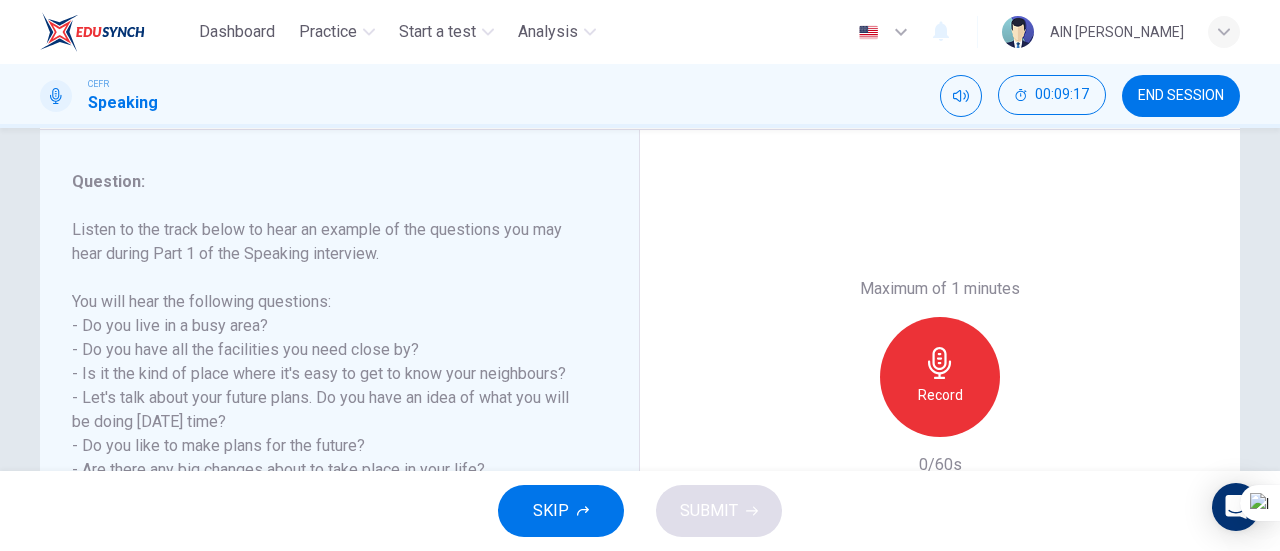 scroll, scrollTop: 320, scrollLeft: 0, axis: vertical 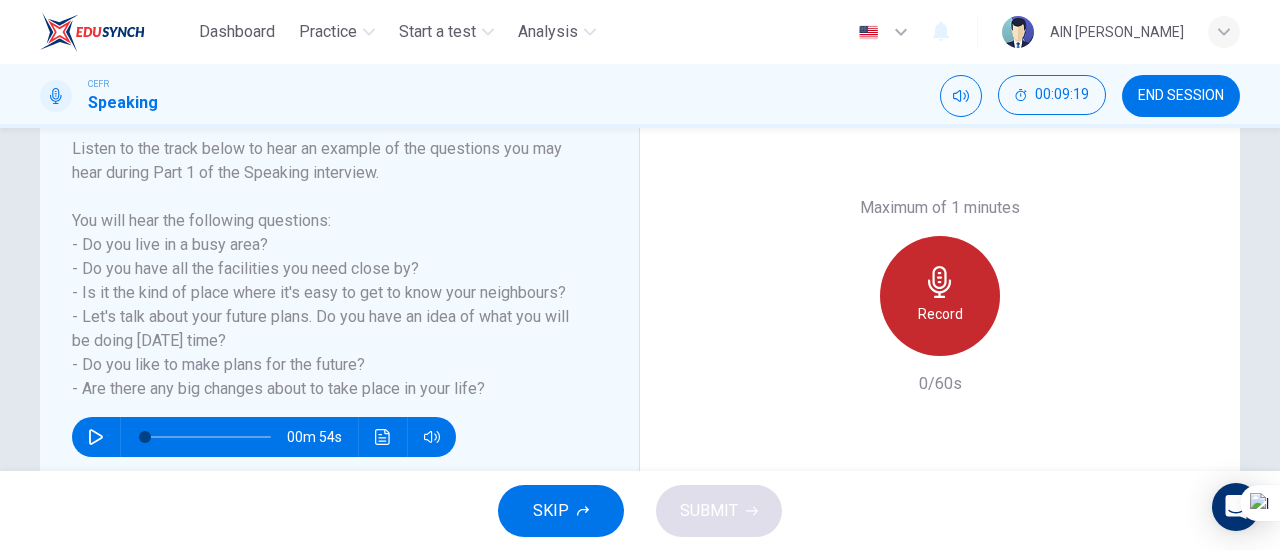 click on "Record" at bounding box center (940, 296) 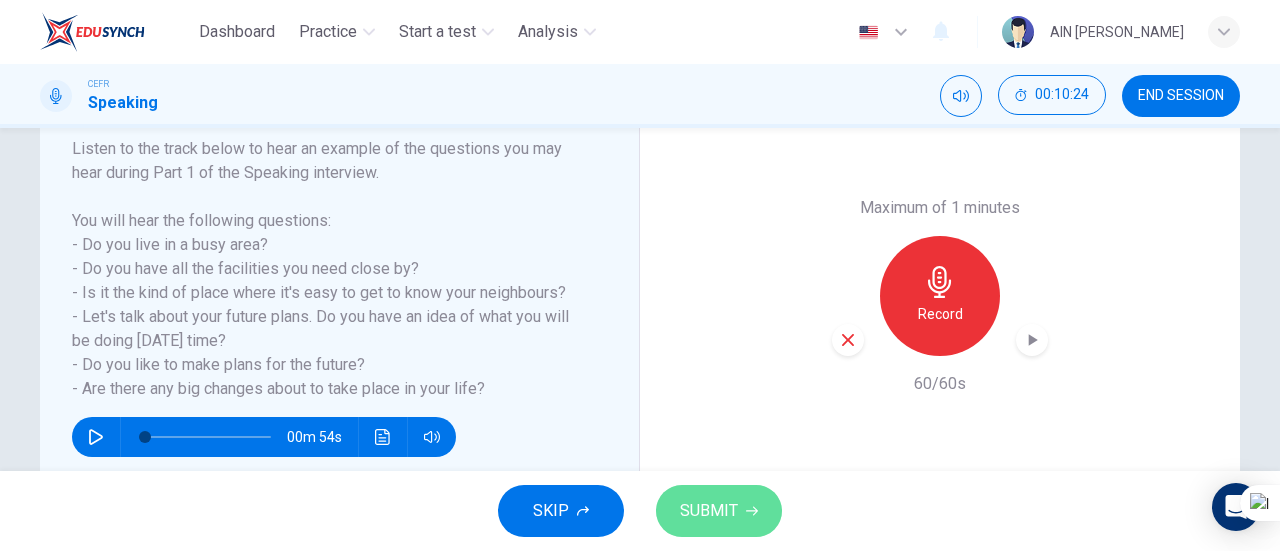 click on "SUBMIT" at bounding box center (709, 511) 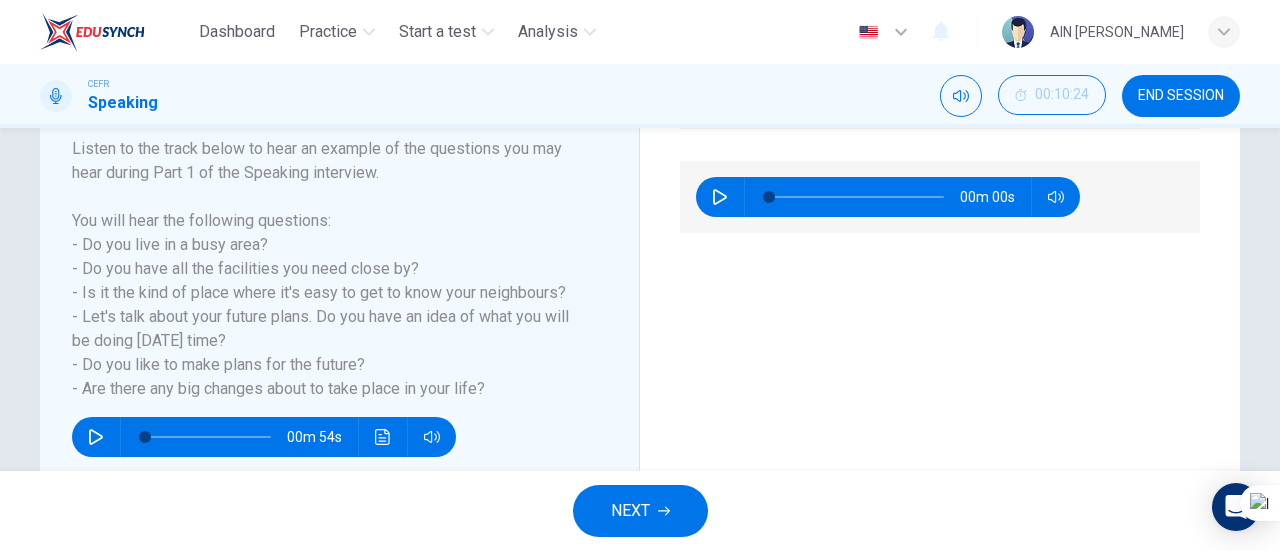drag, startPoint x: 1279, startPoint y: 351, endPoint x: 1279, endPoint y: 376, distance: 25 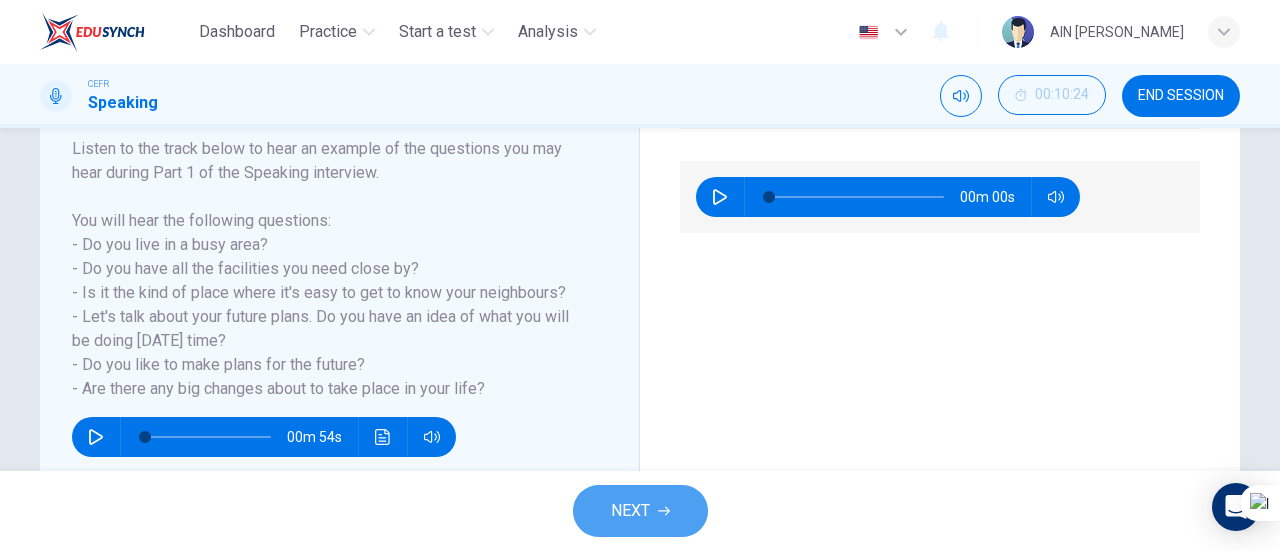 click on "NEXT" at bounding box center (630, 511) 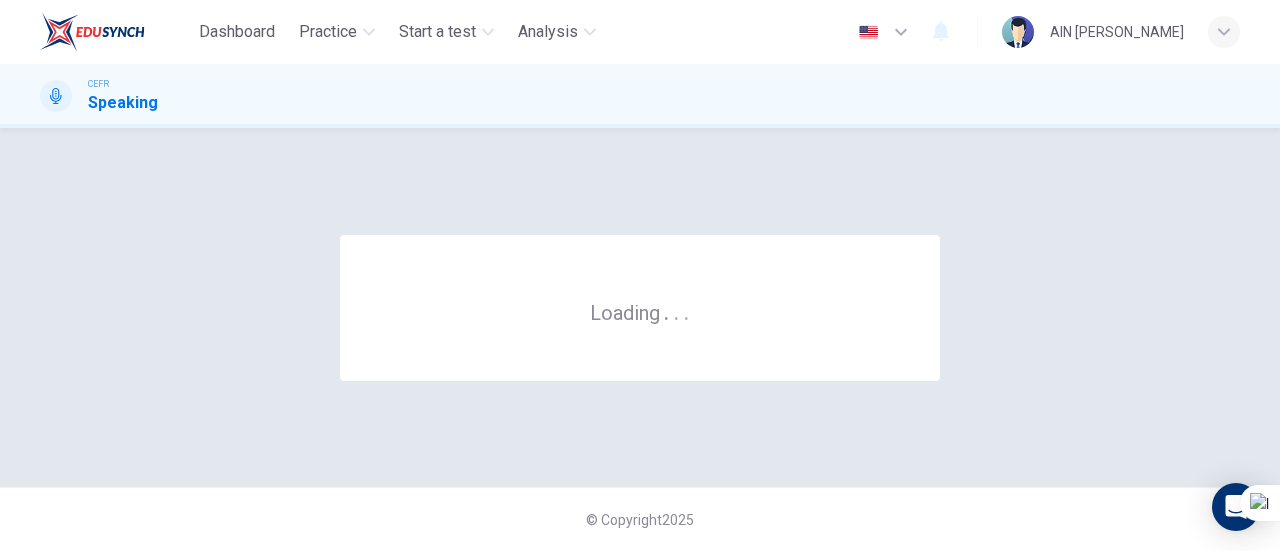scroll, scrollTop: 0, scrollLeft: 0, axis: both 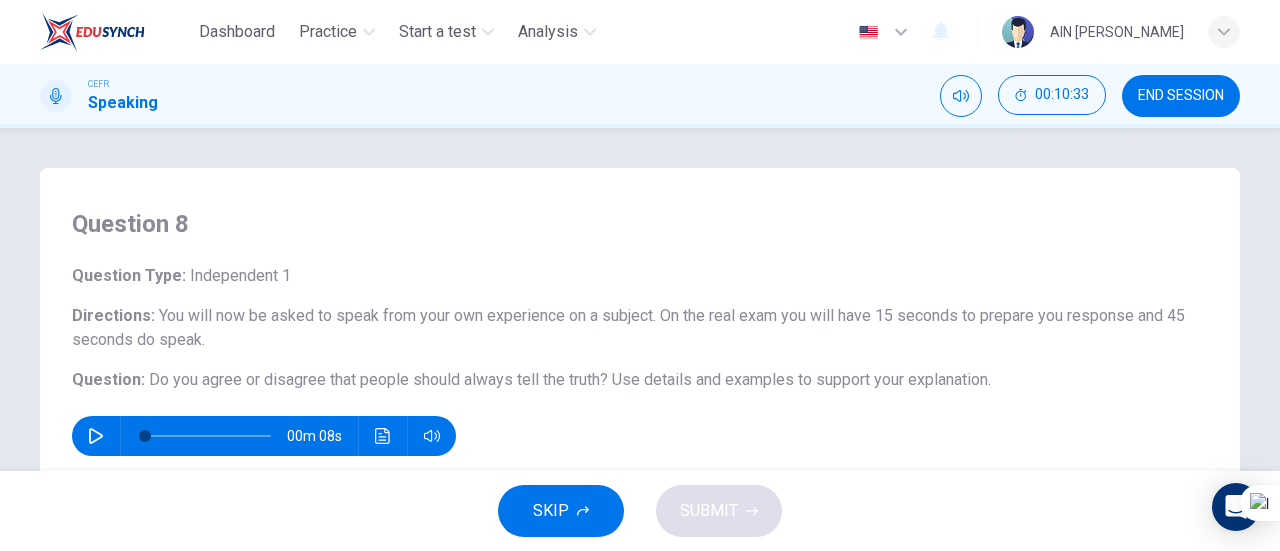click on "Question   8 Question Type :   Independent 1 Directions :   You will now be asked to speak from your own experience on a subject. On the real exam you will have 15 seconds to prepare you response and 45 seconds do speak. Question :   Do you agree or disagree that people should always tell the truth?    Use details and examples to support your explanation. 00m 08s" at bounding box center (640, 342) 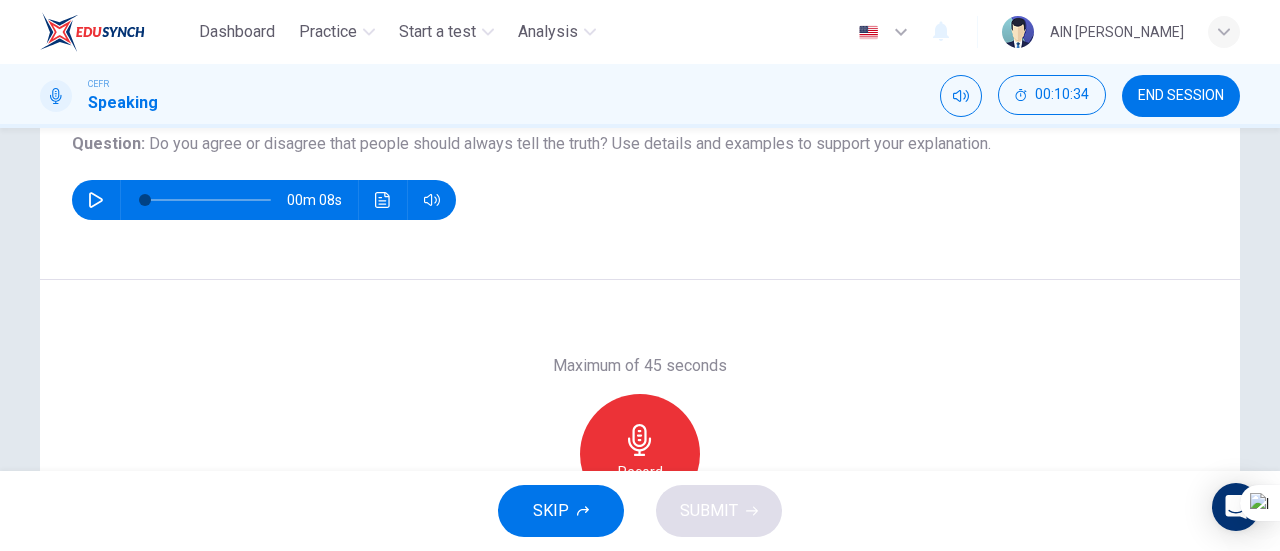 scroll, scrollTop: 240, scrollLeft: 0, axis: vertical 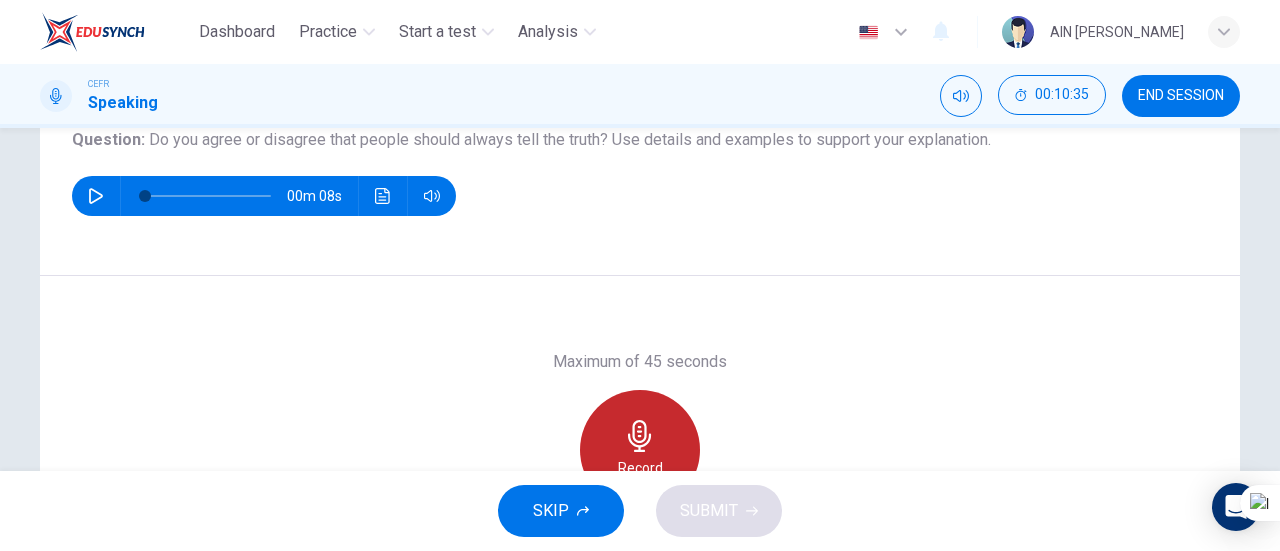 click 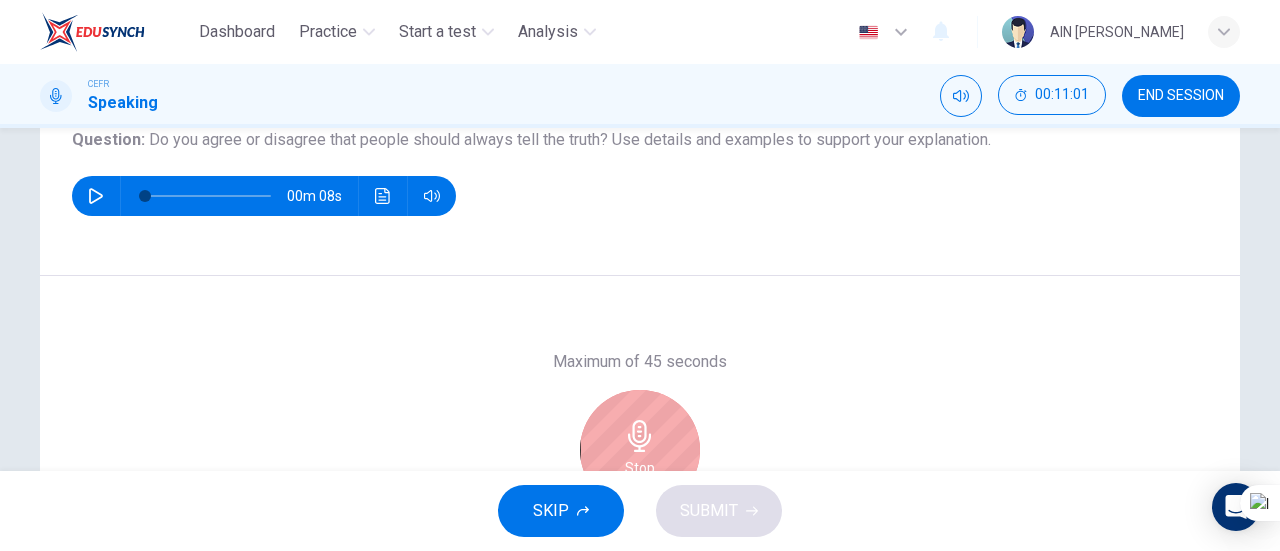 drag, startPoint x: 1279, startPoint y: 265, endPoint x: 1279, endPoint y: 299, distance: 34 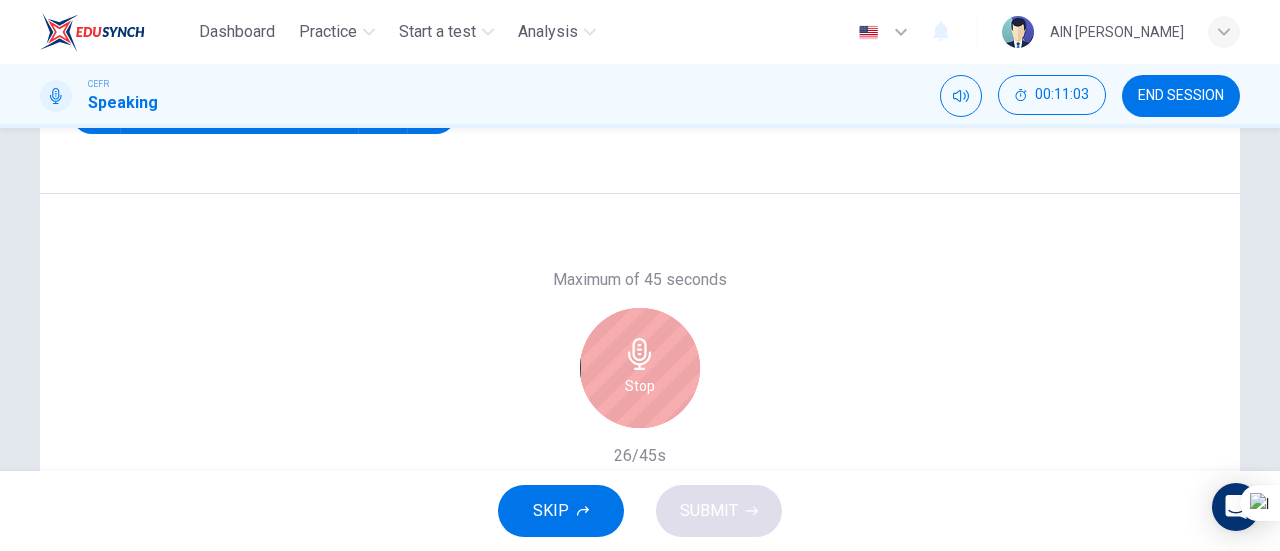scroll, scrollTop: 323, scrollLeft: 0, axis: vertical 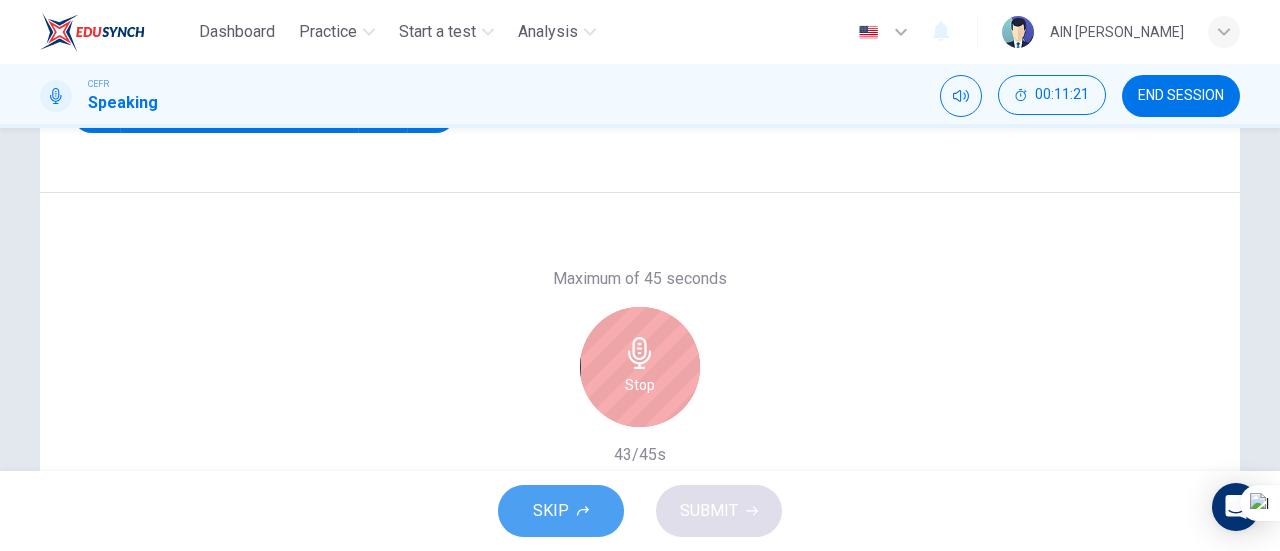 click on "SKIP" at bounding box center (561, 511) 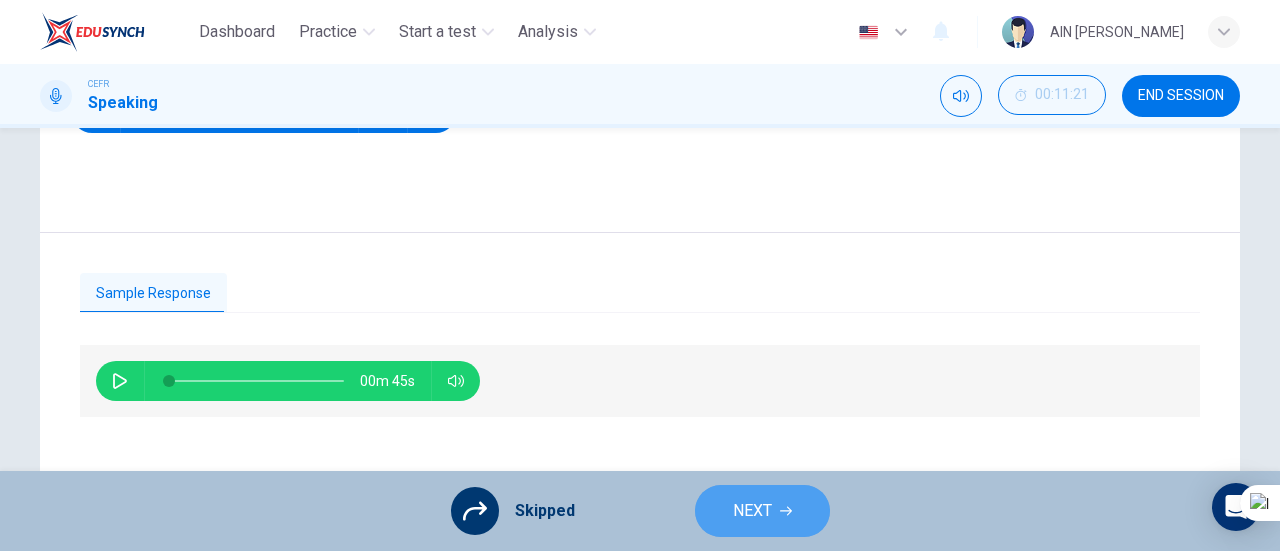 click on "NEXT" at bounding box center (752, 511) 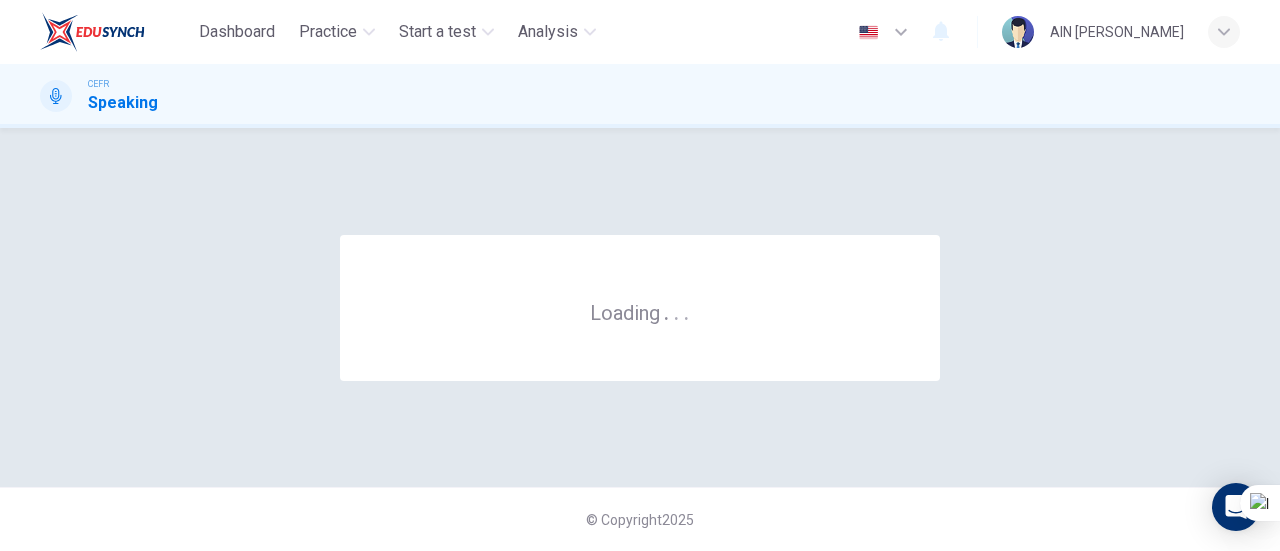 scroll, scrollTop: 0, scrollLeft: 0, axis: both 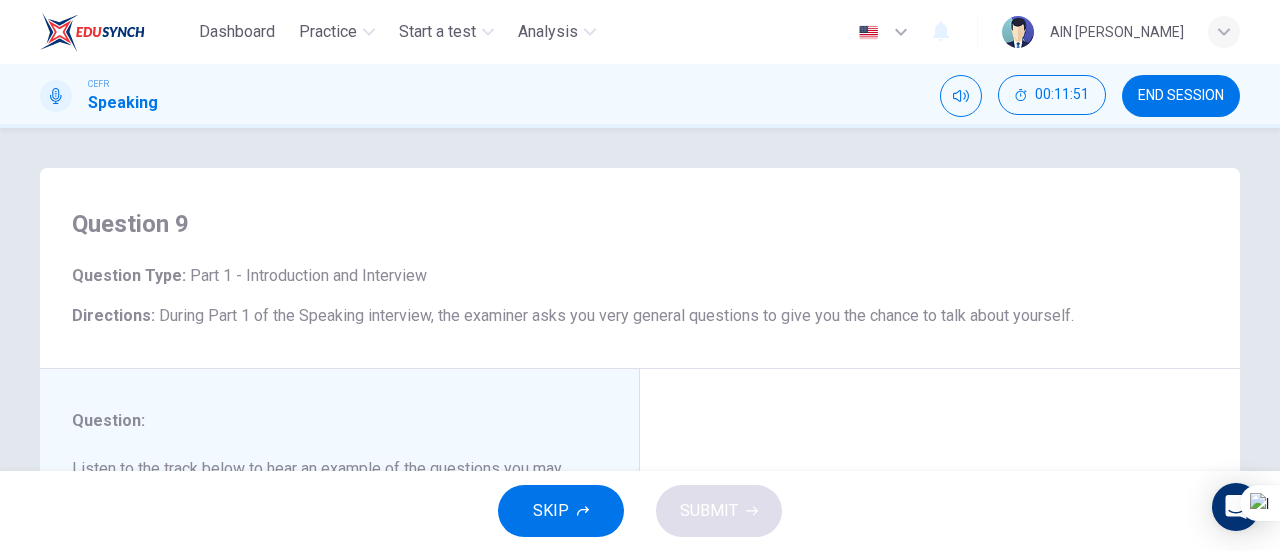 drag, startPoint x: 1279, startPoint y: 143, endPoint x: 1254, endPoint y: 221, distance: 81.908485 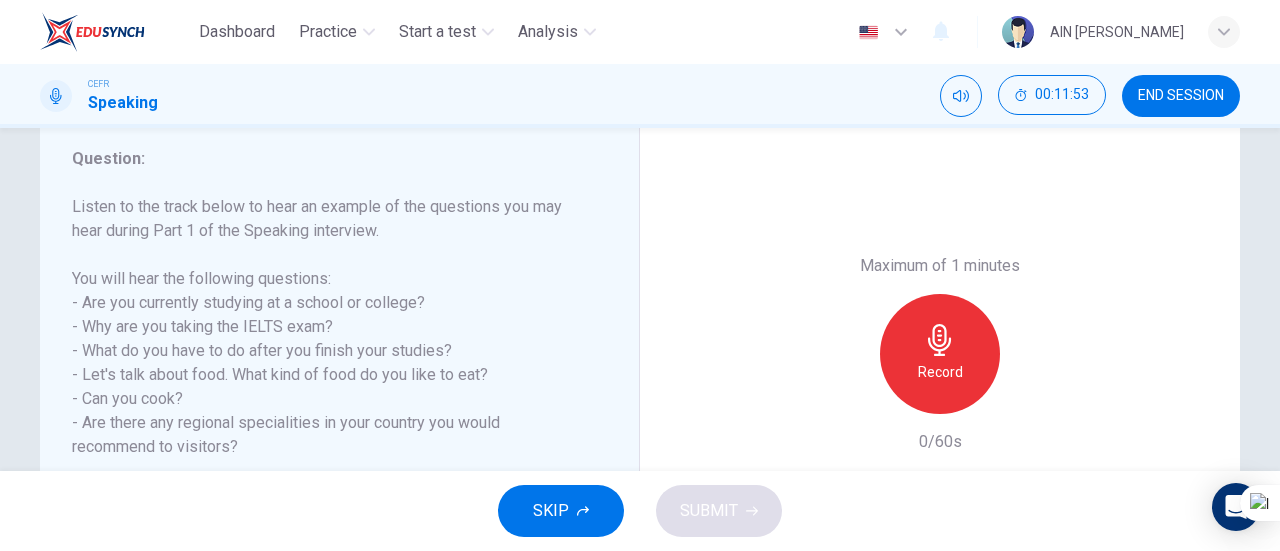 scroll, scrollTop: 296, scrollLeft: 0, axis: vertical 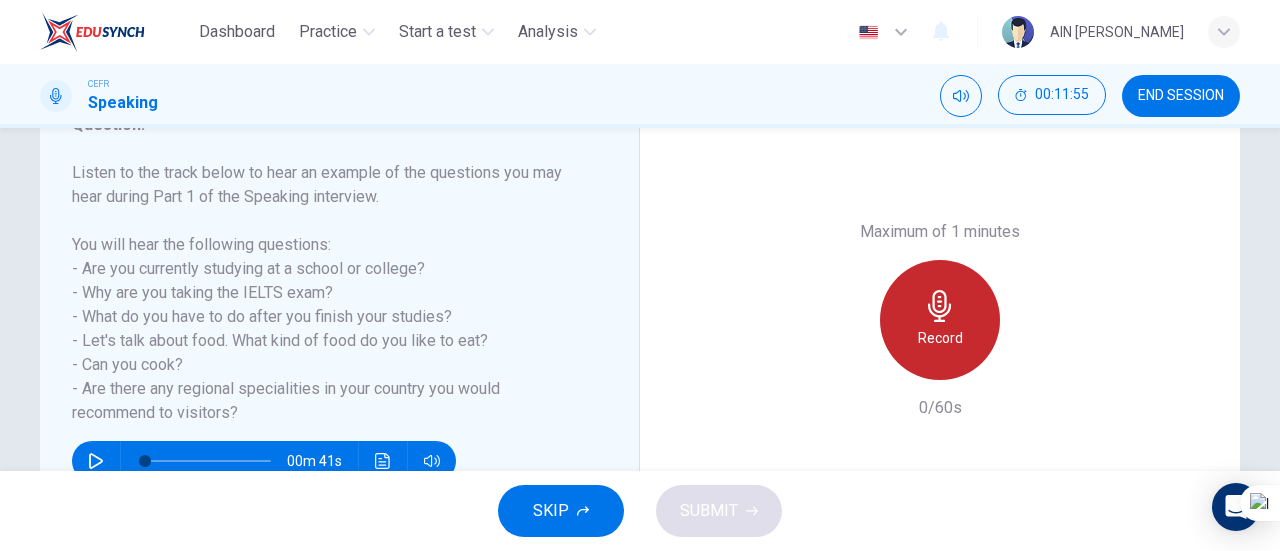 click 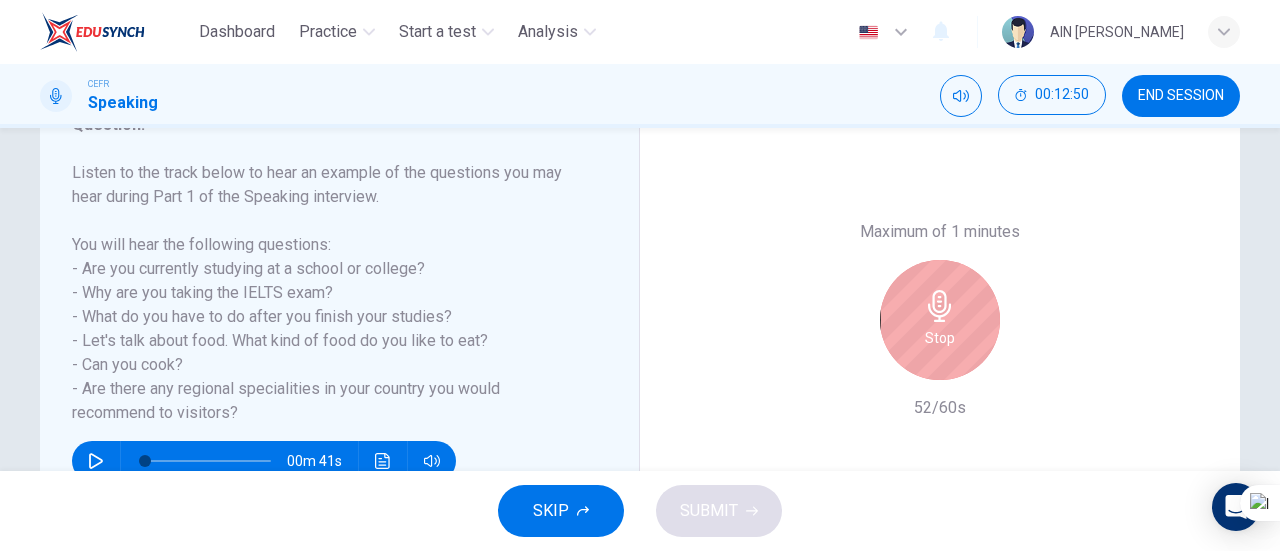 scroll, scrollTop: 376, scrollLeft: 0, axis: vertical 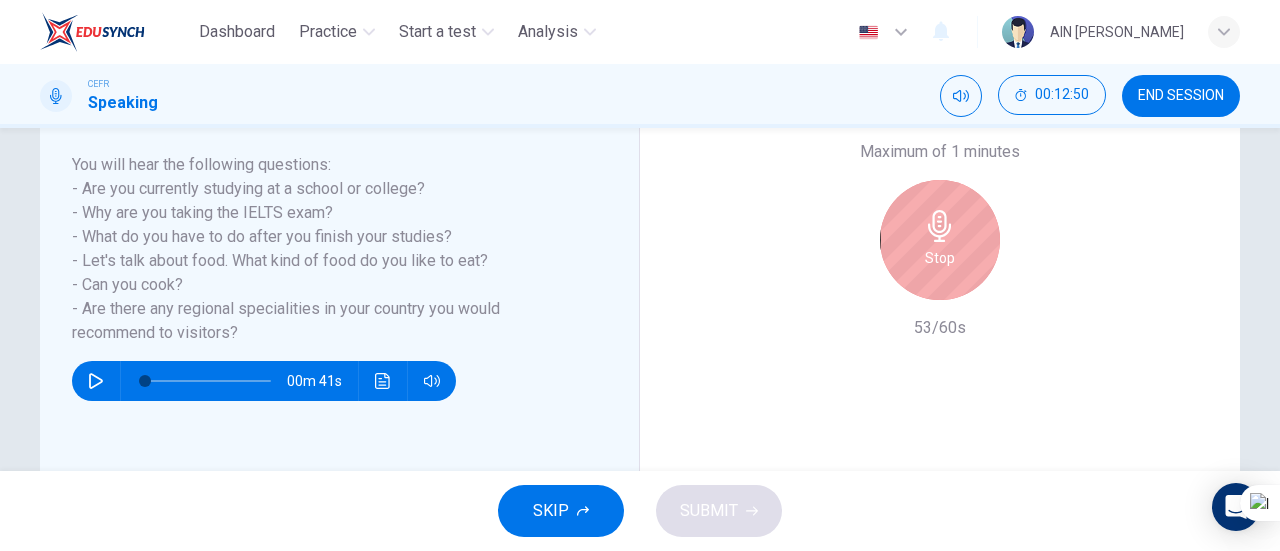 click on "Stop" at bounding box center [940, 240] 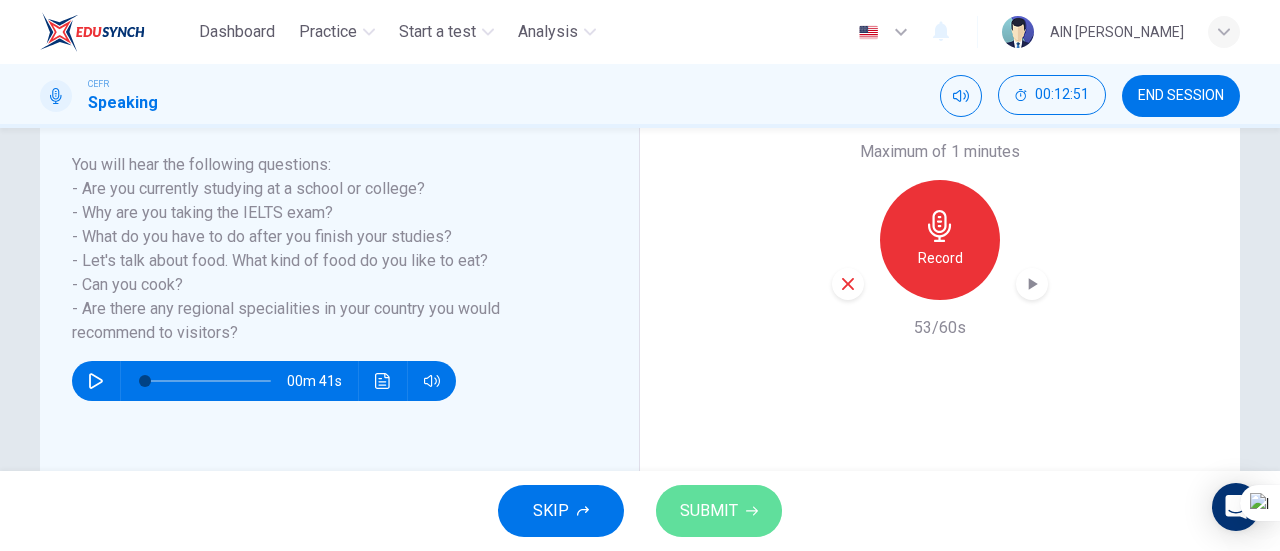 click 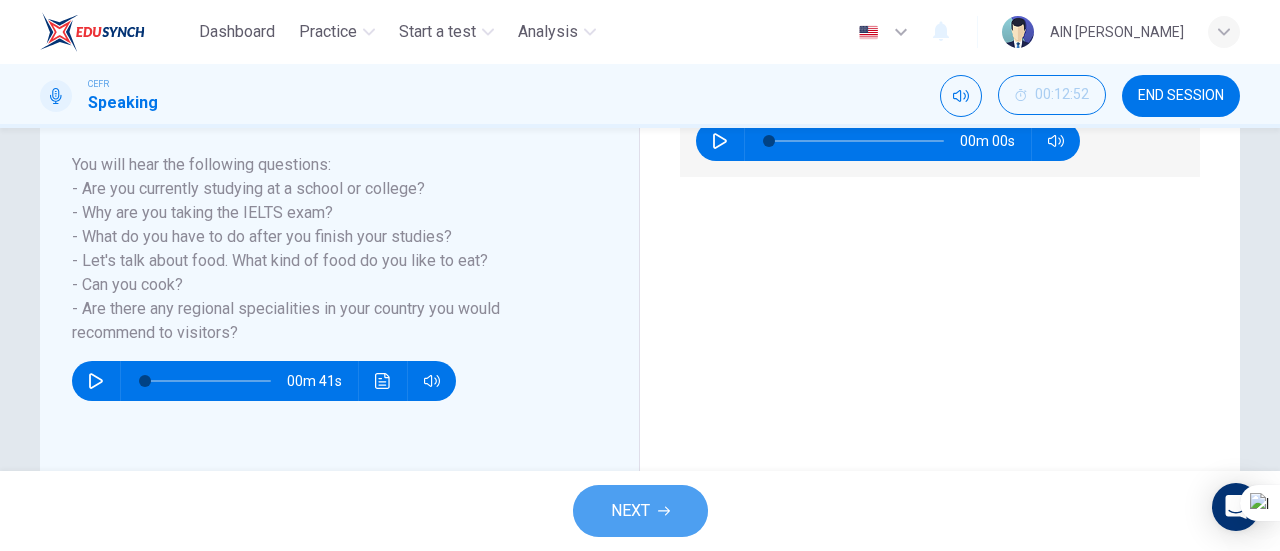 click on "NEXT" at bounding box center (630, 511) 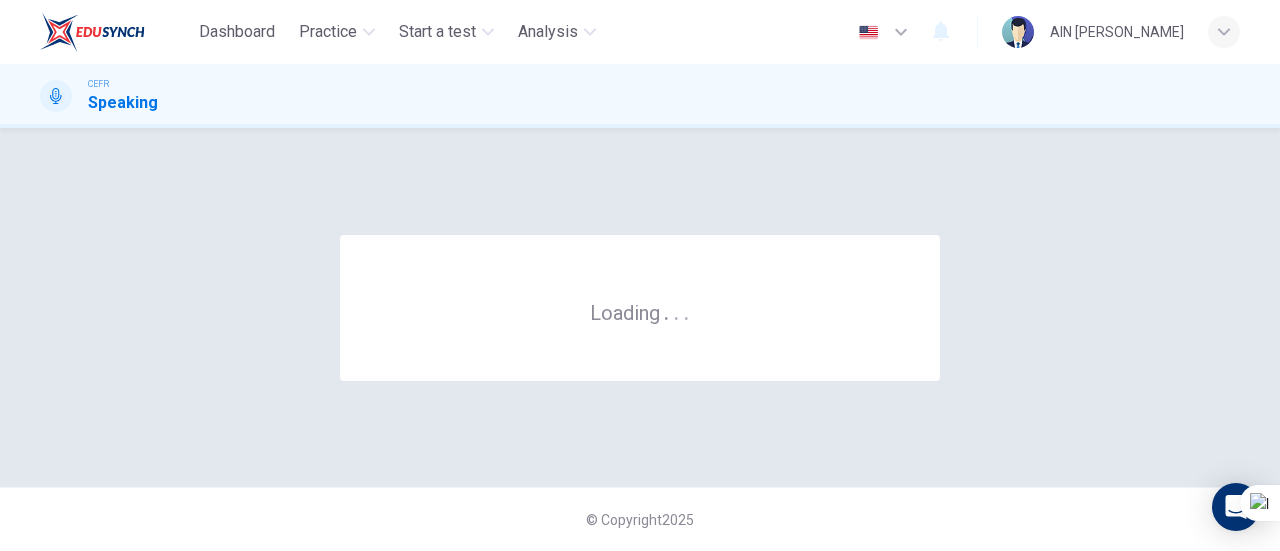 scroll, scrollTop: 0, scrollLeft: 0, axis: both 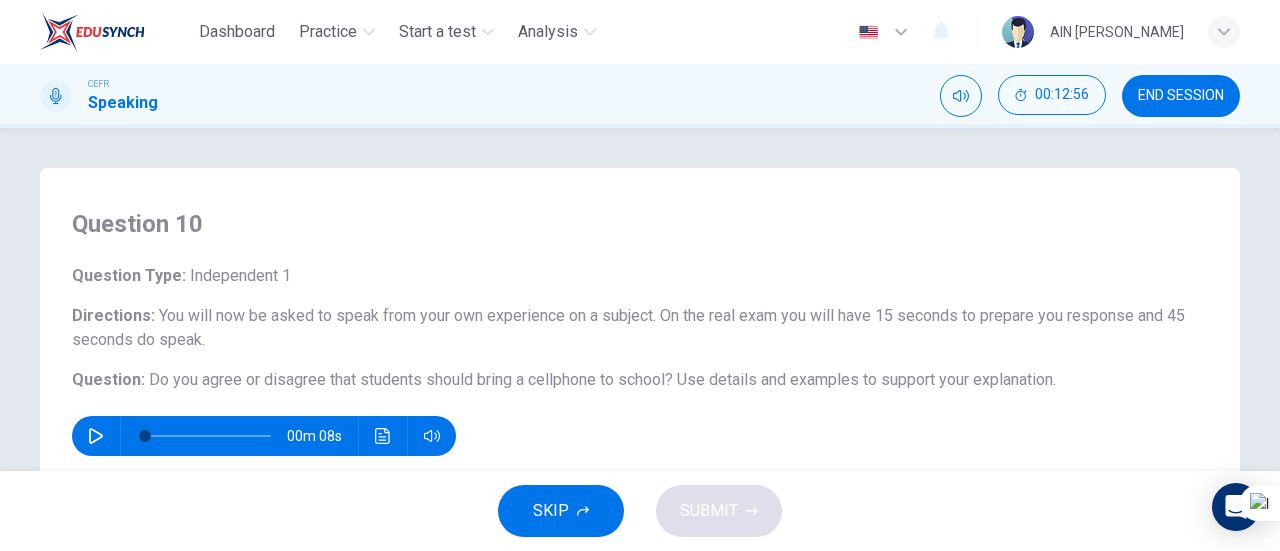 click on "Question :   Do you agree or disagree that students should bring a cellphone to school?    Use details and examples to support your explanation." at bounding box center (640, 380) 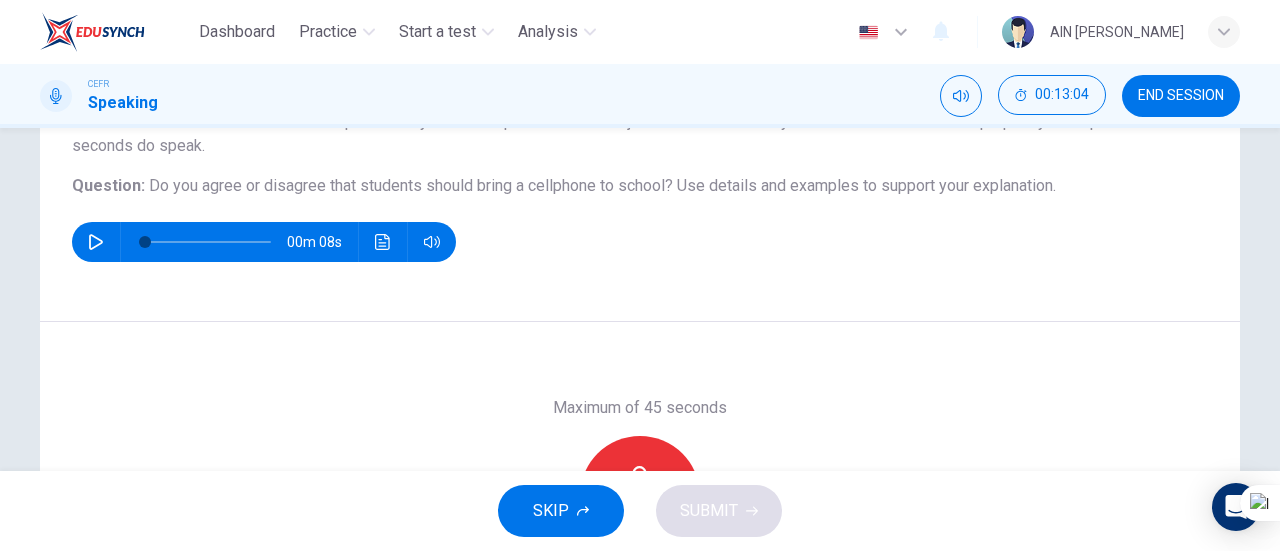 scroll, scrollTop: 200, scrollLeft: 0, axis: vertical 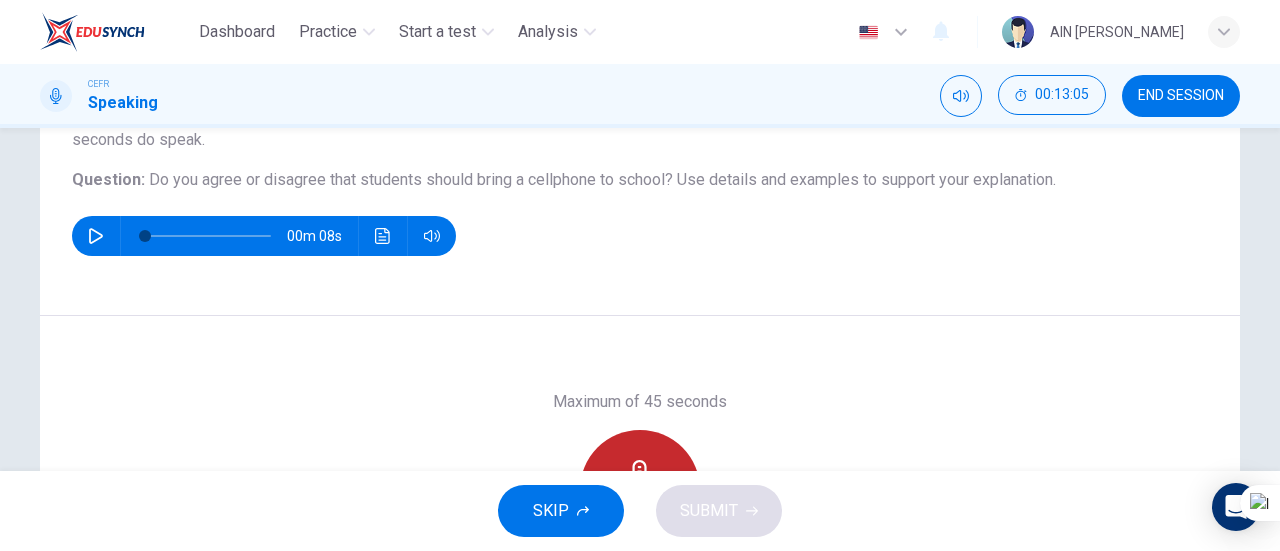 click on "Record" at bounding box center (640, 490) 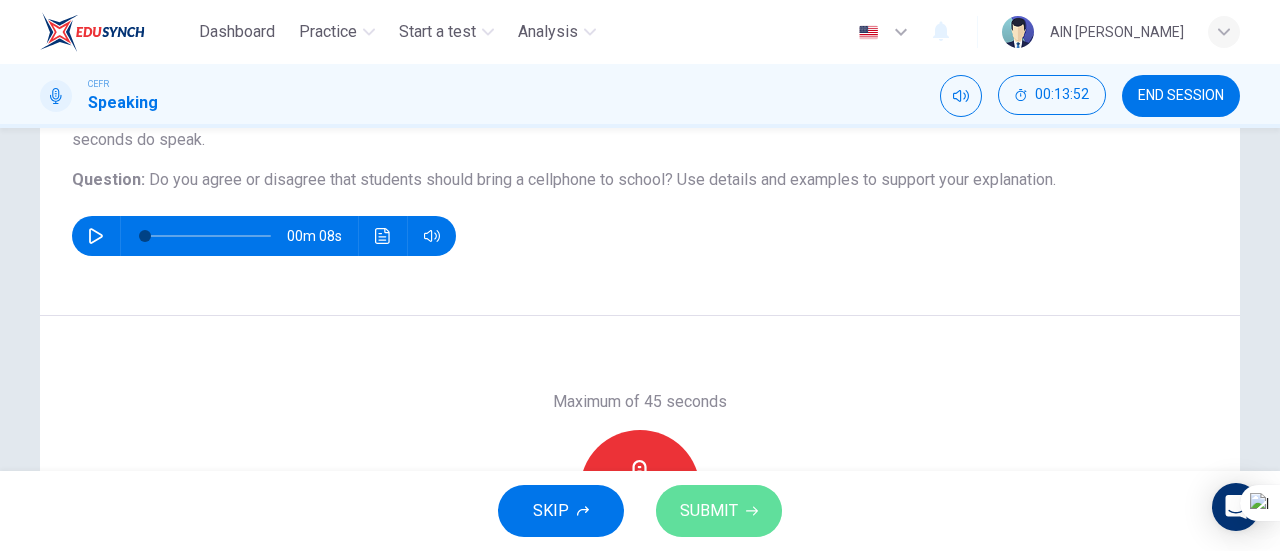 click on "SUBMIT" at bounding box center (709, 511) 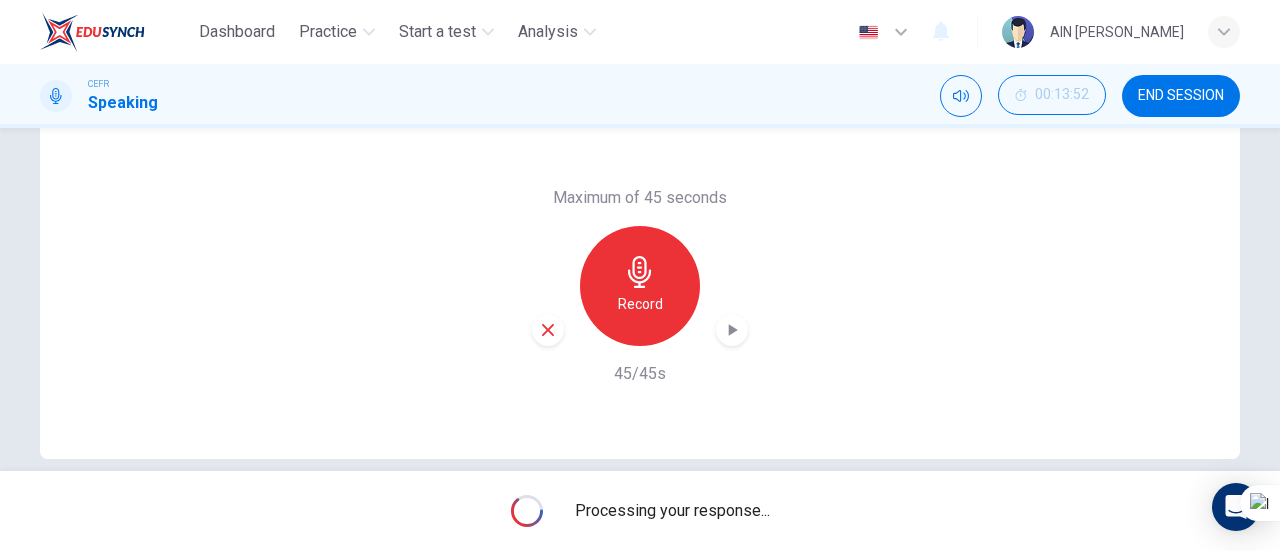 scroll, scrollTop: 432, scrollLeft: 0, axis: vertical 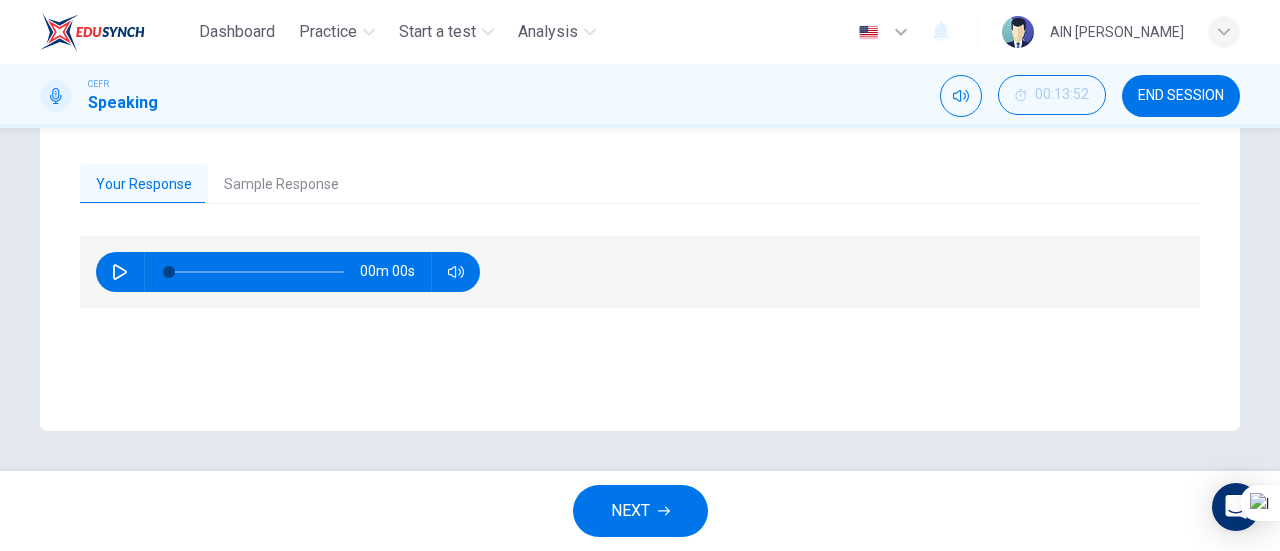 click on "00m 00s" at bounding box center [288, 272] 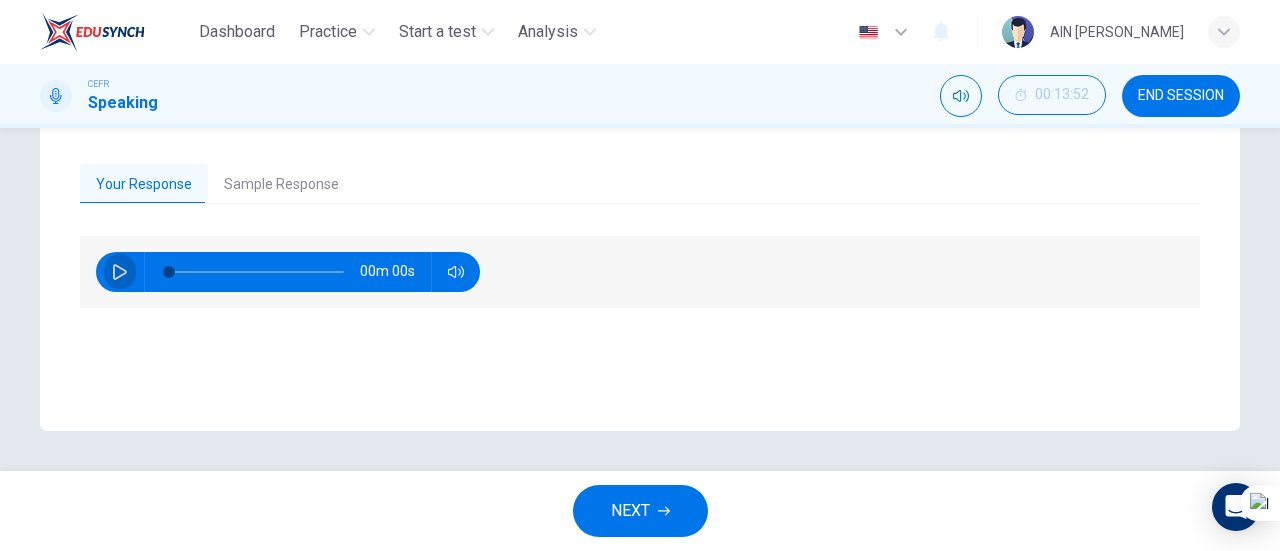click 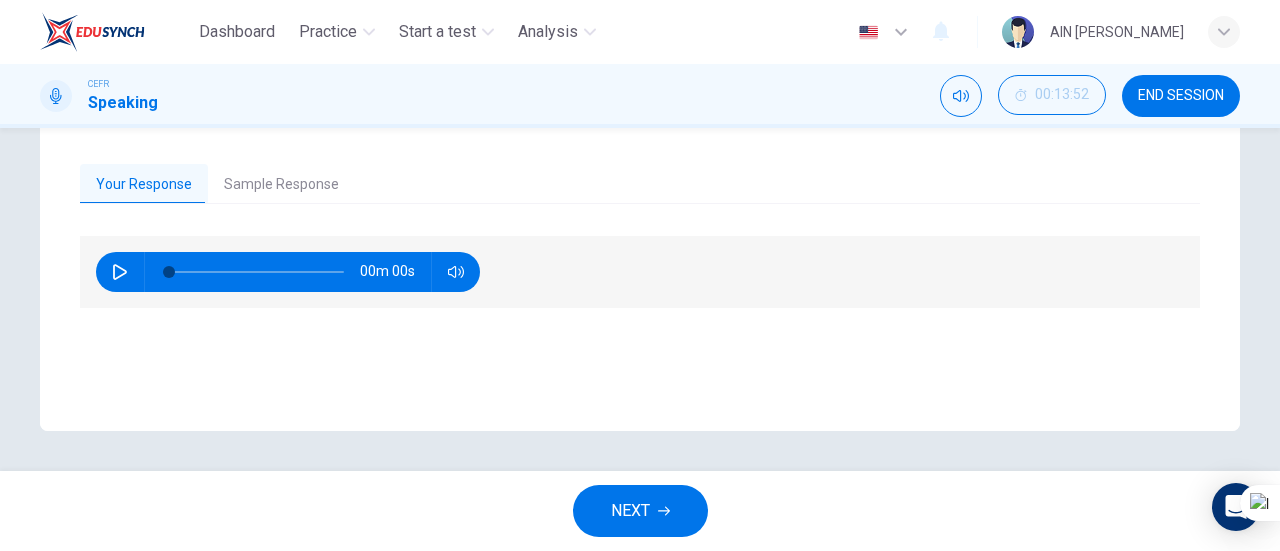 type on "80" 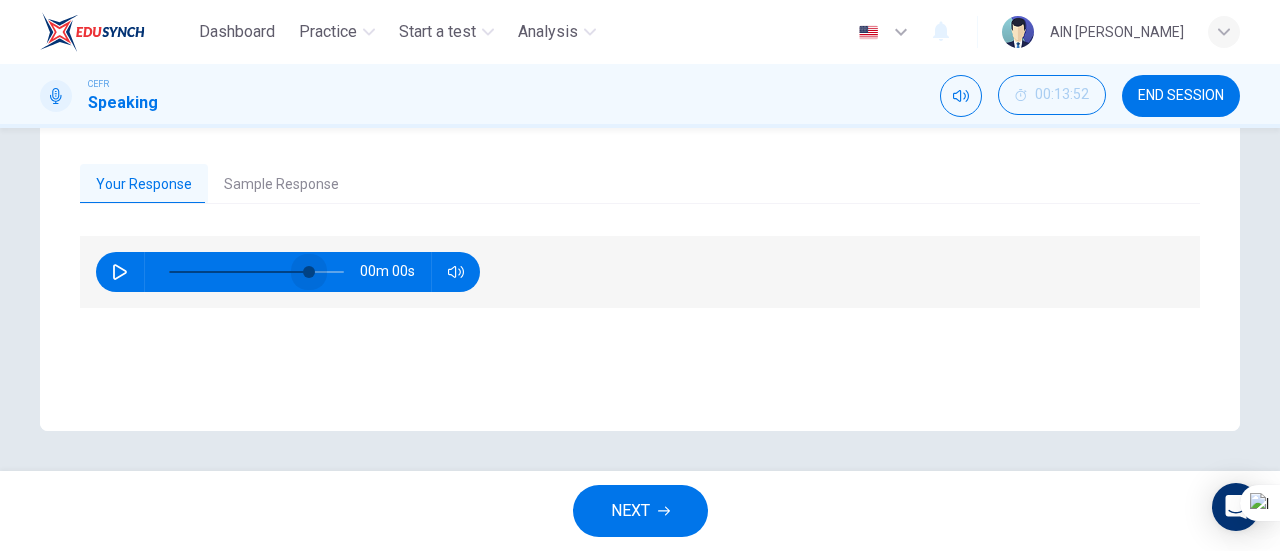 click at bounding box center [256, 272] 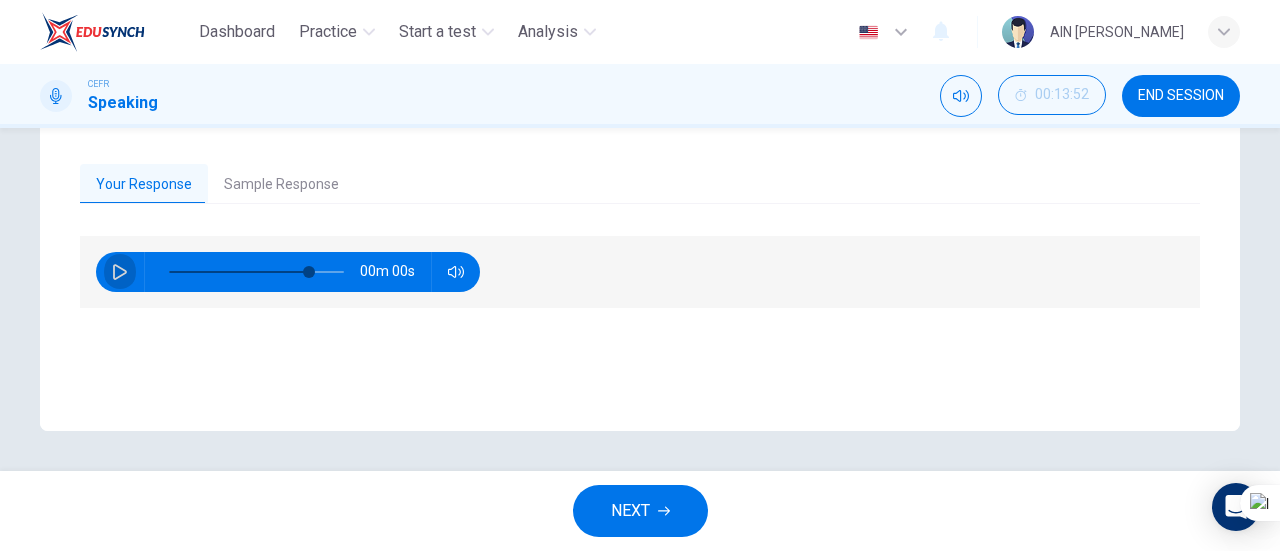 click at bounding box center (120, 272) 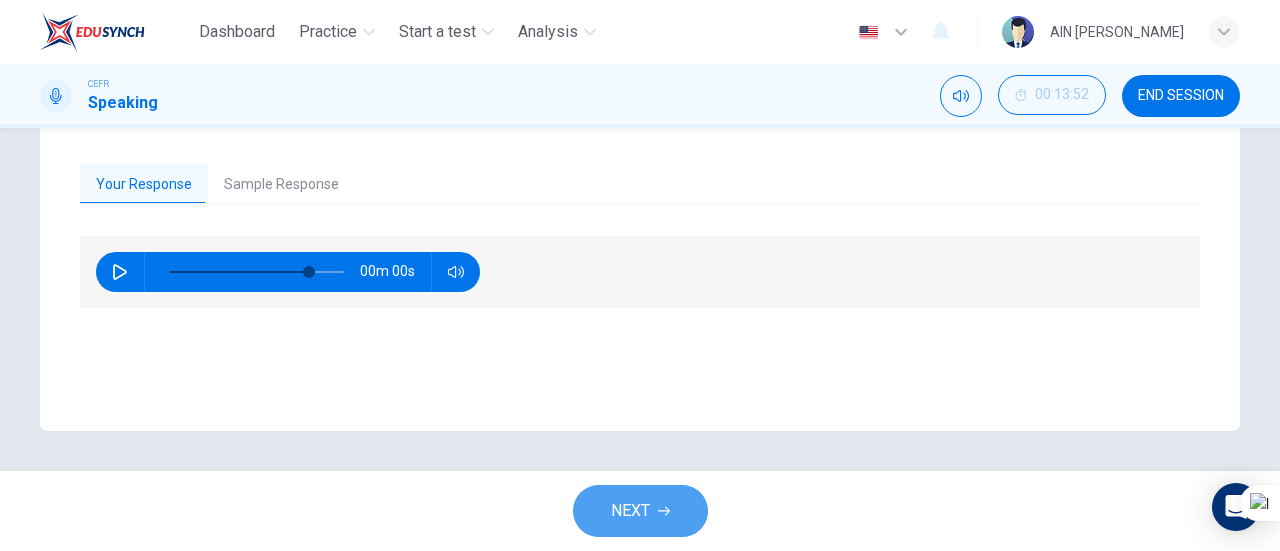 click on "NEXT" at bounding box center [640, 511] 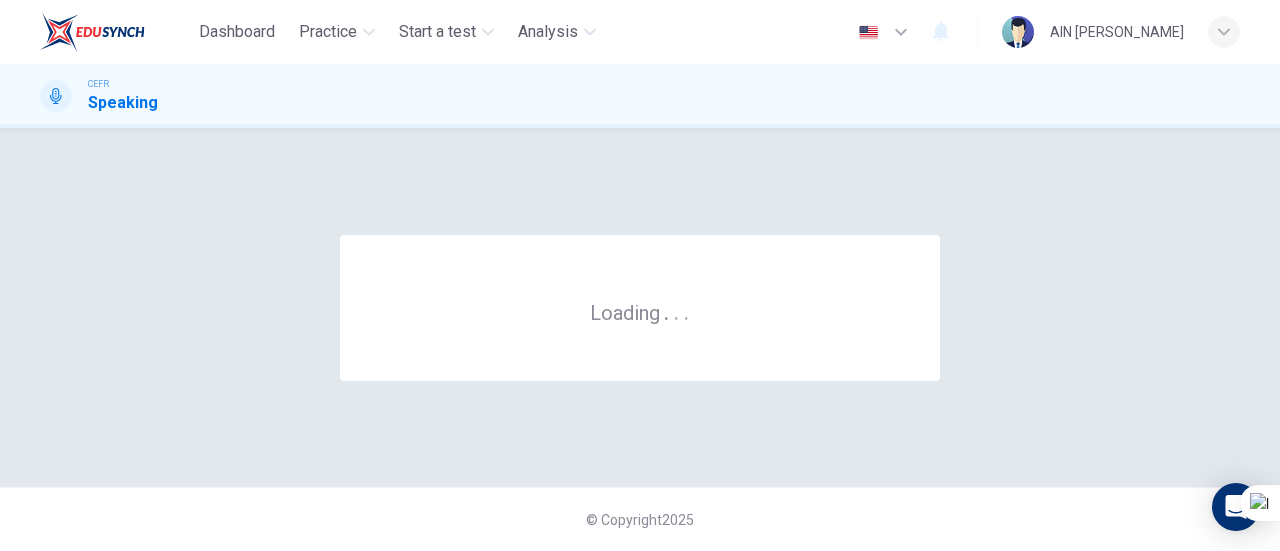 scroll, scrollTop: 0, scrollLeft: 0, axis: both 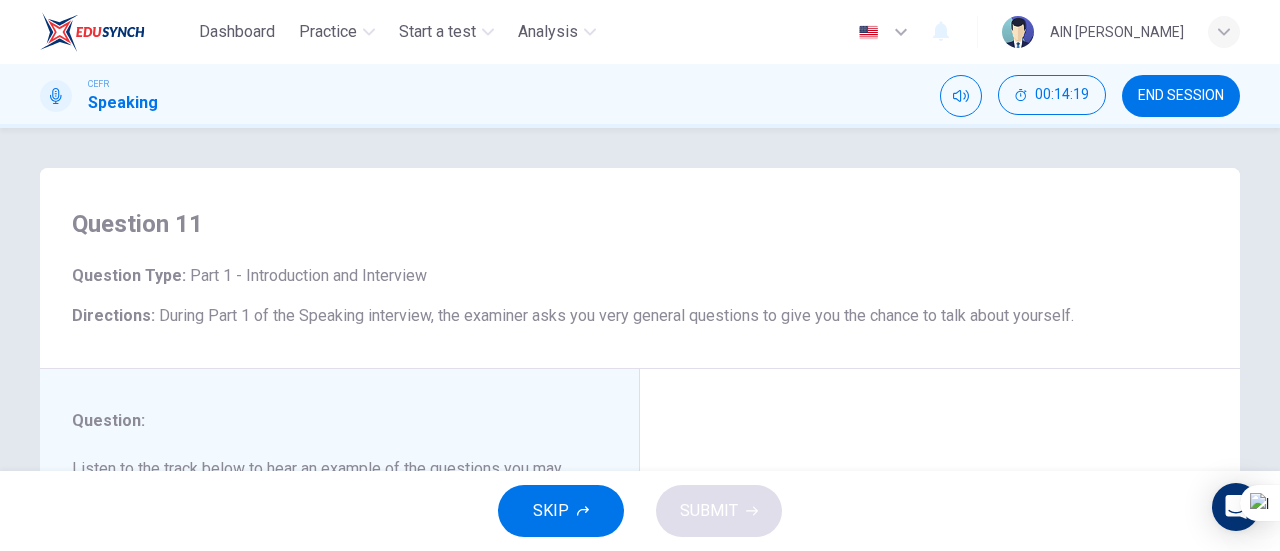 click on "SKIP SUBMIT" at bounding box center (640, 511) 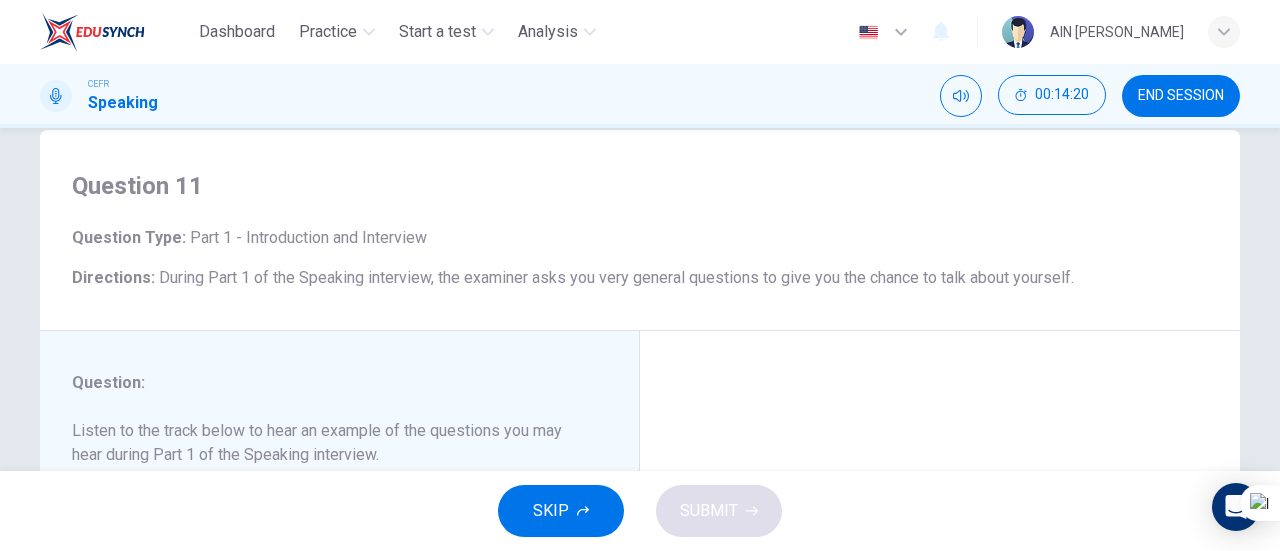 click on "Listen to the track below to hear an example of the questions you may hear during Part 1 of the Speaking interview.  You will hear the following questions:
- Have you got any hobbies?
- What kind of hobbies did you have when you were younger?
- Which hobbies are popular with young people in your country?
- Let's talk about your leisure time. How do you usually spend your weekends?
- What's your favourite day of the week?
- What do you like to do to relax?" at bounding box center (327, 551) 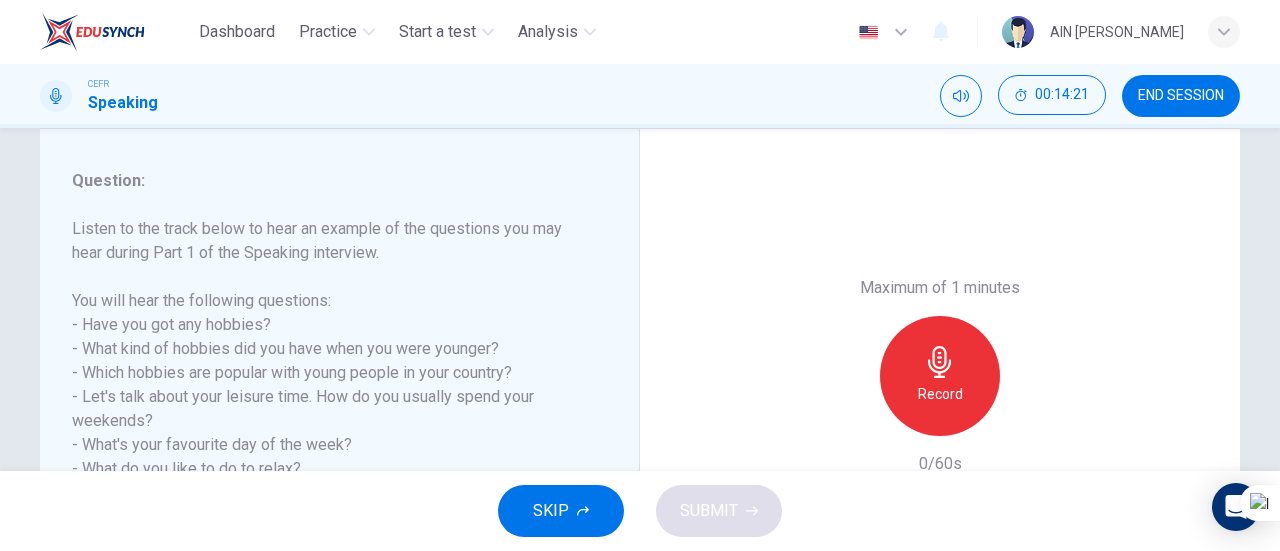 scroll, scrollTop: 280, scrollLeft: 0, axis: vertical 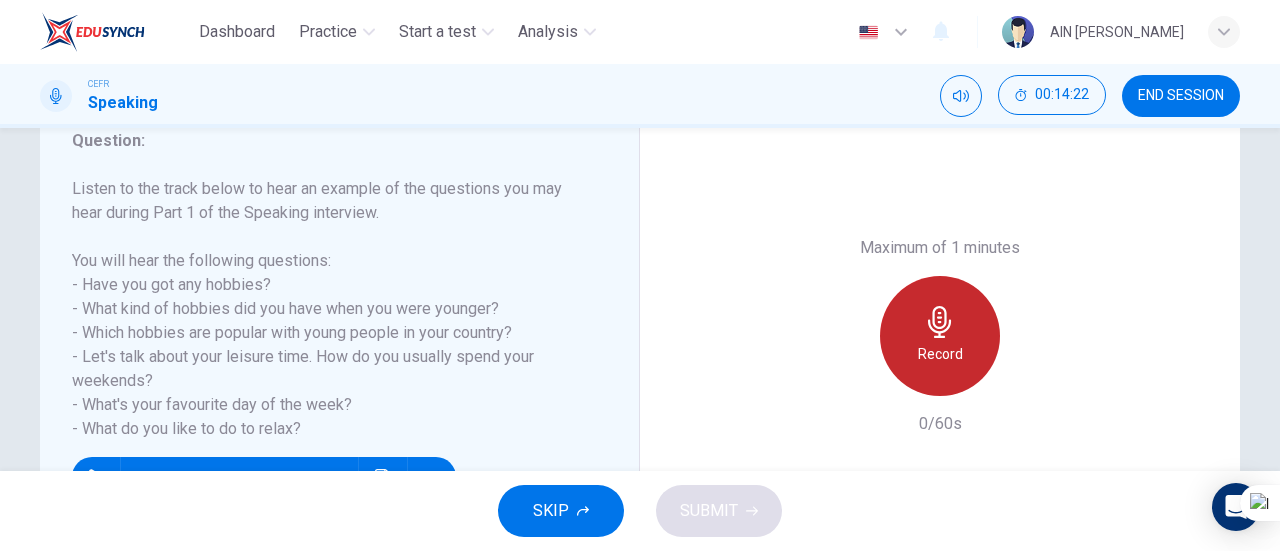 click 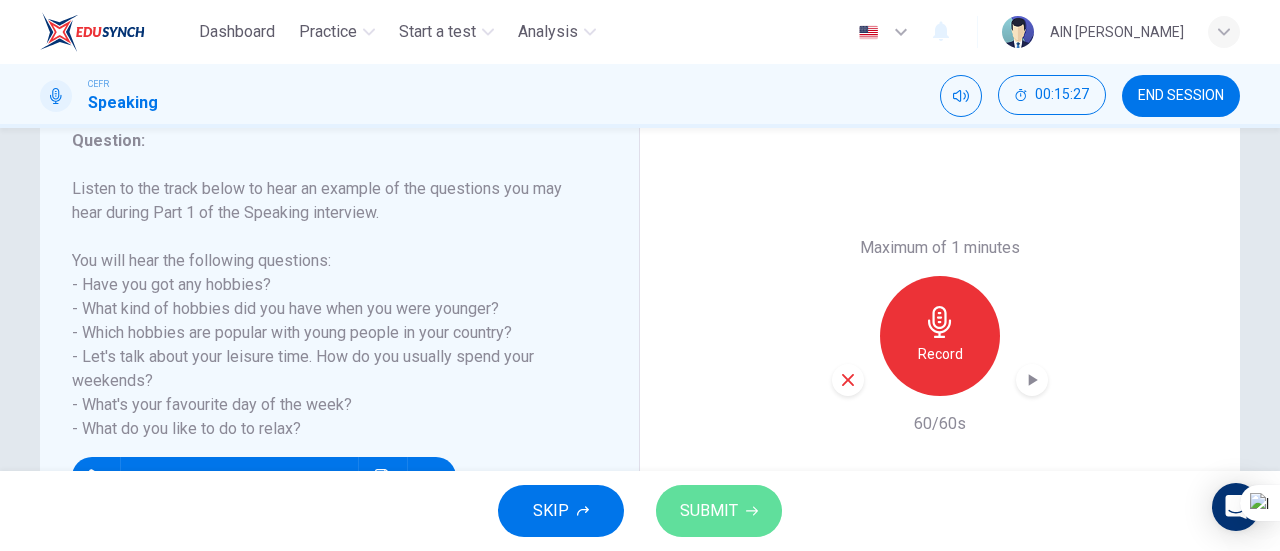 click on "SUBMIT" at bounding box center (709, 511) 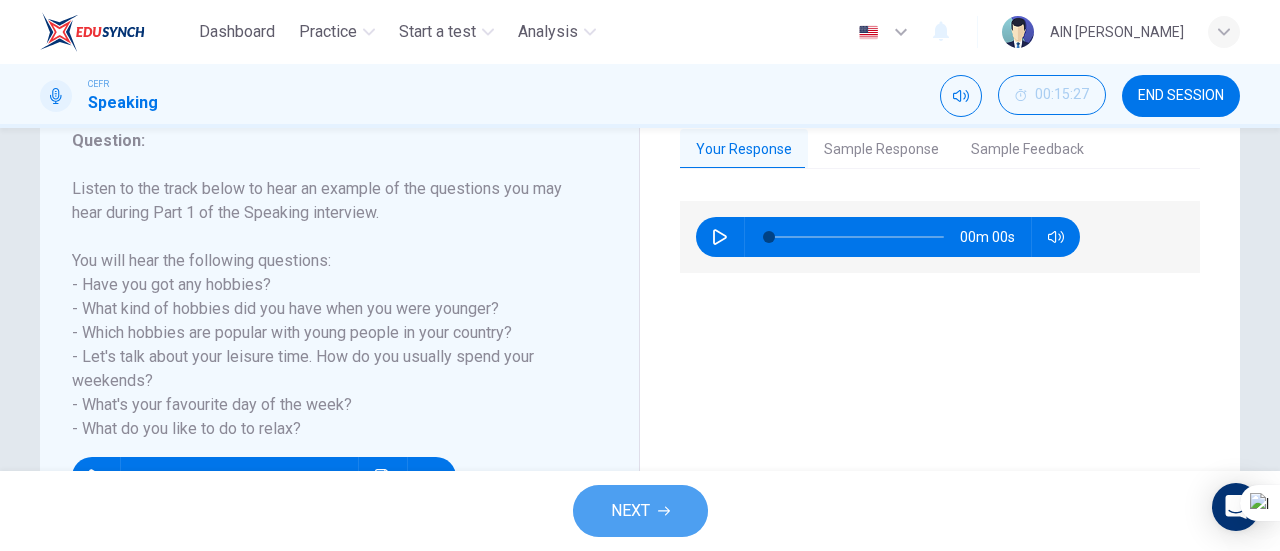 click on "NEXT" at bounding box center (630, 511) 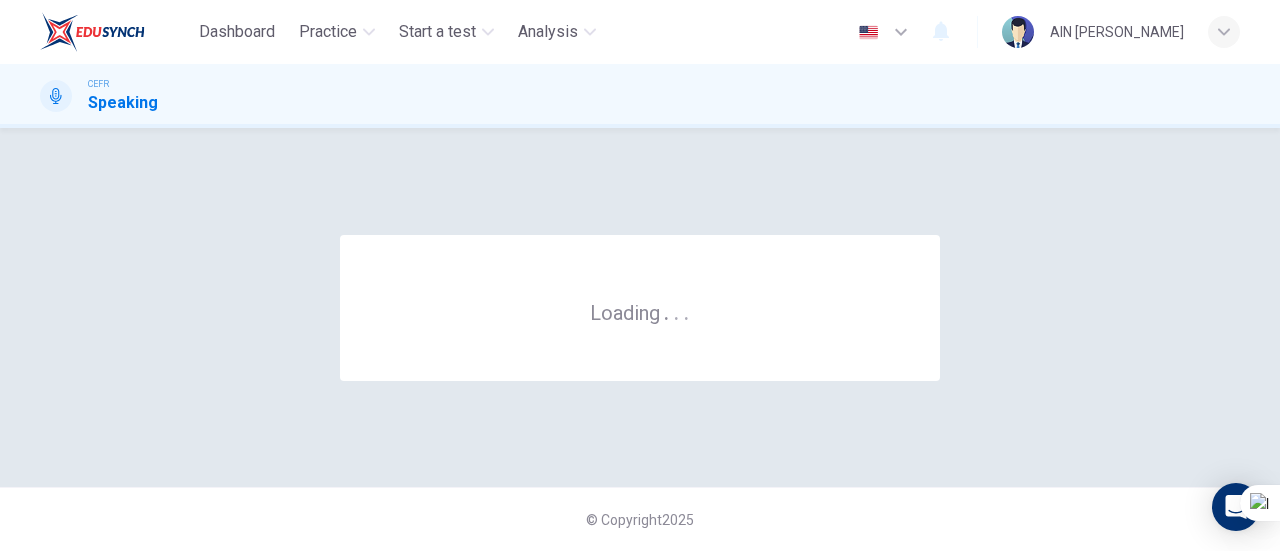 scroll, scrollTop: 0, scrollLeft: 0, axis: both 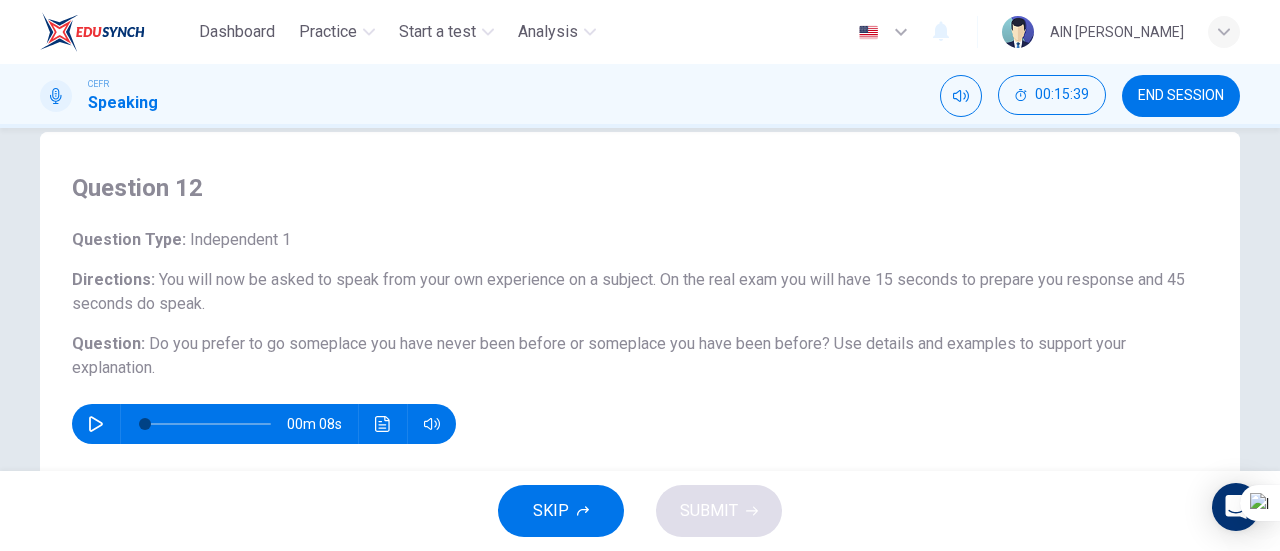 click on "Question Type :   Independent 1 Directions :   You will now be asked to speak from your own experience on a subject. On the real exam you will have 15 seconds to prepare you response and 45 seconds do speak. Question :   Do you prefer to go someplace you have never been before or someplace you have been before?    Use details and examples to support your explanation. 00m 08s" at bounding box center (640, 336) 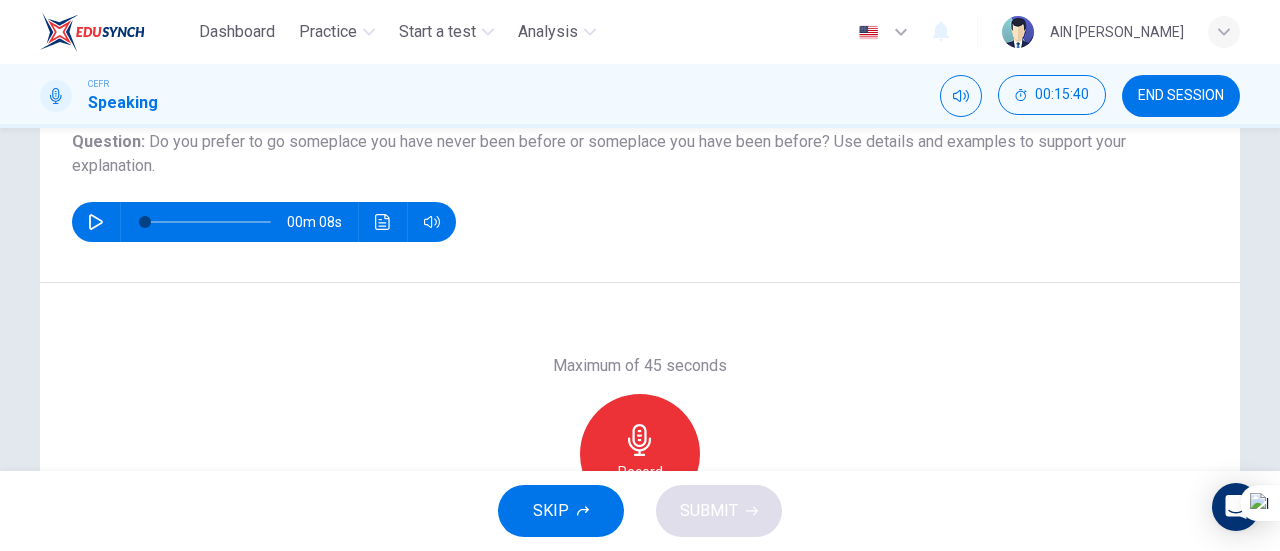 scroll, scrollTop: 240, scrollLeft: 0, axis: vertical 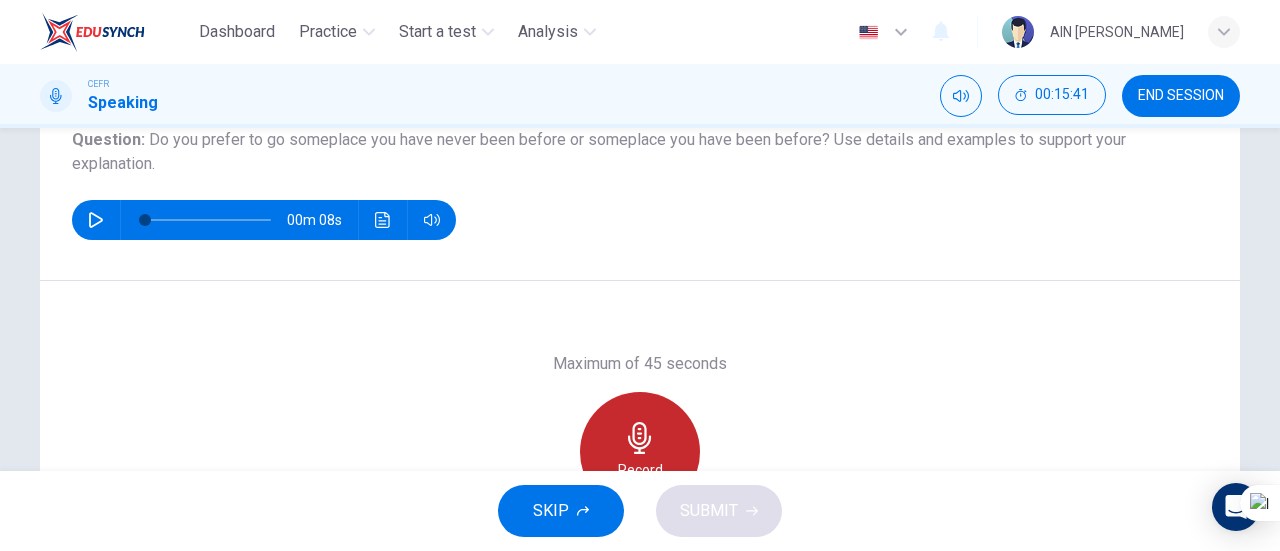 click 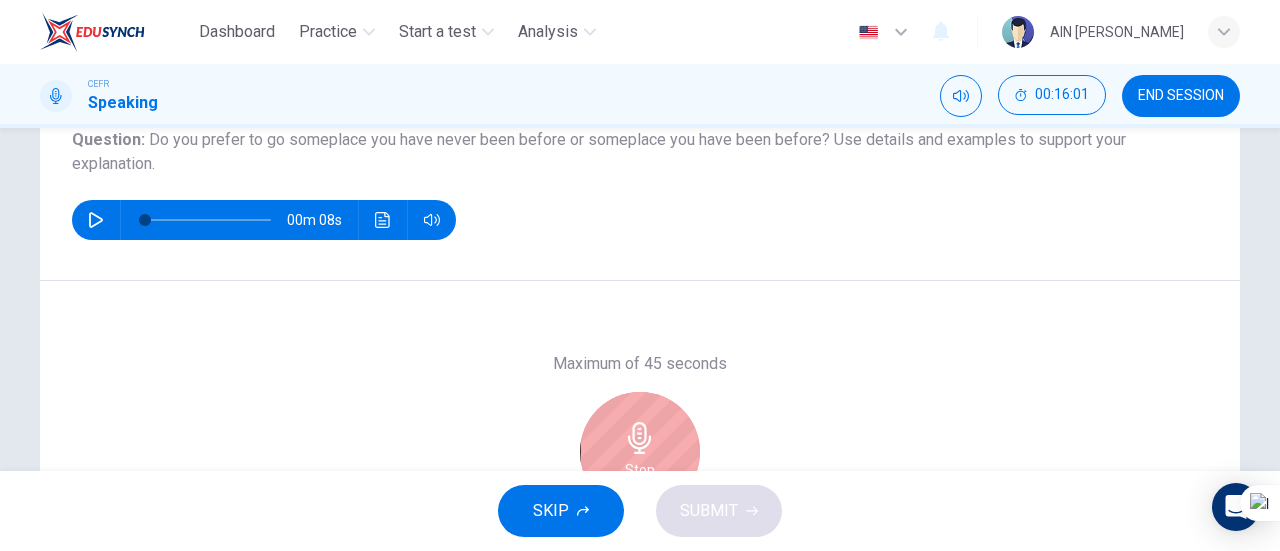 type 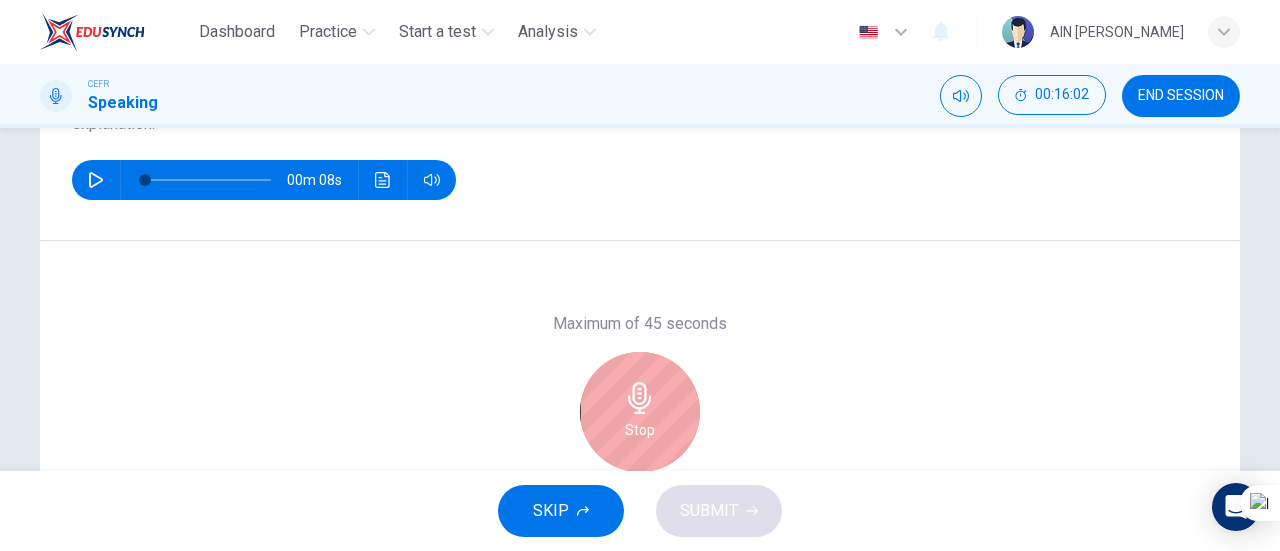 scroll, scrollTop: 432, scrollLeft: 0, axis: vertical 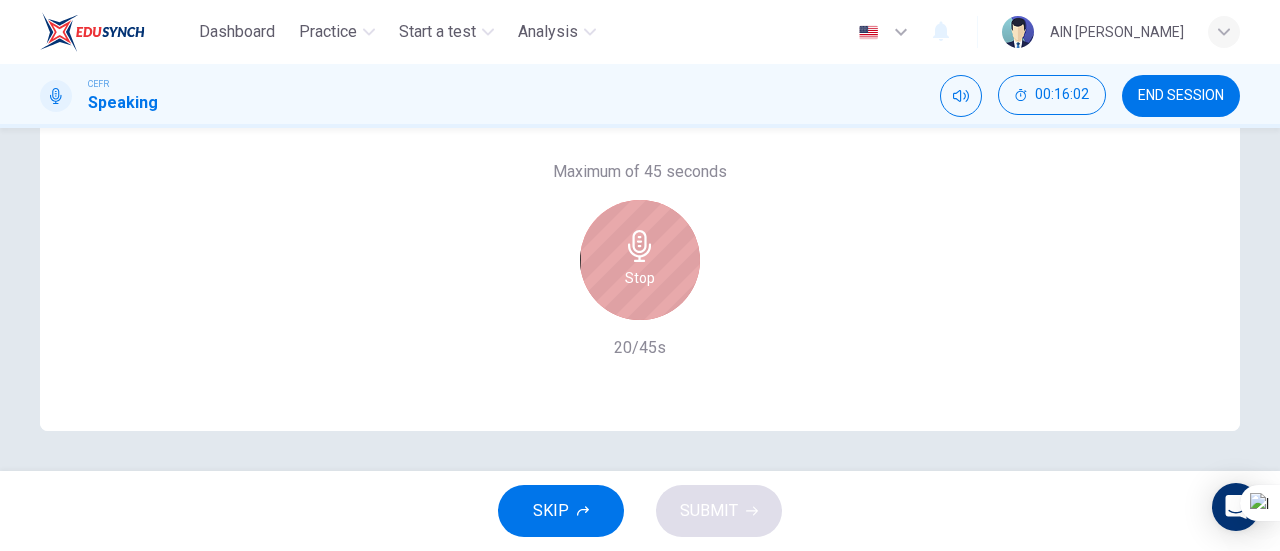 click 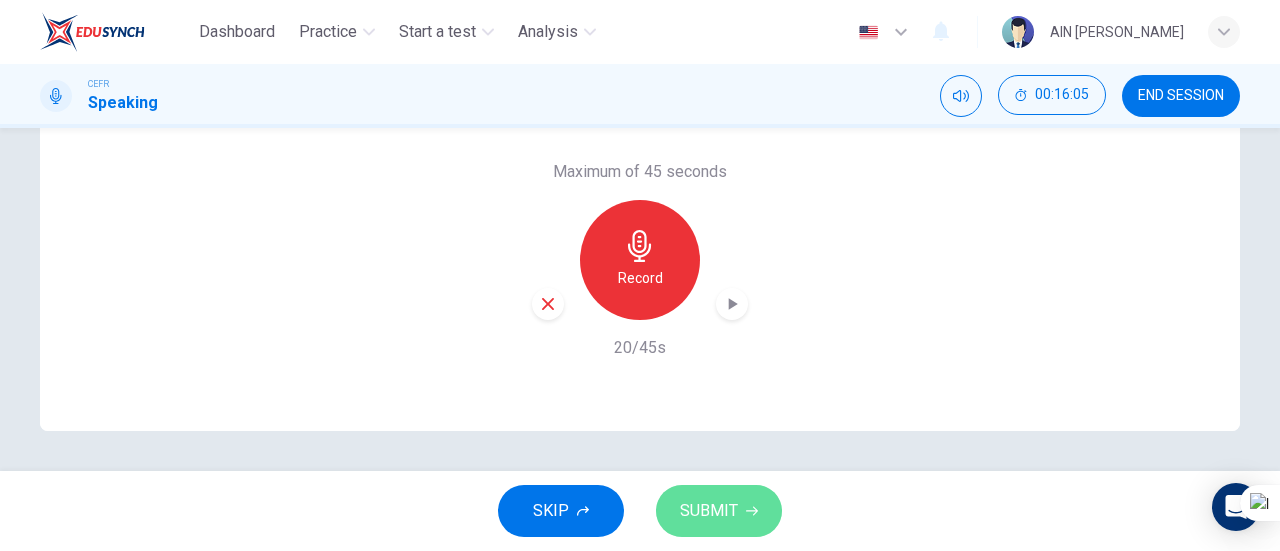 click on "SUBMIT" at bounding box center [719, 511] 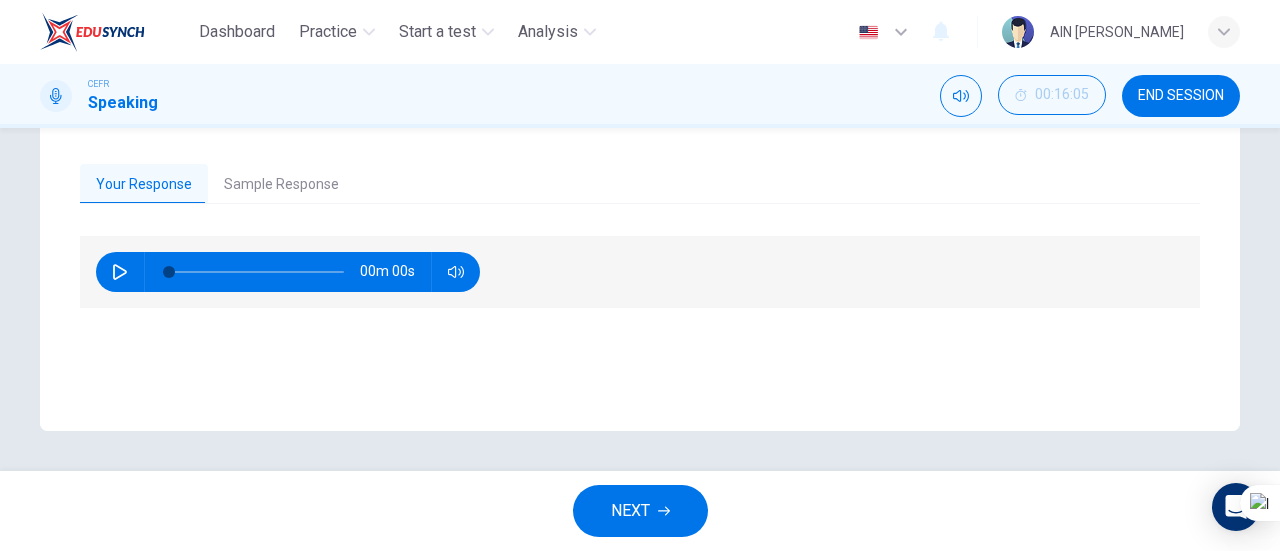 scroll, scrollTop: 392, scrollLeft: 0, axis: vertical 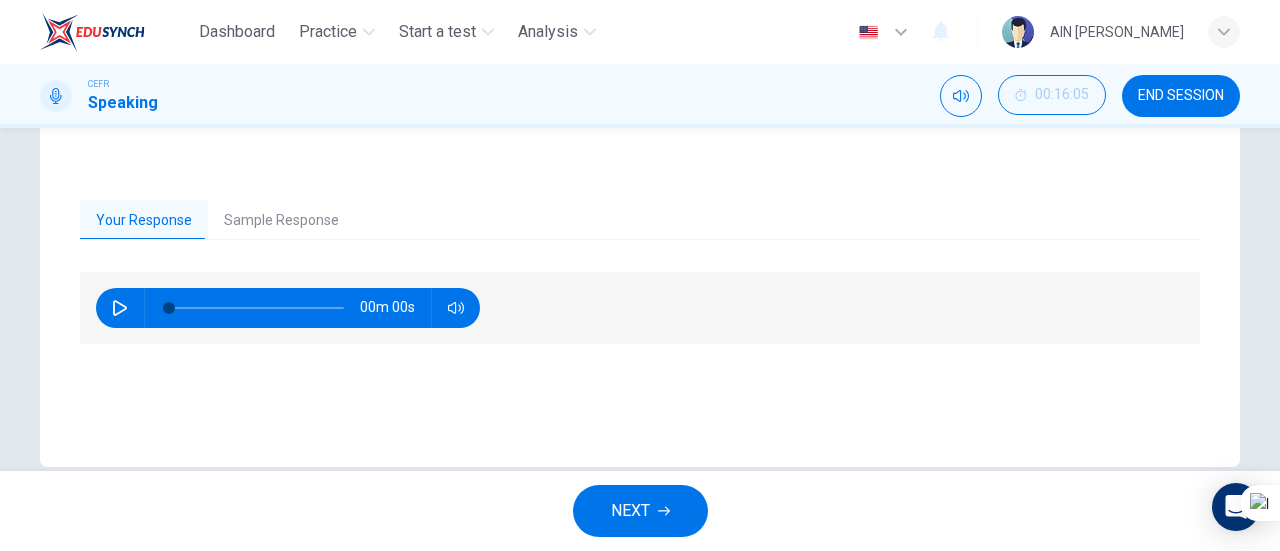 click on "00m 00s" at bounding box center [640, 358] 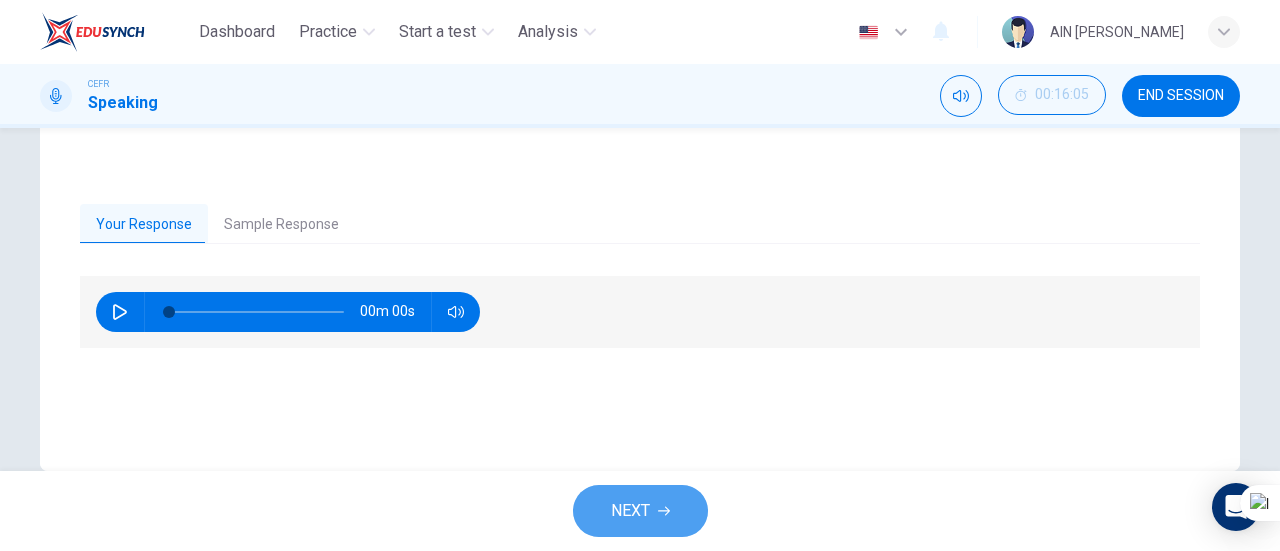 click on "NEXT" at bounding box center (640, 511) 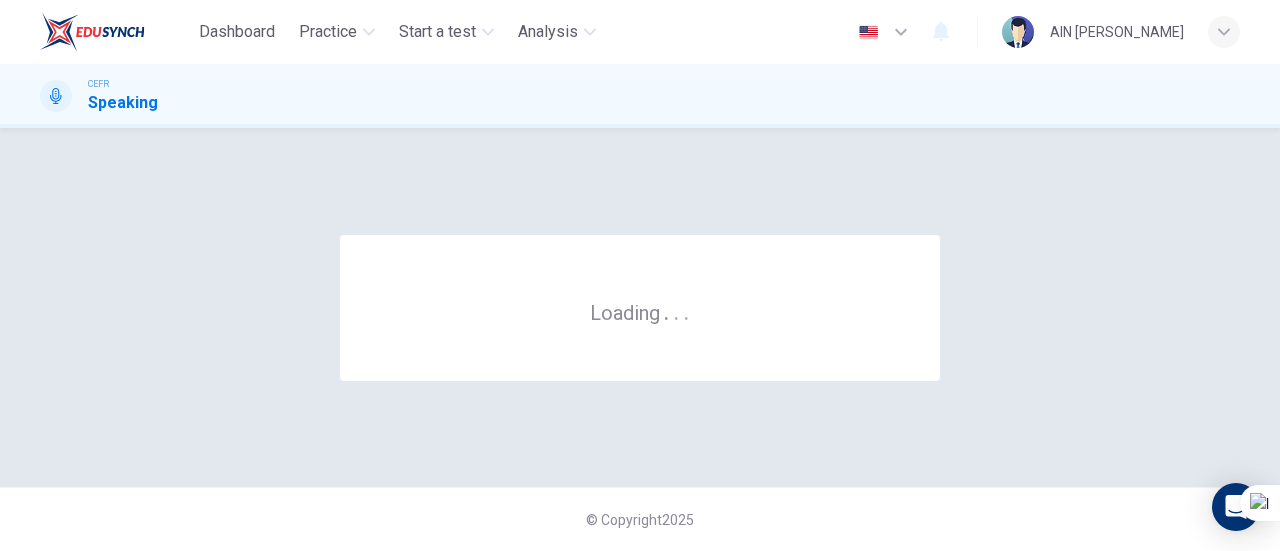 scroll, scrollTop: 0, scrollLeft: 0, axis: both 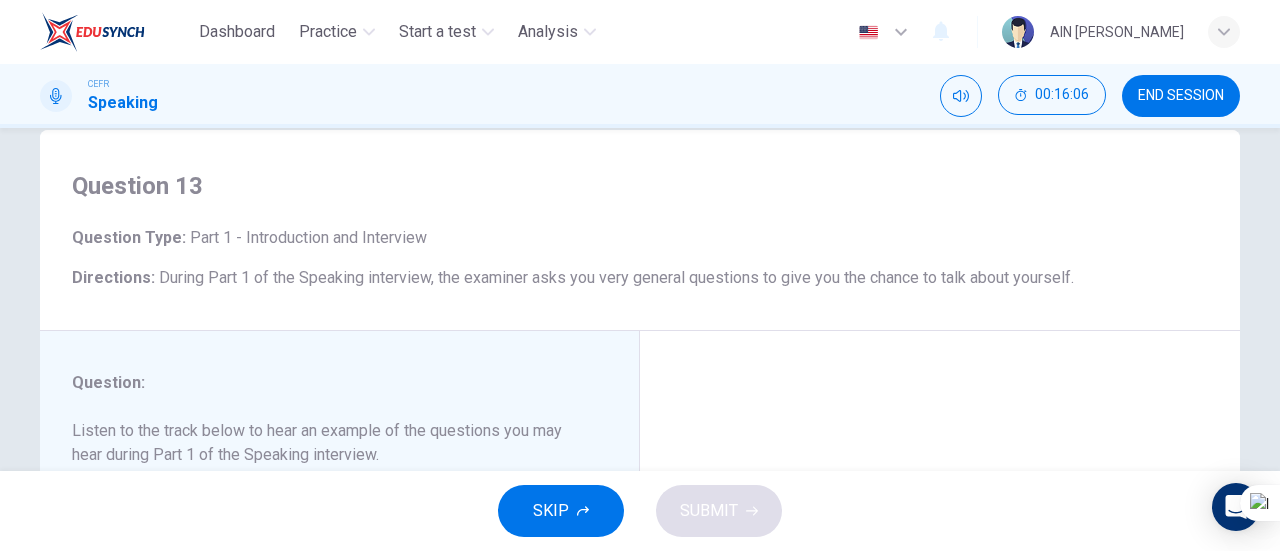 click on "Question : Listen to the track below to hear an example of the questions you may hear during Part 1 of the Speaking interview.
- Do you come from a large family?
- Have you got a favourite relative?
- How often do you get to see your wider family?
- Let's talk about work. Do you have any definite career ambitions?
- How easy is it to find work where you live?
- If you could do any job you liked, what would it be?" at bounding box center (327, 503) 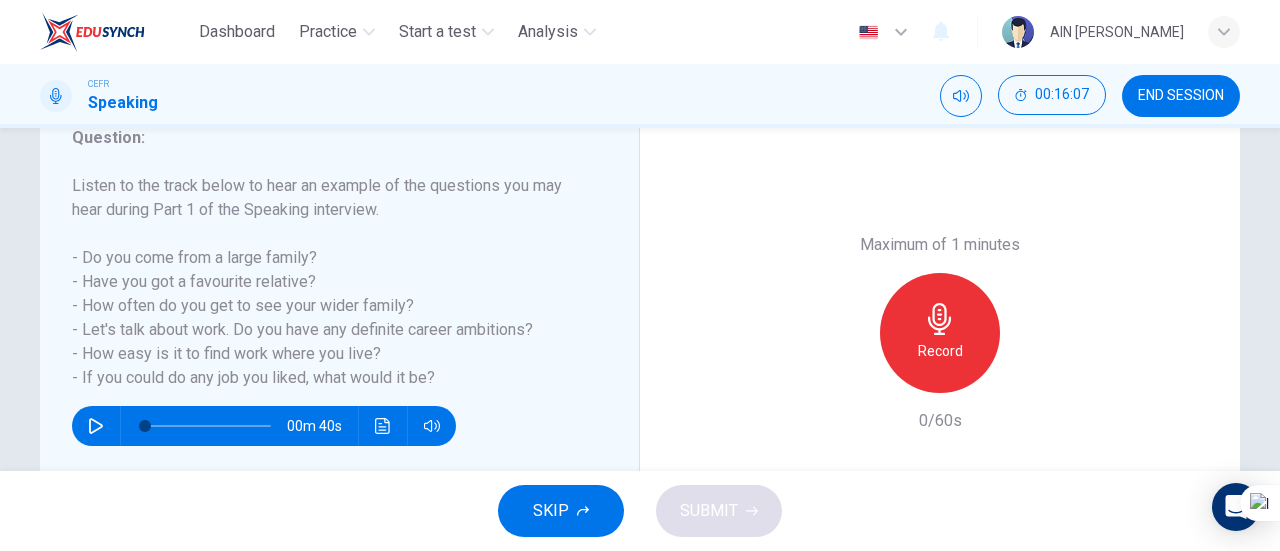 scroll, scrollTop: 320, scrollLeft: 0, axis: vertical 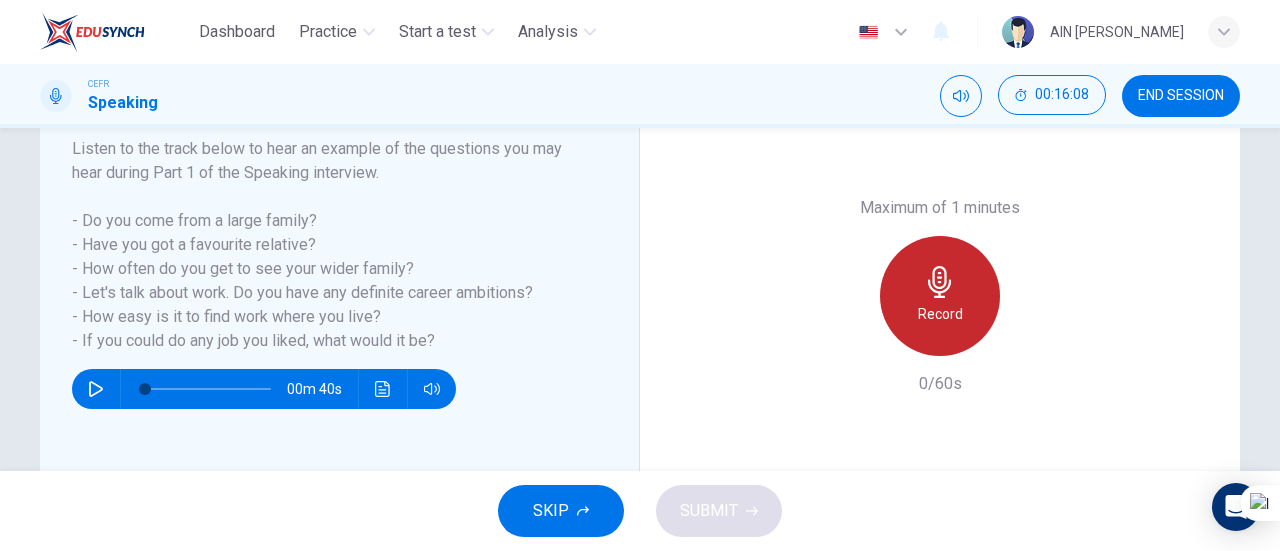 click on "Record" at bounding box center [940, 296] 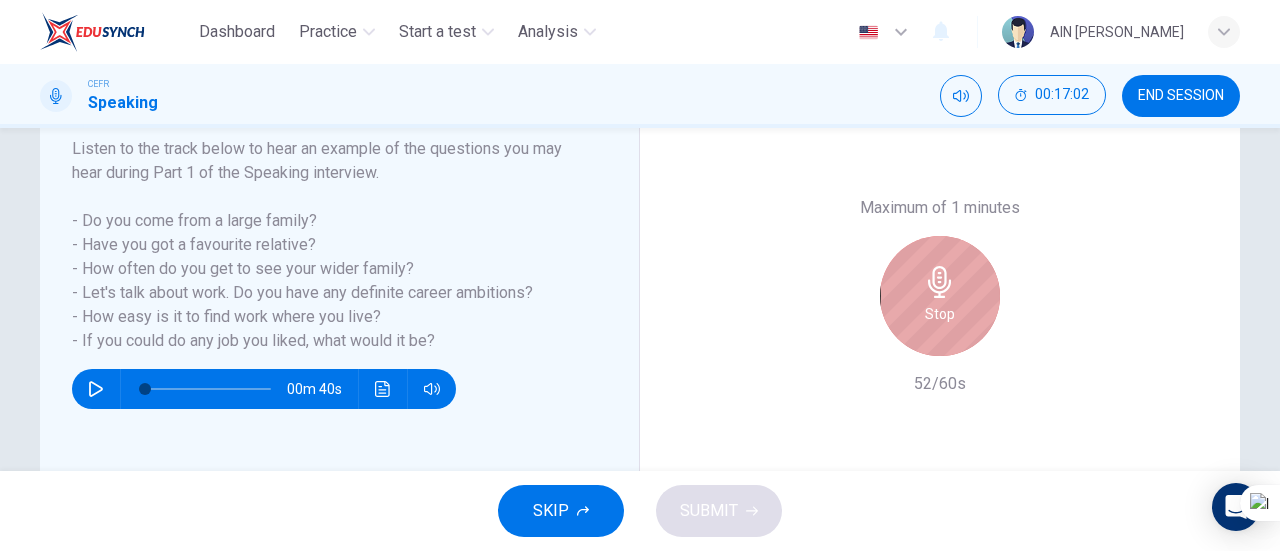 click on "Stop" at bounding box center [940, 296] 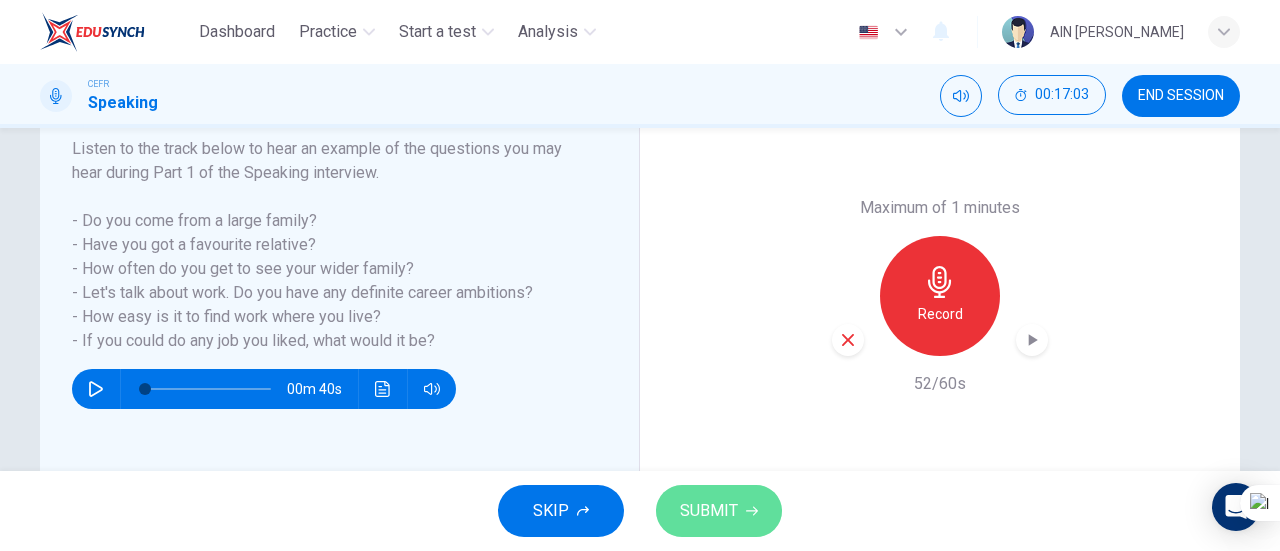 click on "SUBMIT" at bounding box center [709, 511] 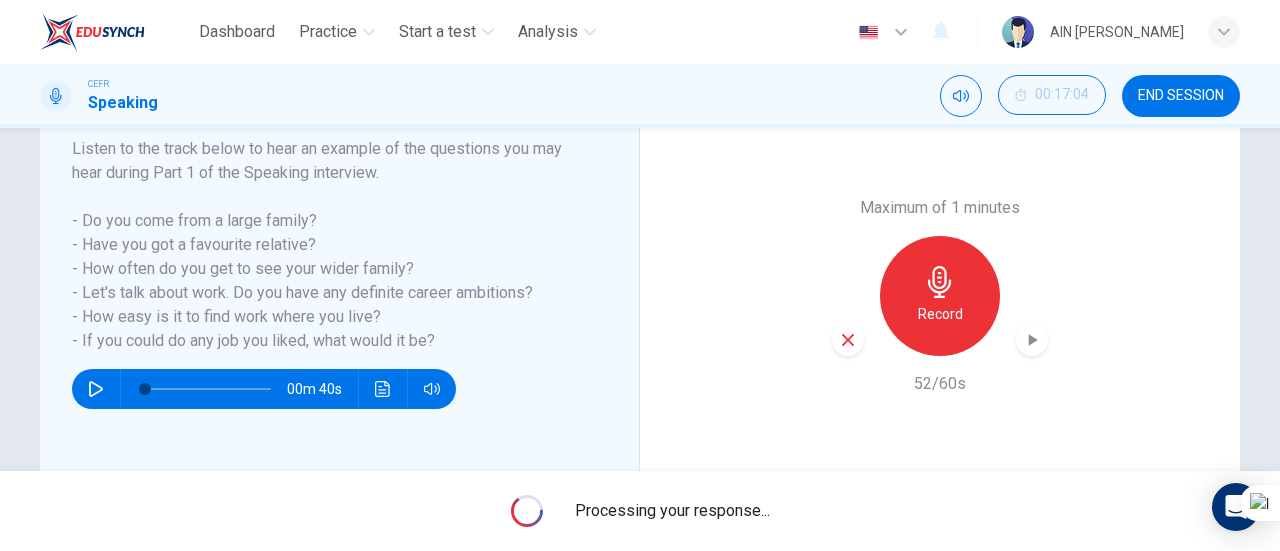 click on "Dashboard Practice Start a test Analysis English en ​ AIN SOFIA BINTI ABU SHAHNI CEFR Speaking 00:17:04 END SESSION Question   13 Question Type :   Part 1 - Introduction and Interview Directions :   During Part 1 of the Speaking interview, the examiner asks you very general questions to give you the chance to talk about yourself. Maximum of 1 minutes Record 52/60s Question : Listen to the track below to hear an example of the questions you may hear during Part 1 of the Speaking interview.
- Do you come from a large family?
- Have you got a favourite relative?
- How often do you get to see your wider family?
- Let's talk about work. Do you have any definite career ambitions?
- How easy is it to find work where you live?
- If you could do any job you liked, what would it be?
00m 40s Maximum of 1 minutes Record 52/60s Processing your response... EduSynch - Online Language Proficiency Testing
Dashboard Practice Start a test Analysis Notifications © Copyright  2025" at bounding box center (640, 275) 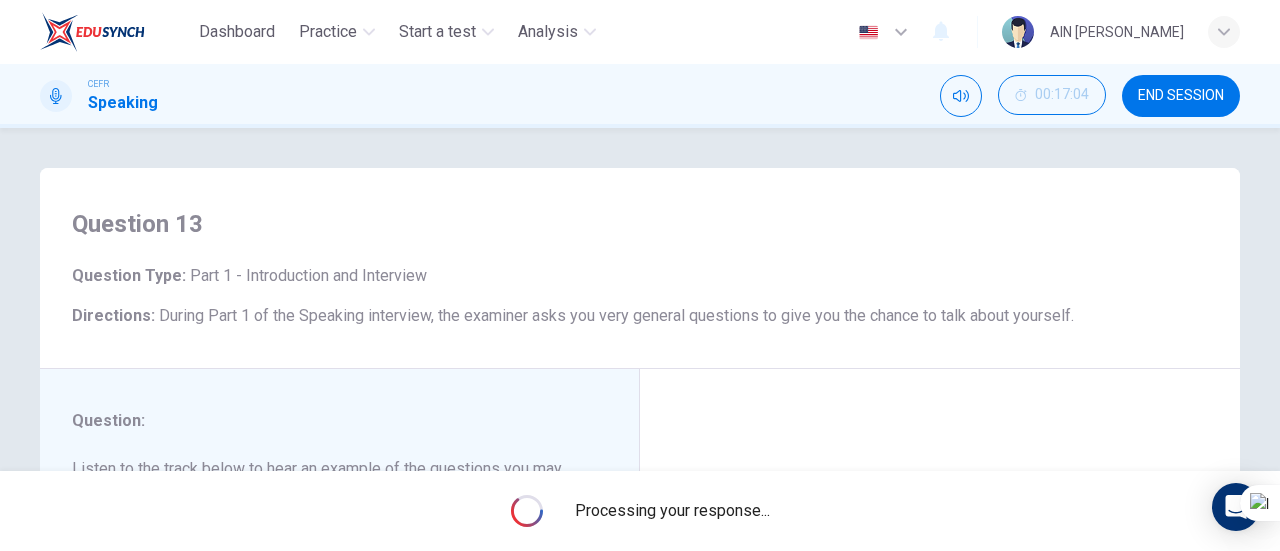 scroll, scrollTop: 432, scrollLeft: 0, axis: vertical 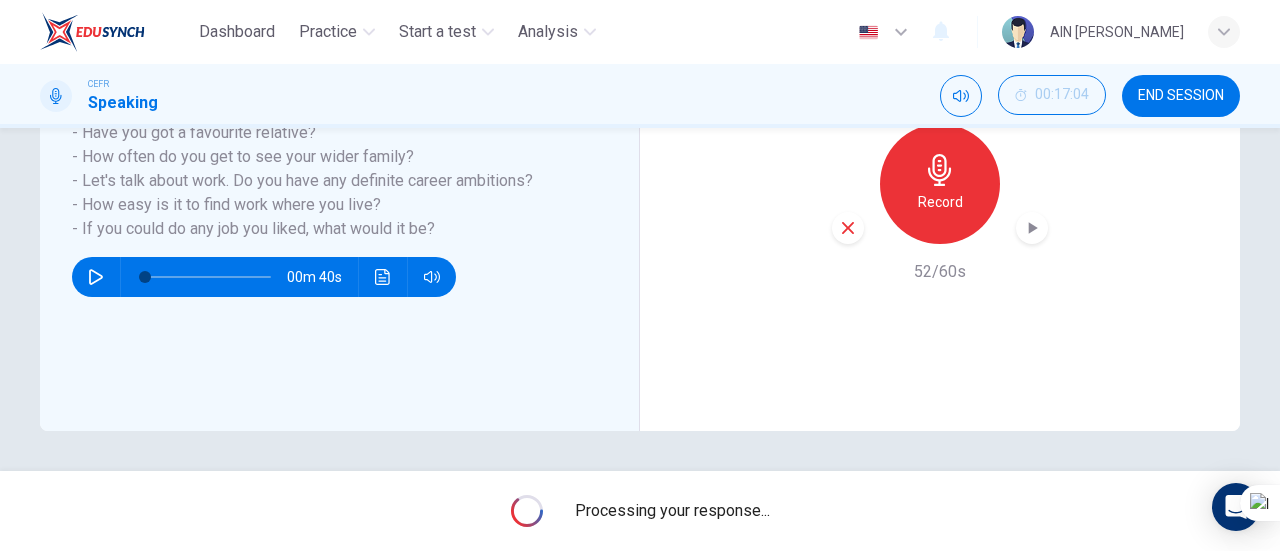 drag, startPoint x: 1279, startPoint y: 374, endPoint x: 1279, endPoint y: 225, distance: 149 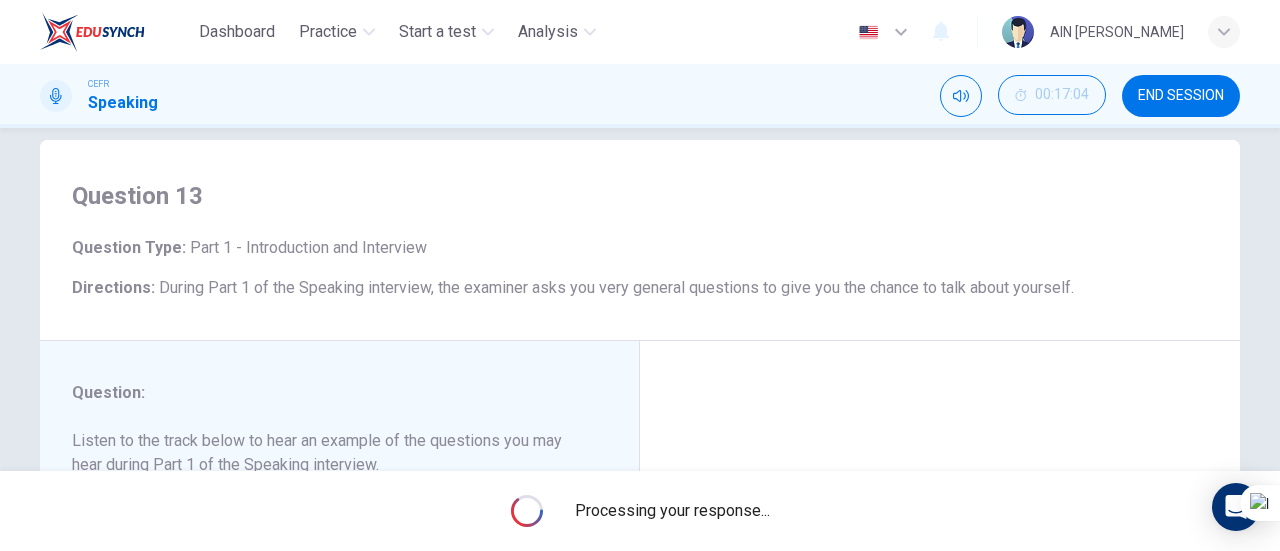 scroll, scrollTop: 26, scrollLeft: 0, axis: vertical 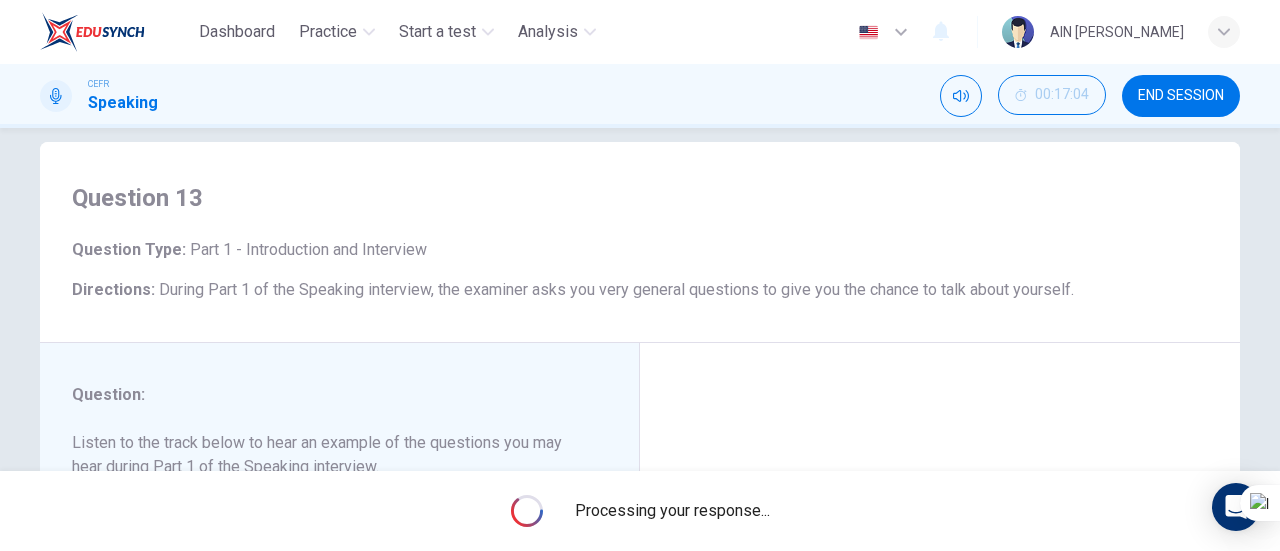 click at bounding box center (1279, 275) 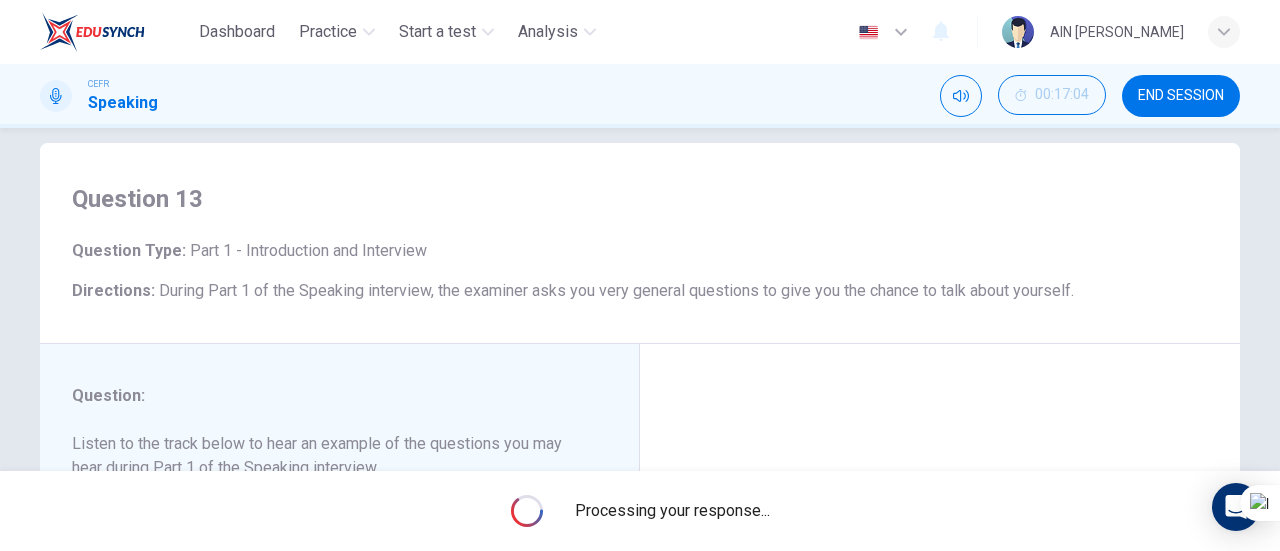 scroll, scrollTop: 432, scrollLeft: 0, axis: vertical 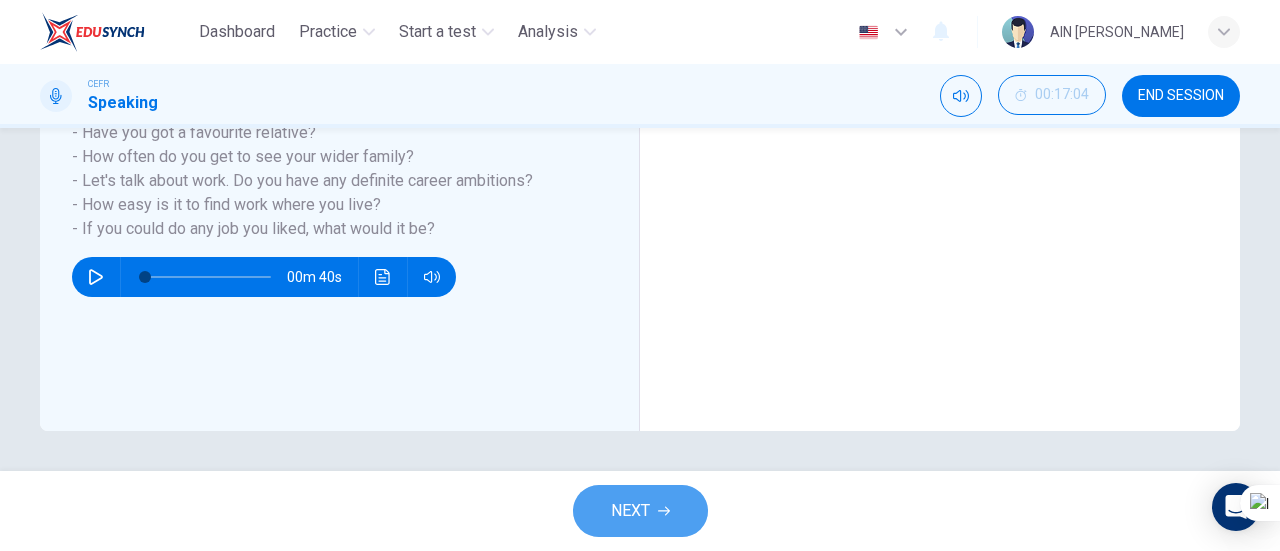 click on "NEXT" at bounding box center [640, 511] 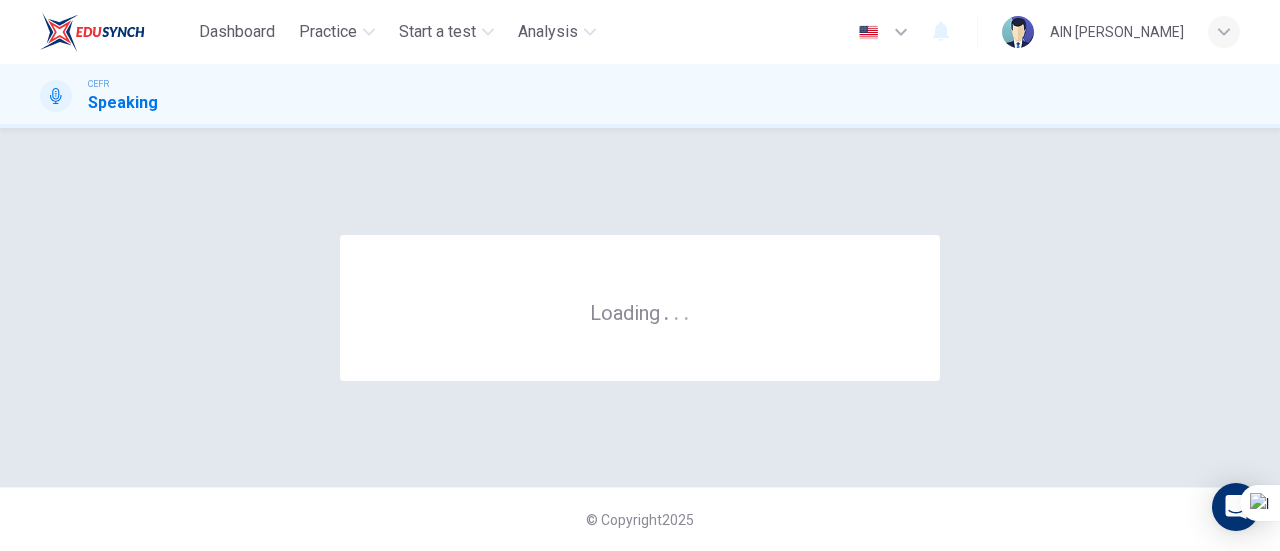 scroll, scrollTop: 0, scrollLeft: 0, axis: both 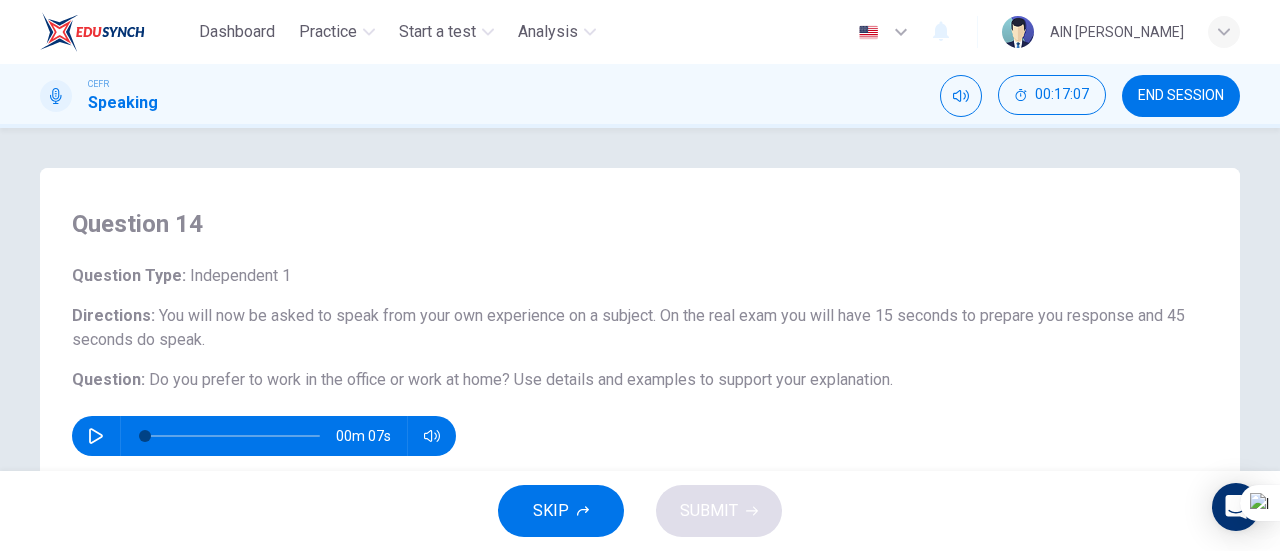 drag, startPoint x: 1279, startPoint y: 335, endPoint x: 1278, endPoint y: 241, distance: 94.00532 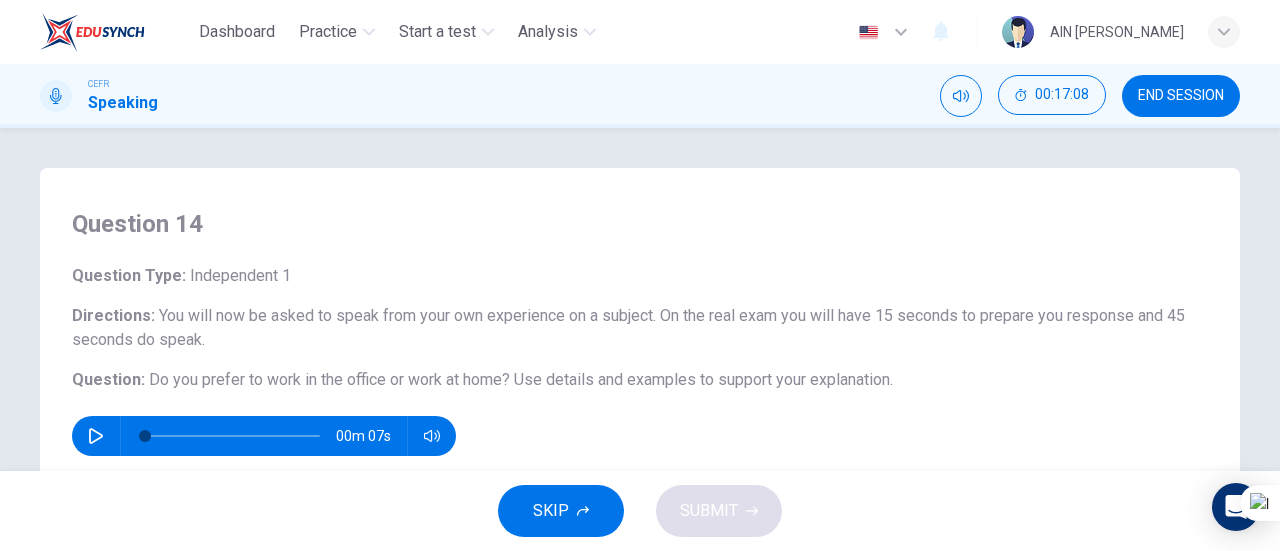 drag, startPoint x: 1278, startPoint y: 241, endPoint x: 1274, endPoint y: 295, distance: 54.147945 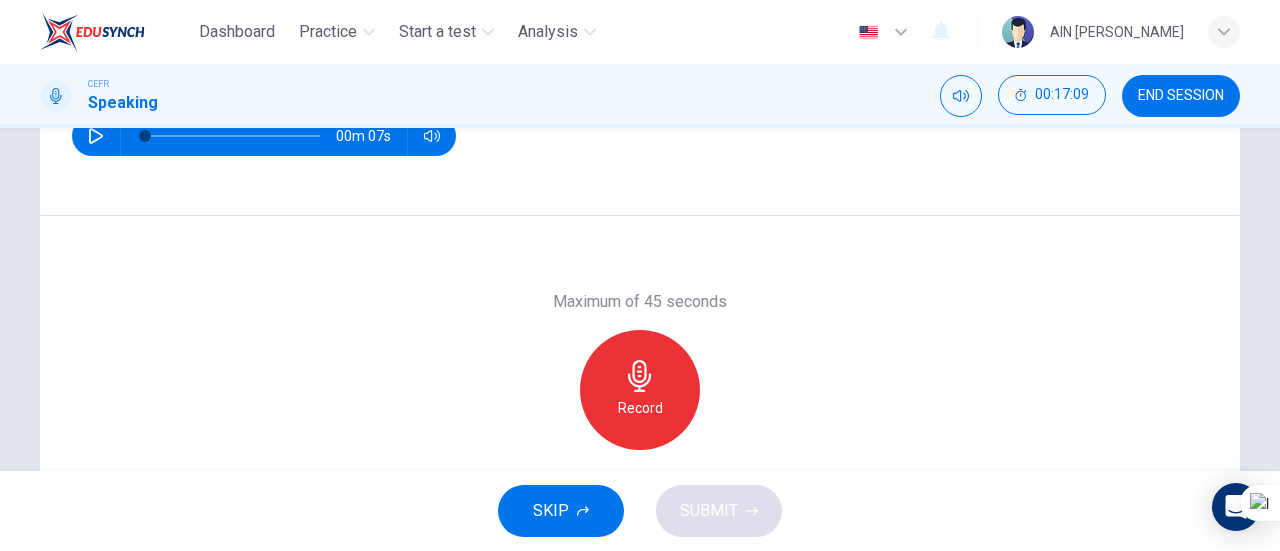 scroll, scrollTop: 0, scrollLeft: 0, axis: both 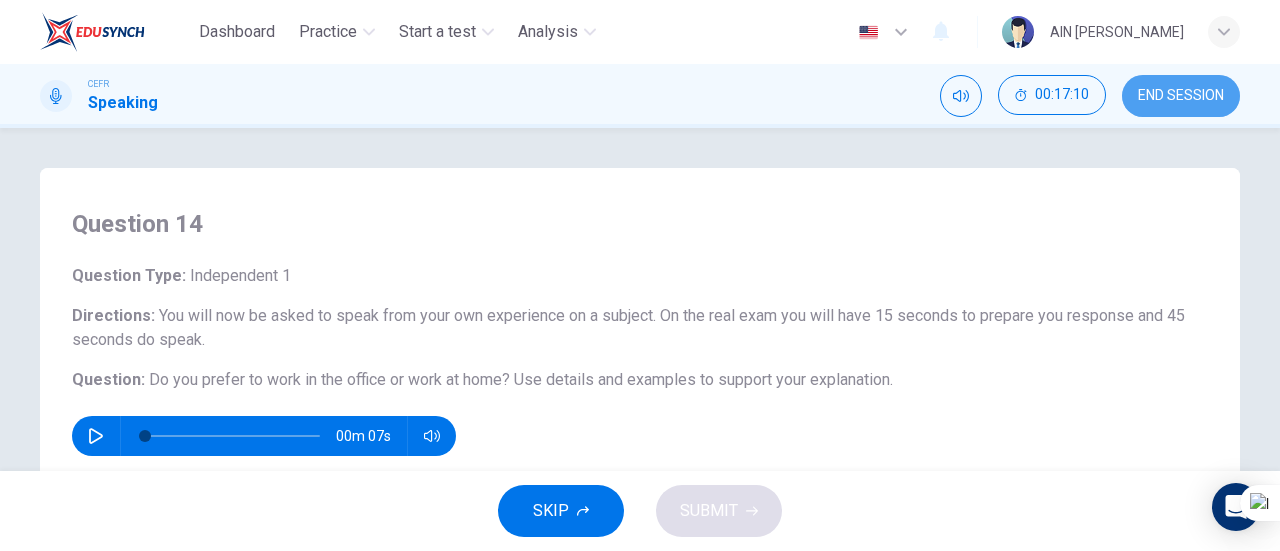 click on "END SESSION" at bounding box center (1181, 96) 